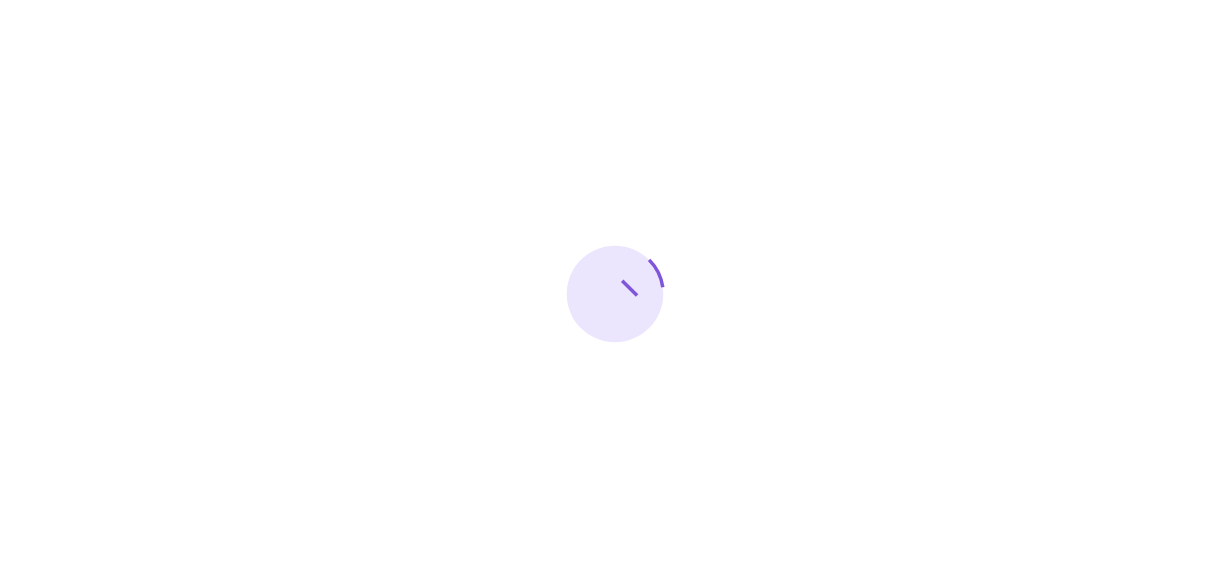 scroll, scrollTop: 0, scrollLeft: 0, axis: both 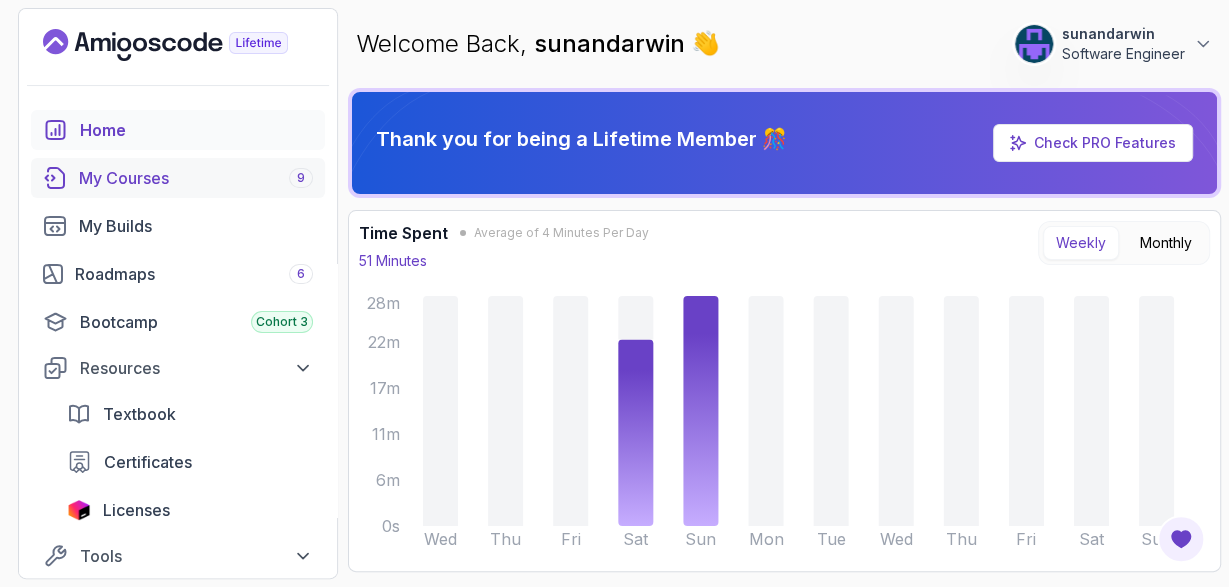 click on "My Courses 9" at bounding box center [196, 178] 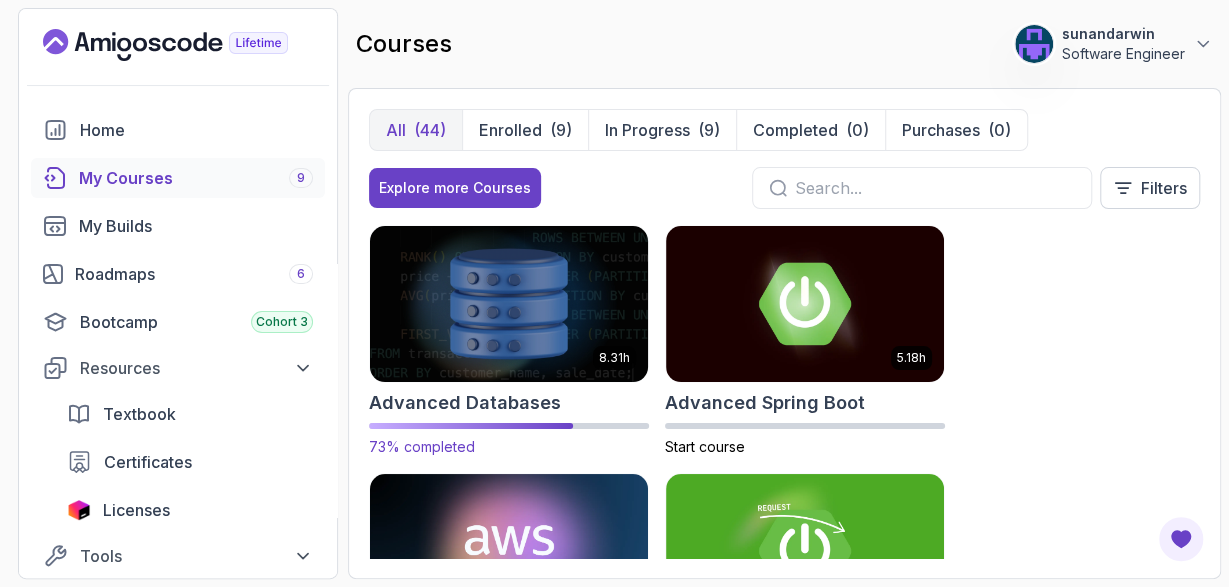 click at bounding box center [509, 303] 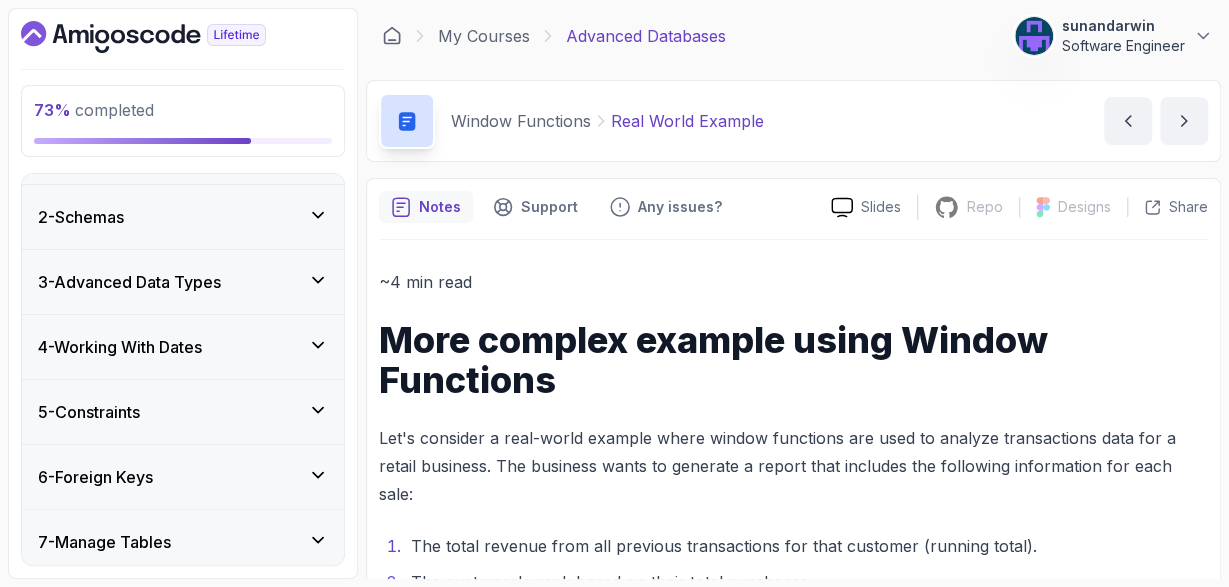 scroll, scrollTop: 0, scrollLeft: 0, axis: both 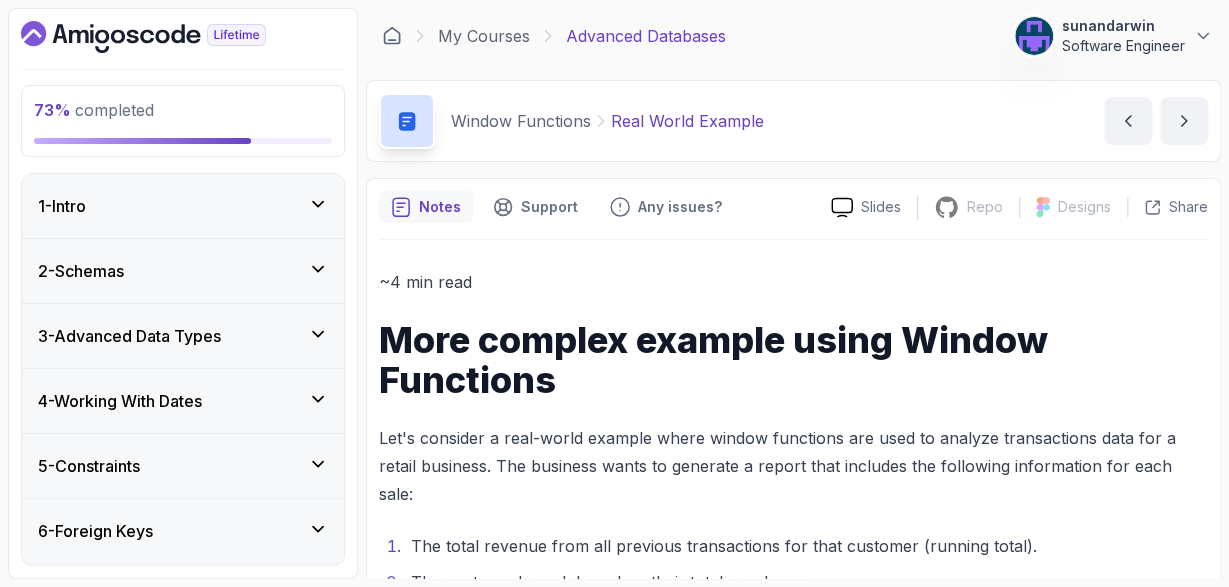 click on "3  -  Advanced Data Types" at bounding box center [183, 336] 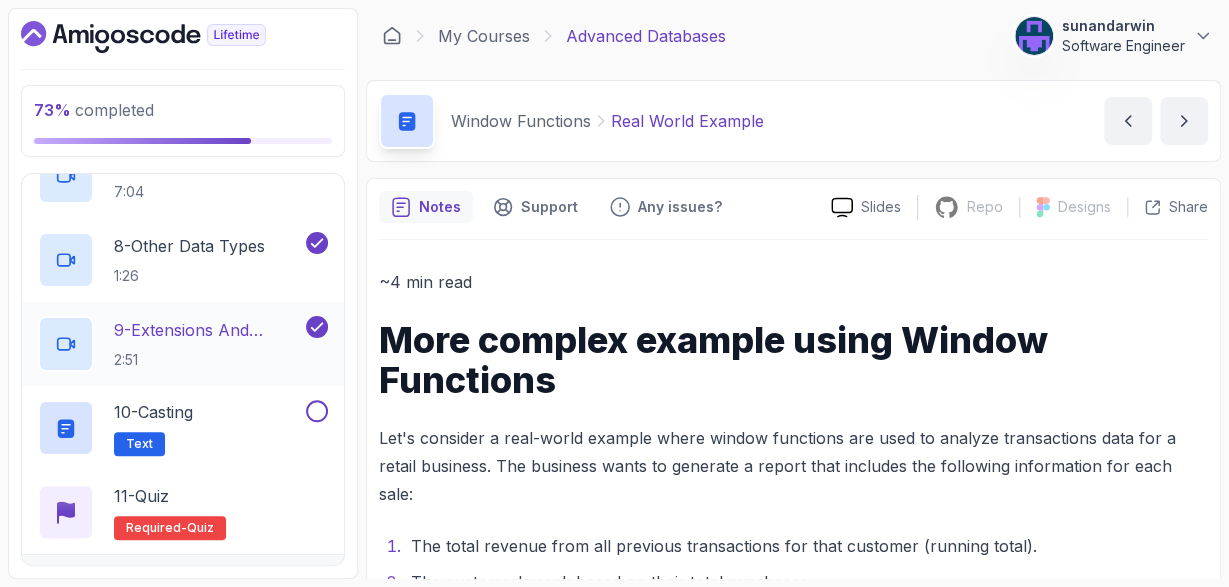 scroll, scrollTop: 696, scrollLeft: 0, axis: vertical 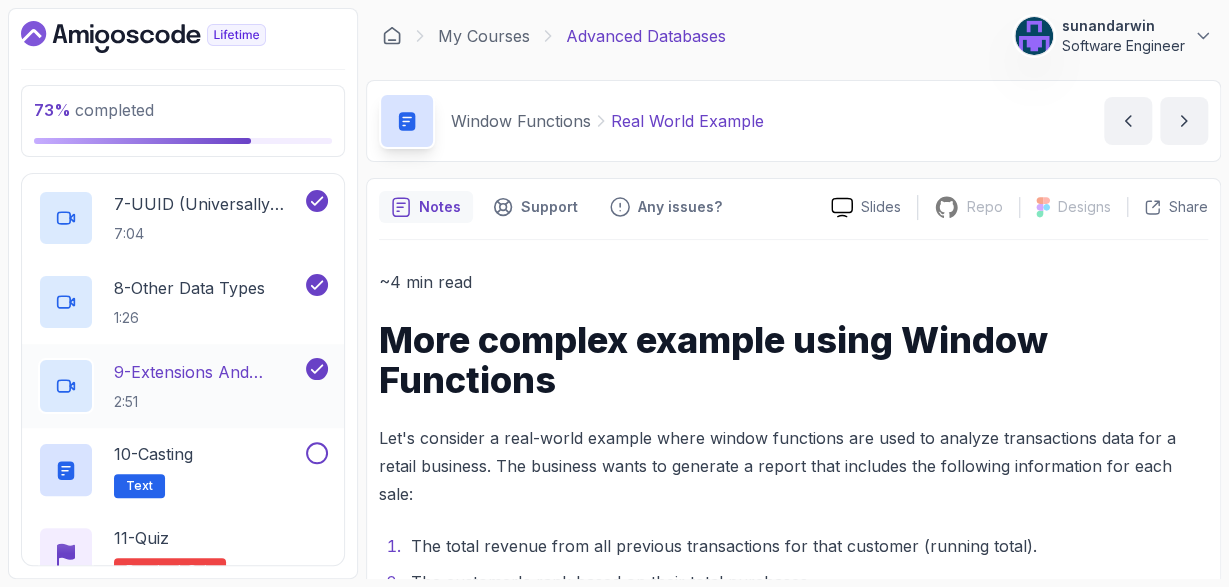 click on "9  -  Extensions And Hstore" at bounding box center (208, 372) 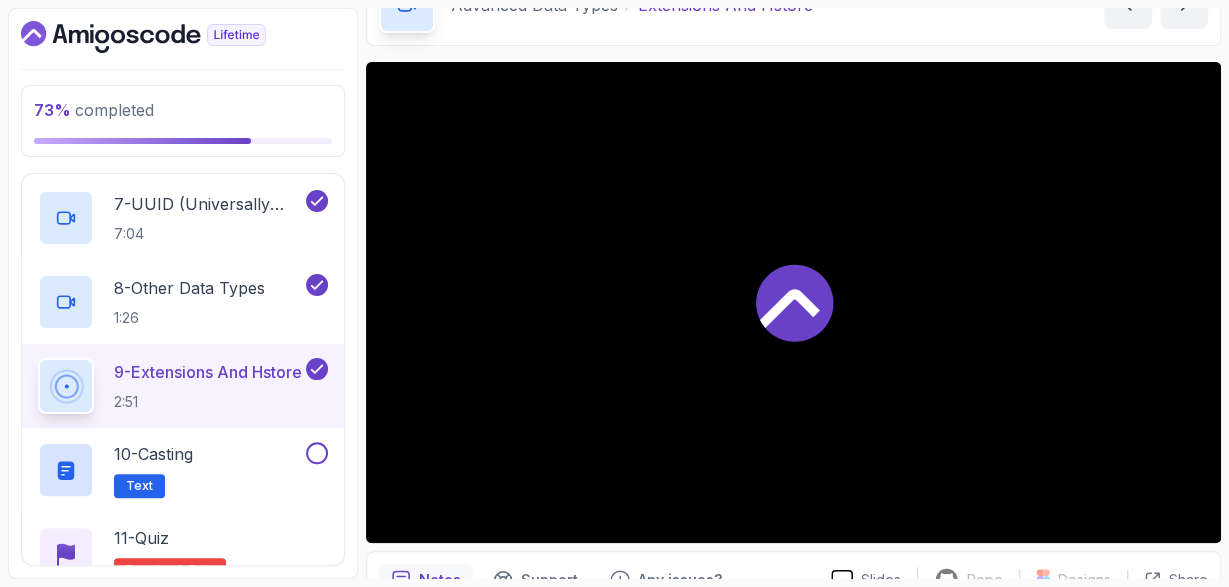 scroll, scrollTop: 232, scrollLeft: 0, axis: vertical 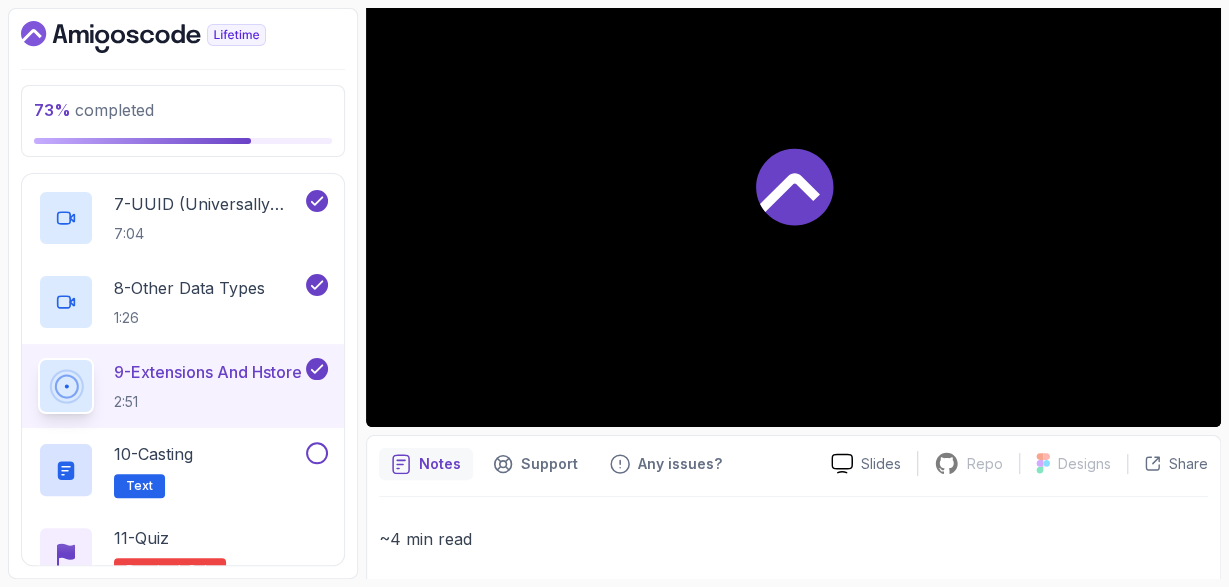 click at bounding box center [793, 186] 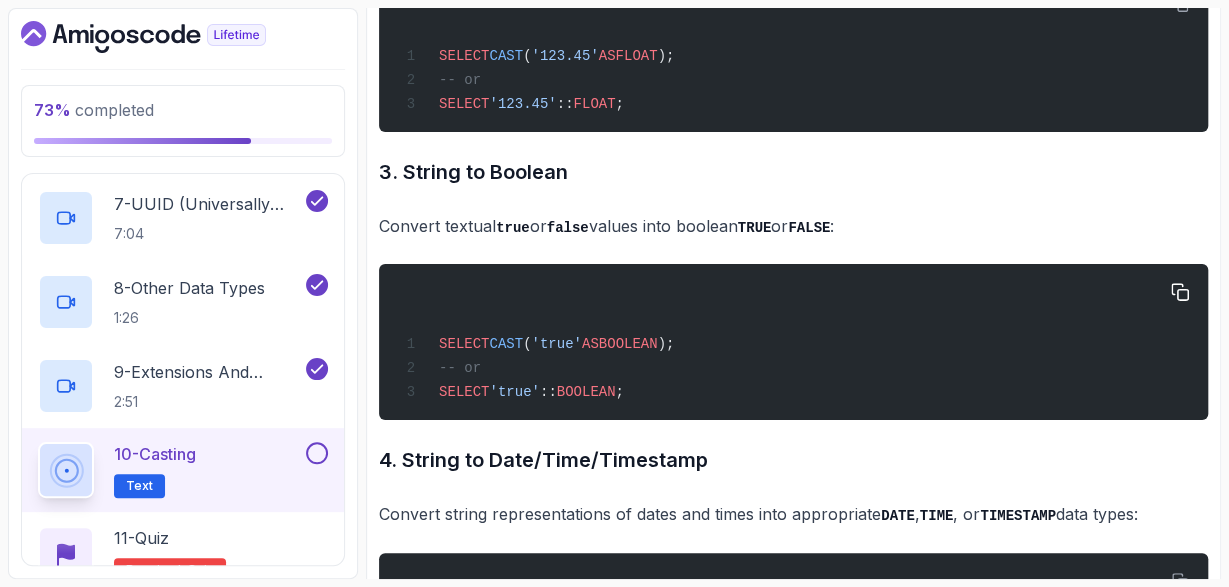scroll, scrollTop: 1508, scrollLeft: 0, axis: vertical 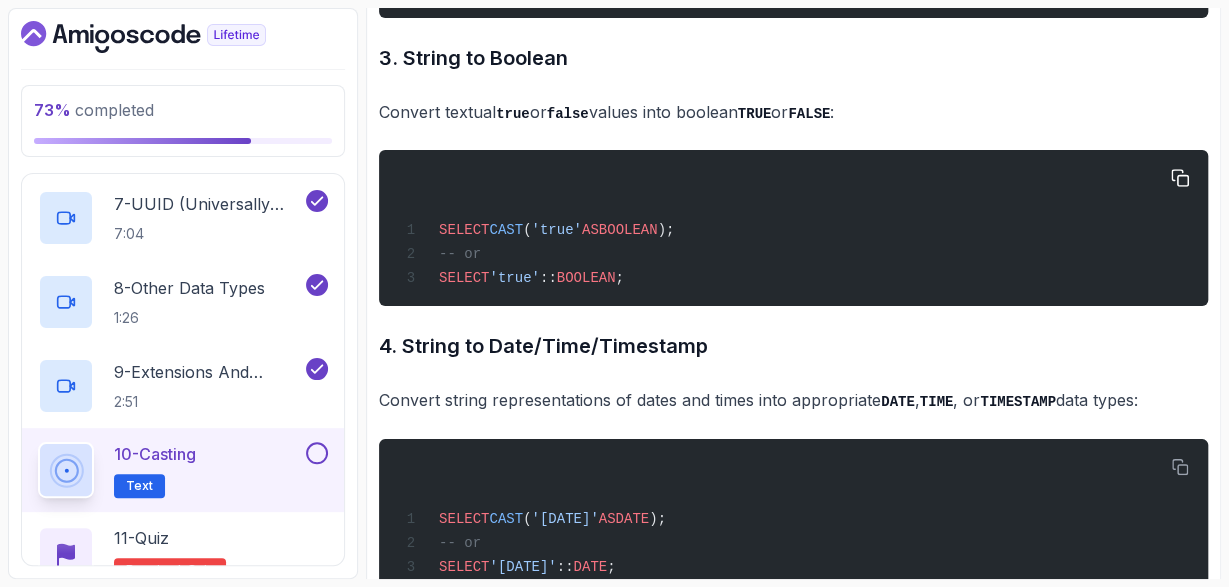click on "SELECT  CAST ( 'true'  AS  BOOLEAN );
-- or
SELECT  'true' :: BOOLEAN ;" at bounding box center (793, 228) 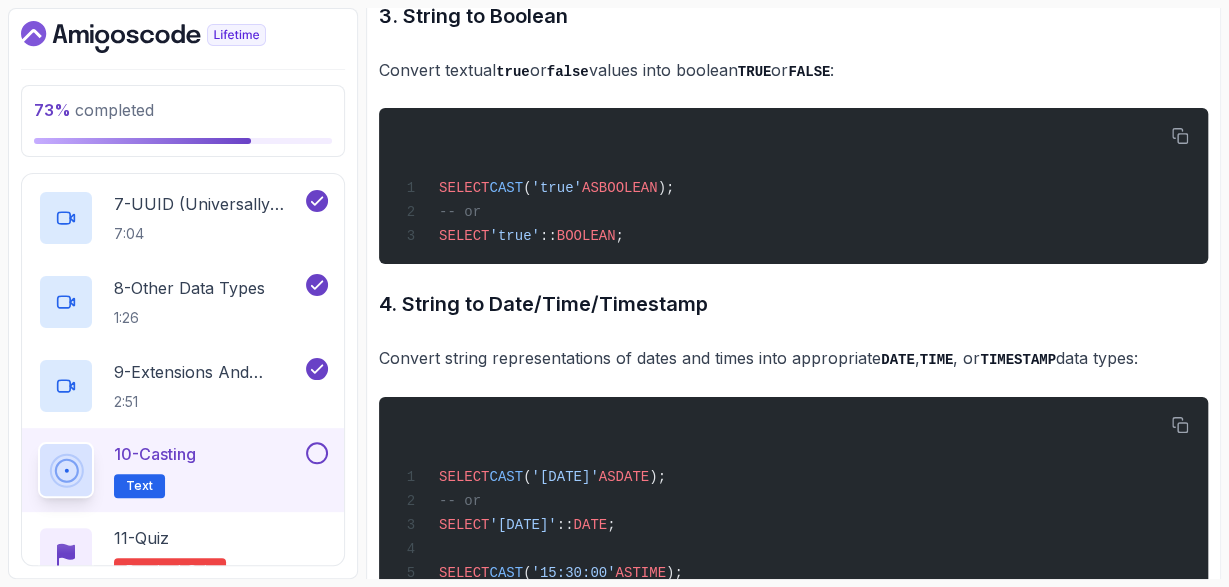 scroll, scrollTop: 1508, scrollLeft: 0, axis: vertical 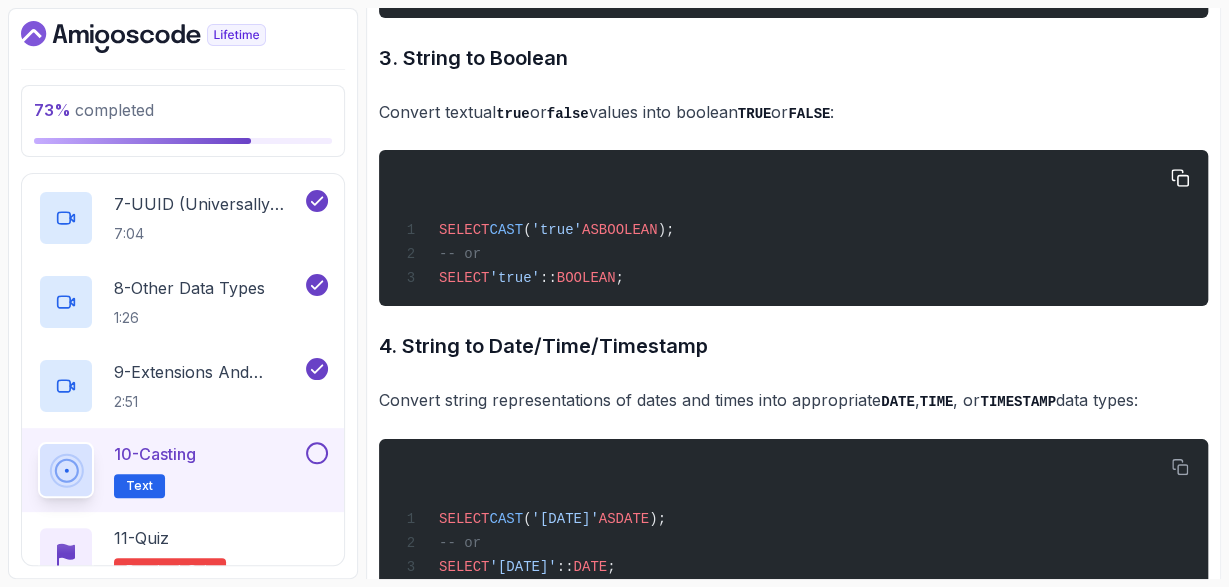 click on "SELECT  CAST ( 'true'  AS  BOOLEAN );
-- or
SELECT  'true' :: BOOLEAN ;" at bounding box center (793, 228) 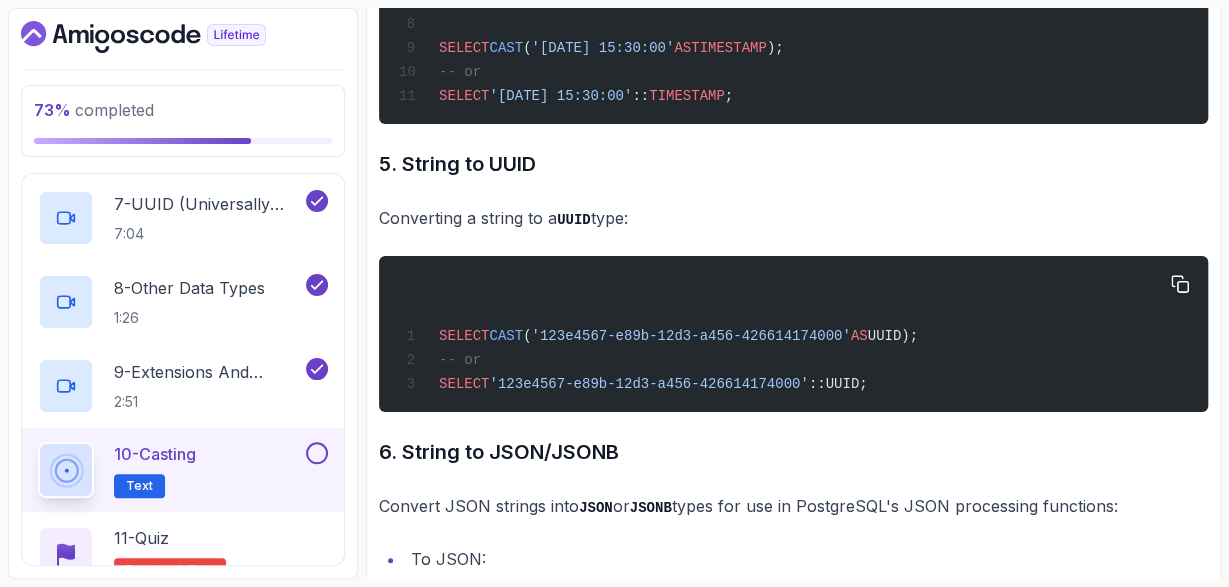 scroll, scrollTop: 2204, scrollLeft: 0, axis: vertical 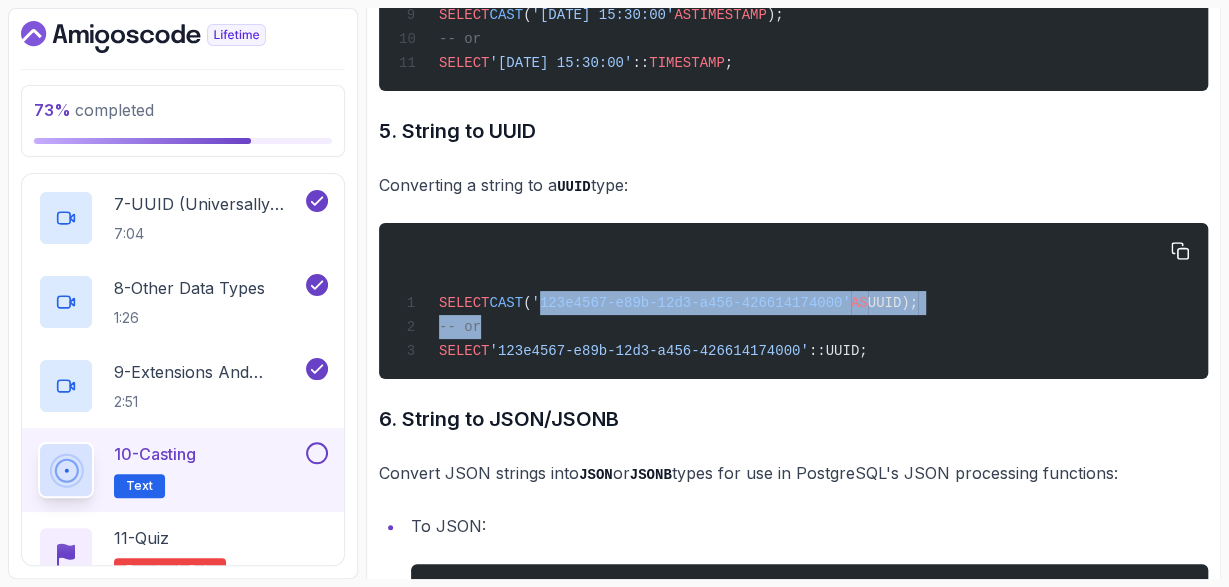 drag, startPoint x: 536, startPoint y: 319, endPoint x: 816, endPoint y: 327, distance: 280.11426 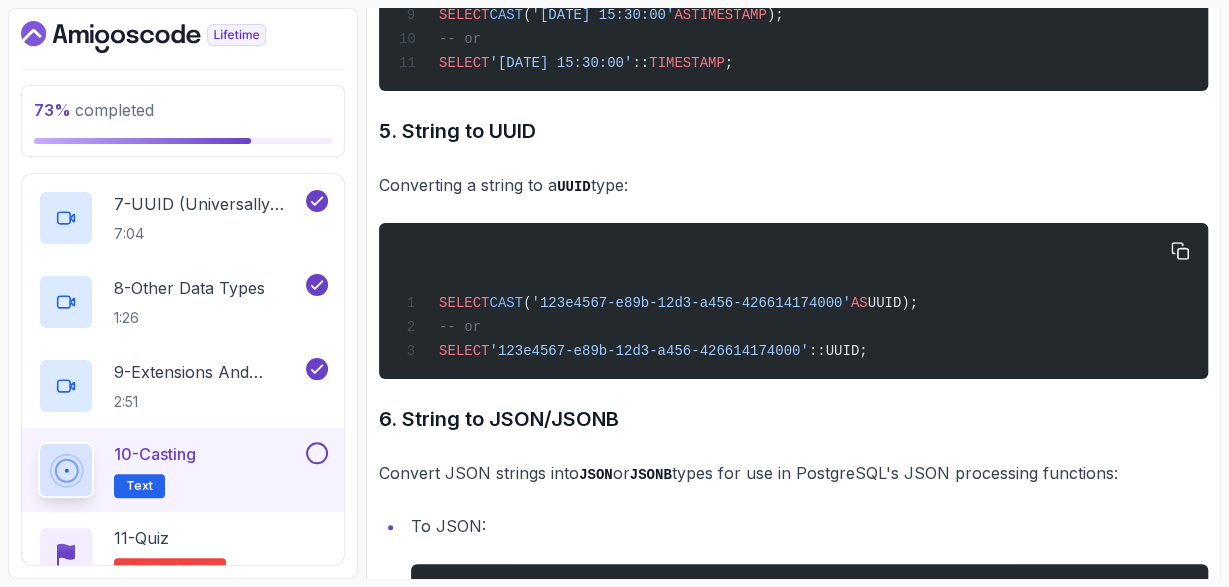 click on "SELECT  CAST ( '123e4567-e89b-12d3-a456-426614174000'  AS  UUID);
-- or
SELECT  '123e4567-e89b-12d3-a456-426614174000' ::UUID;" at bounding box center (793, 301) 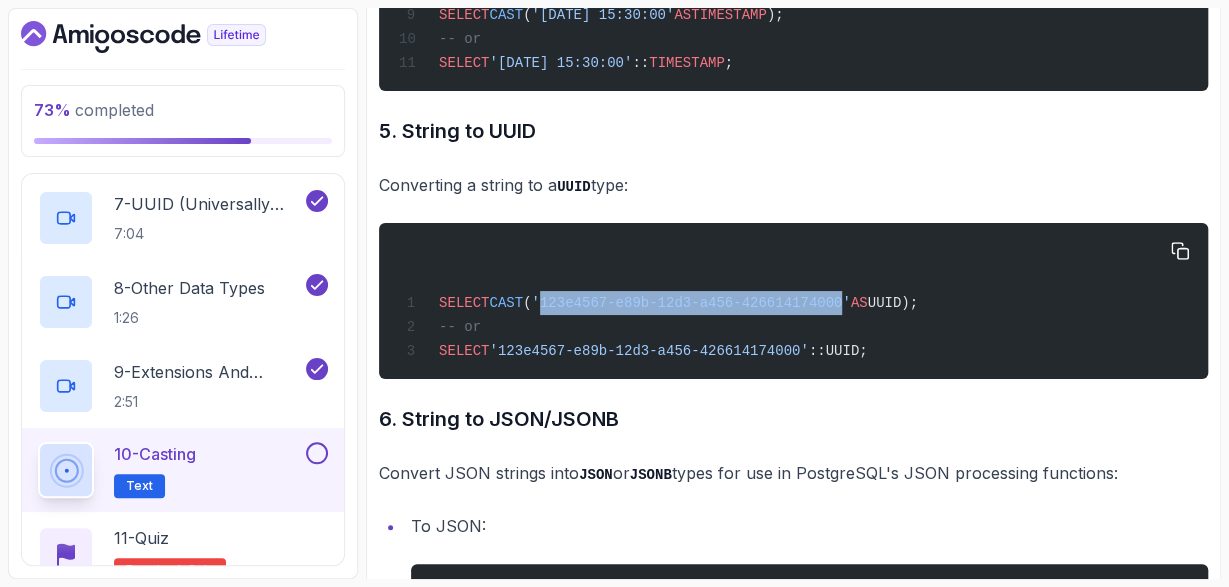 drag, startPoint x: 539, startPoint y: 319, endPoint x: 813, endPoint y: 322, distance: 274.01642 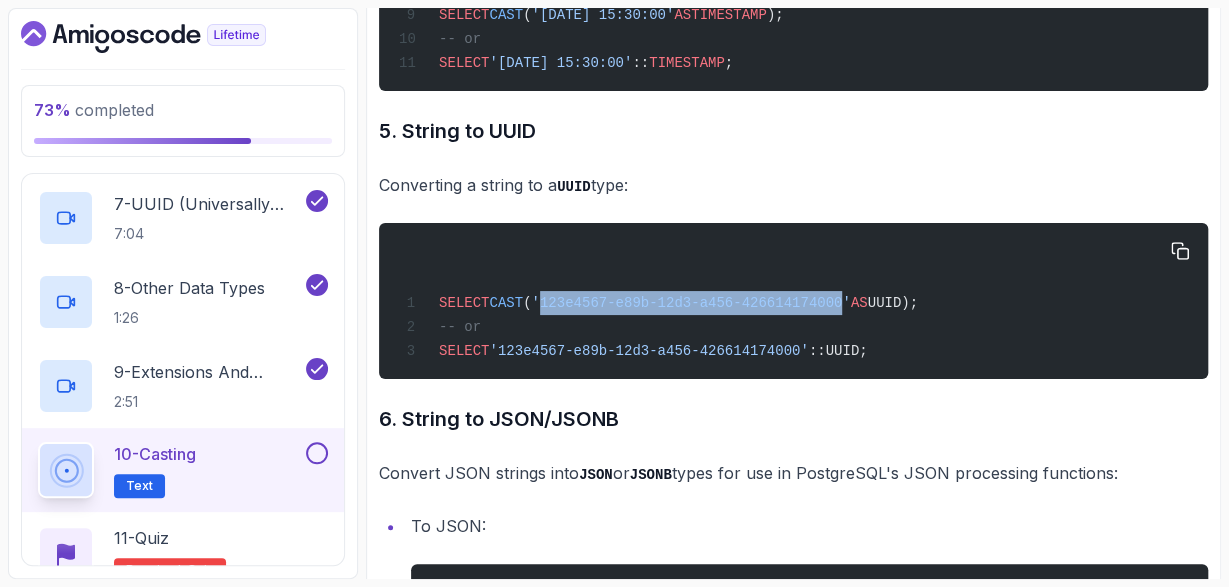 copy on "123e4567-e89b-12d3-a456-426614174000" 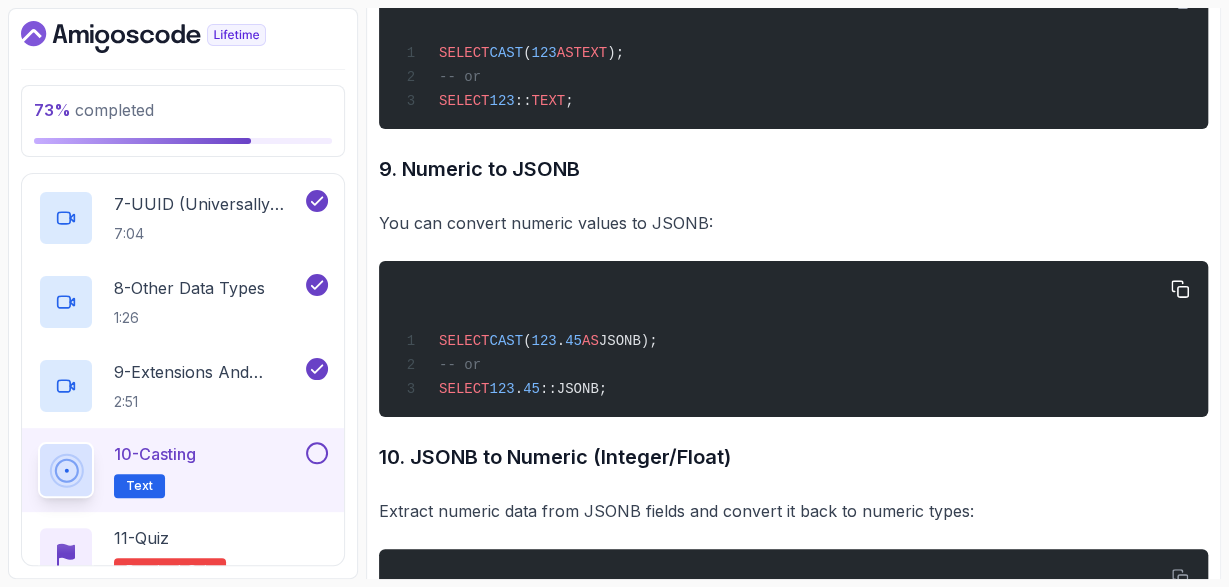 scroll, scrollTop: 3712, scrollLeft: 0, axis: vertical 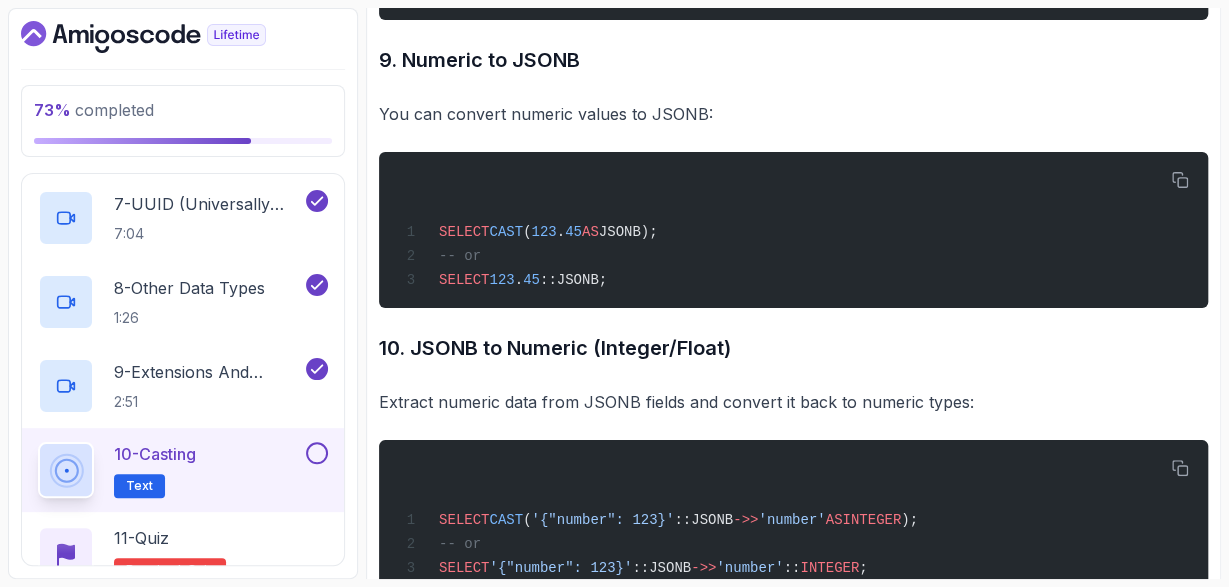 click on "Extract numeric data from JSONB fields and convert it back to numeric types:" at bounding box center [793, 402] 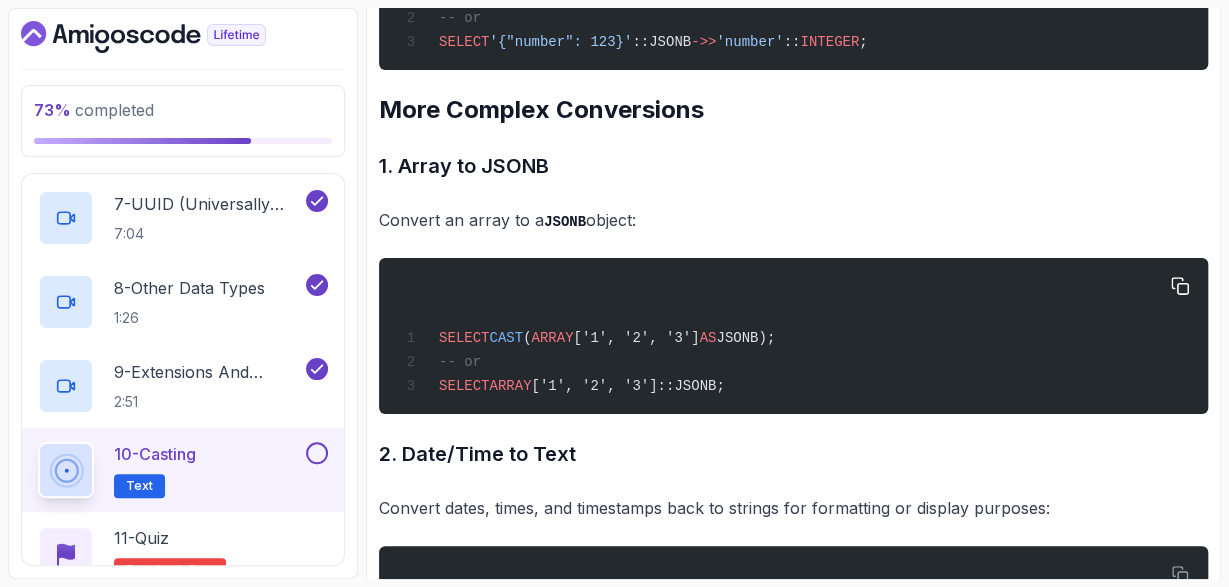 scroll, scrollTop: 4292, scrollLeft: 0, axis: vertical 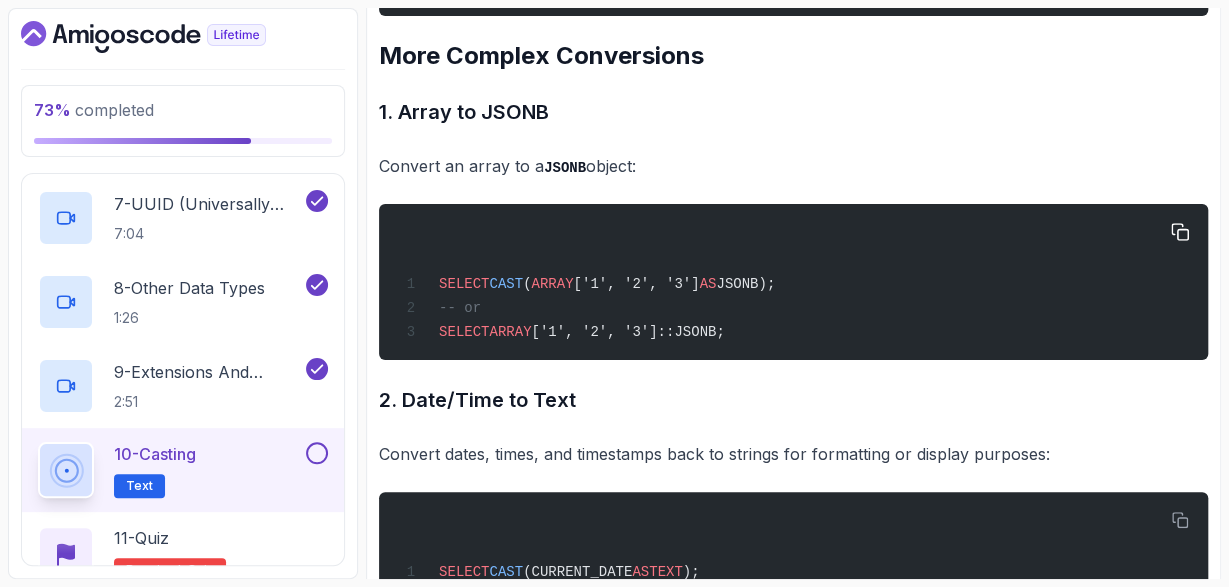 click on "SELECT  CAST ( ARRAY ['1', '2', '3']  AS  JSONB);
-- or
SELECT  ARRAY ['1', '2', '3']::JSONB;" at bounding box center (793, 282) 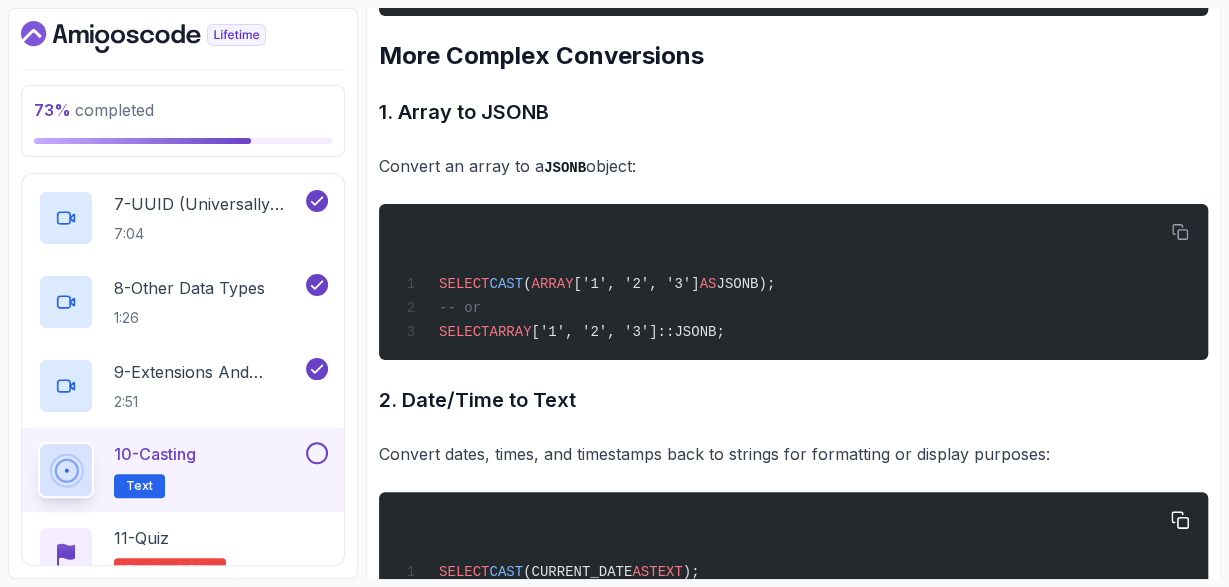 scroll, scrollTop: 4408, scrollLeft: 0, axis: vertical 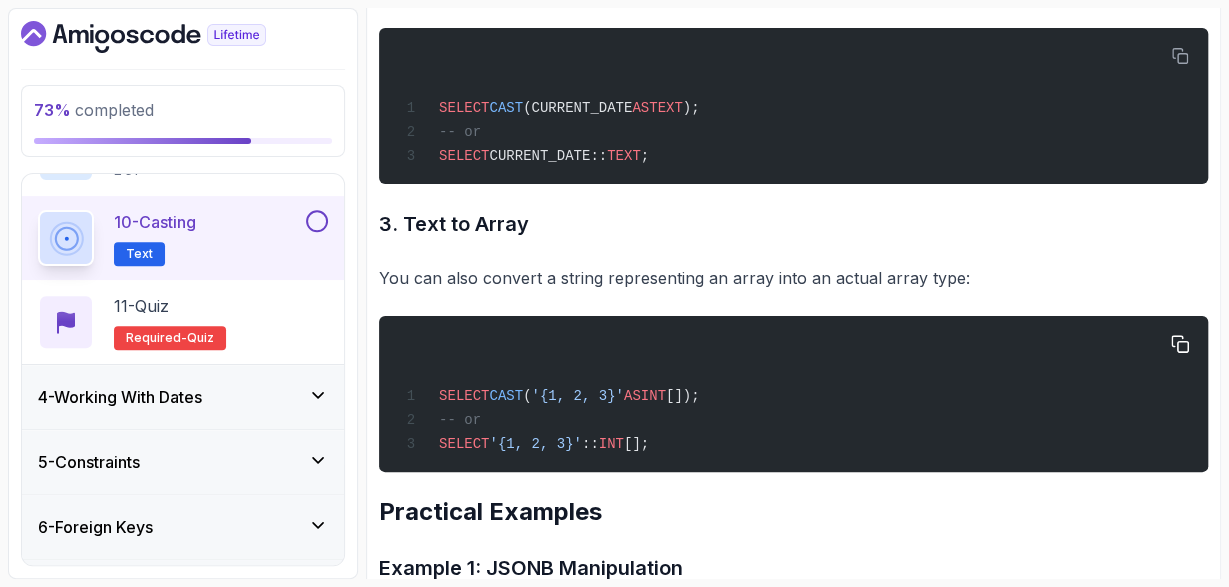 click on "SELECT  CAST ( '{1, 2, 3}'  AS  INT []);
-- or
SELECT  '{1, 2, 3}' :: INT [];" at bounding box center [793, 394] 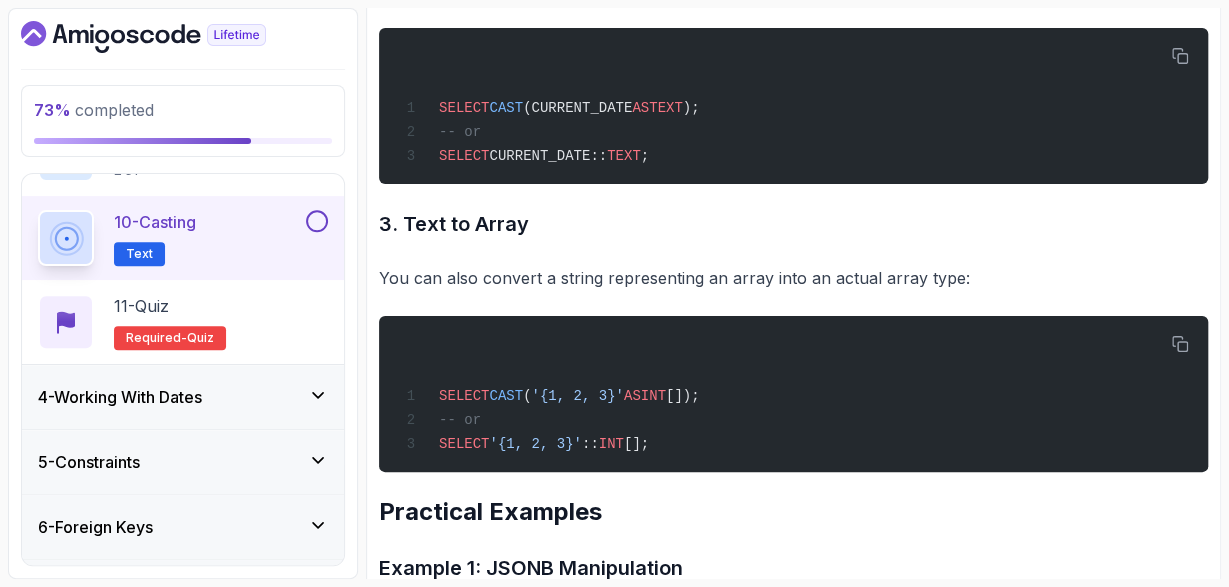 click on "You can also convert a string representing an array into an actual array type:" at bounding box center [793, 278] 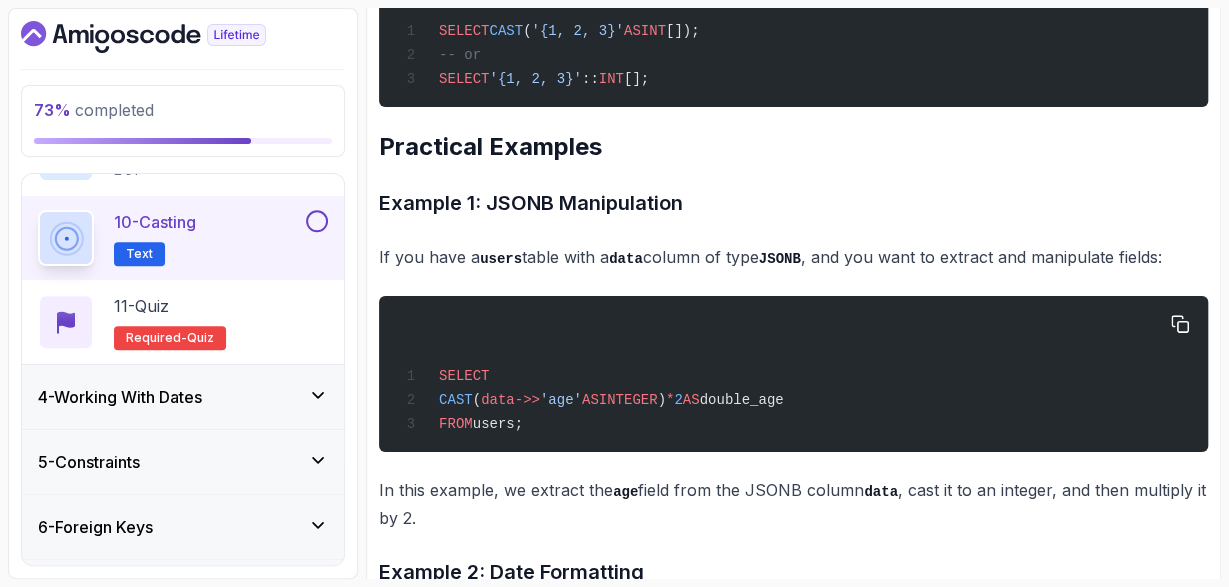 scroll, scrollTop: 5220, scrollLeft: 0, axis: vertical 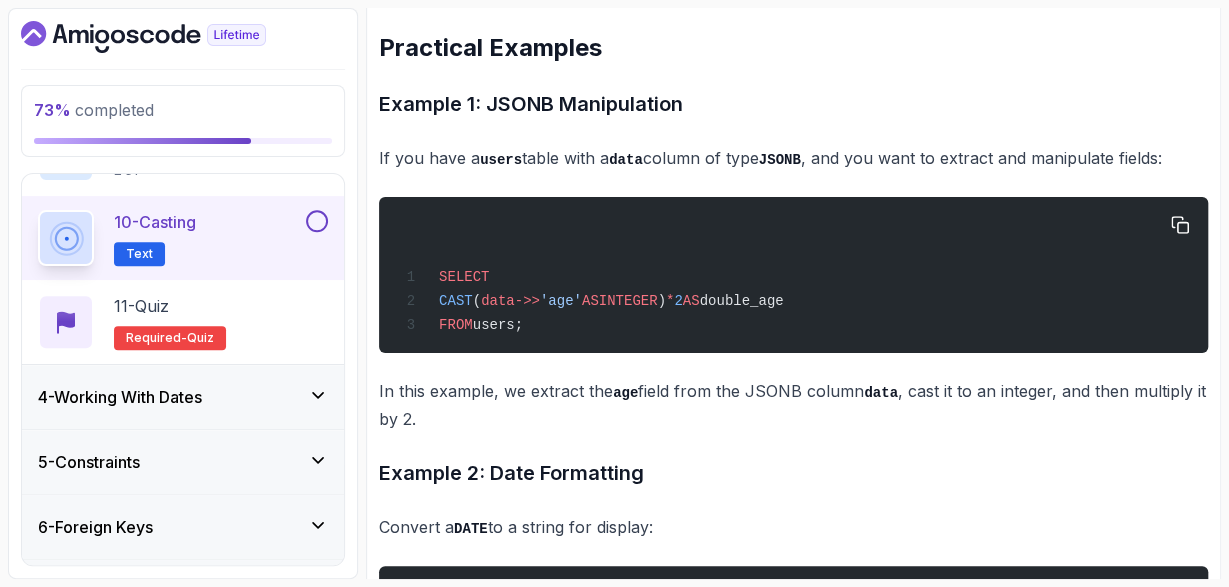 drag, startPoint x: 539, startPoint y: 379, endPoint x: 433, endPoint y: 311, distance: 125.93649 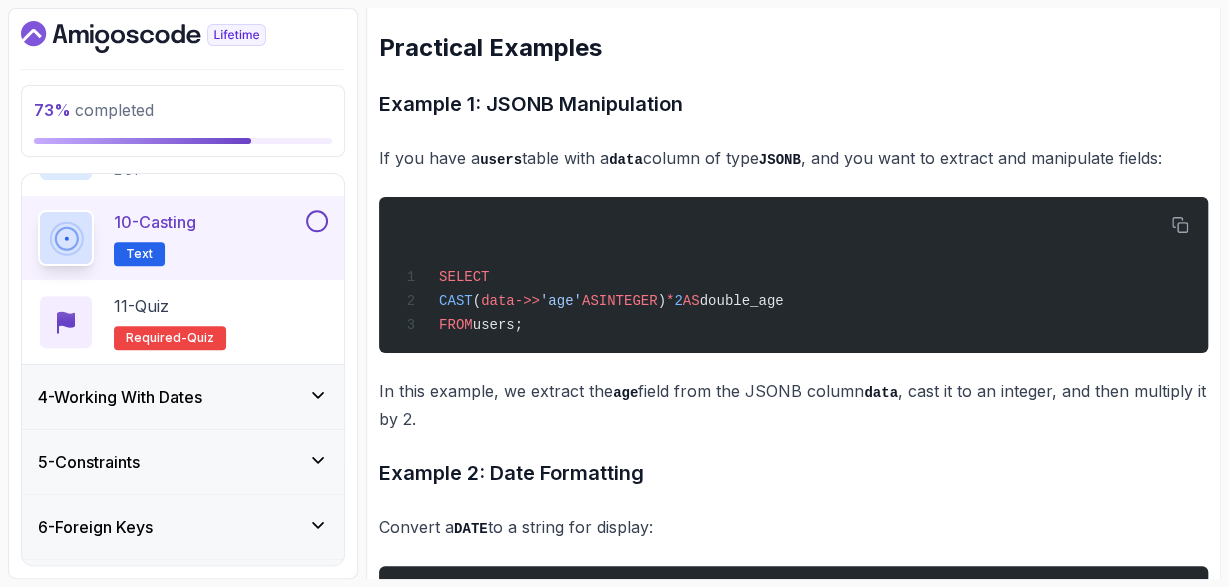 copy on "SELECT
CAST ( data->> 'age'  AS  INTEGER )  *  2  AS  double_age
FROM  users;" 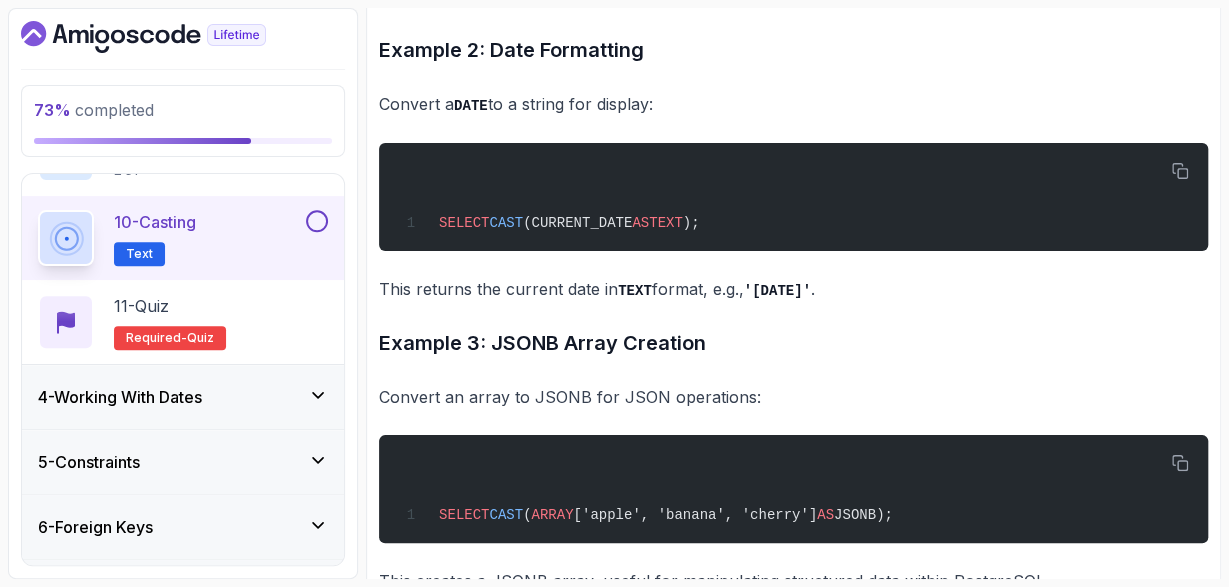 scroll, scrollTop: 5684, scrollLeft: 0, axis: vertical 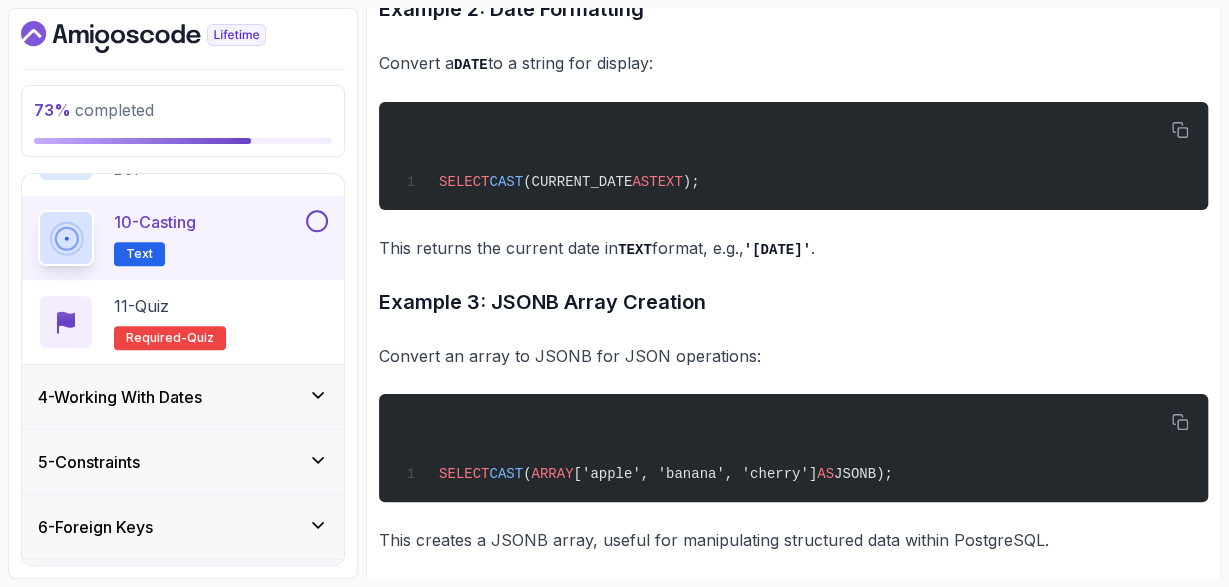 click on "~4 min read Data Type Conversions in PostgreSQL
In PostgreSQL, converting data from one type to another can be done using the  CAST()  function or a shorthand using the  ::  operator. This functionality is crucial for transforming and manipulating data within queries, especially when data is stored as one type but needs to be treated as another.
Basic Syntax
Using  CAST() :
CAST (expression  AS  target_data_type)
Using the shorthand  :: :
expression::target_data_type
Common Data Type Conversions
1. String to Integer
This conversion is useful when you have numeric data stored as strings but need to treat them as numbers.
SELECT  CAST ( '123'  AS  INTEGER );
-- or
SELECT  '123' :: INTEGER ;
2. String to Float
For converting numeric strings into floating-point numbers:
SELECT  CAST ( '123.45'  AS  FLOAT );
-- or
SELECT  '123.45' :: FLOAT ;
3. String to Boolean
Convert textual  true  or  false  values into boolean  TRUE  or  FALSE :
SELECT  CAST ( 'true'  AS );" at bounding box center [793, -2160] 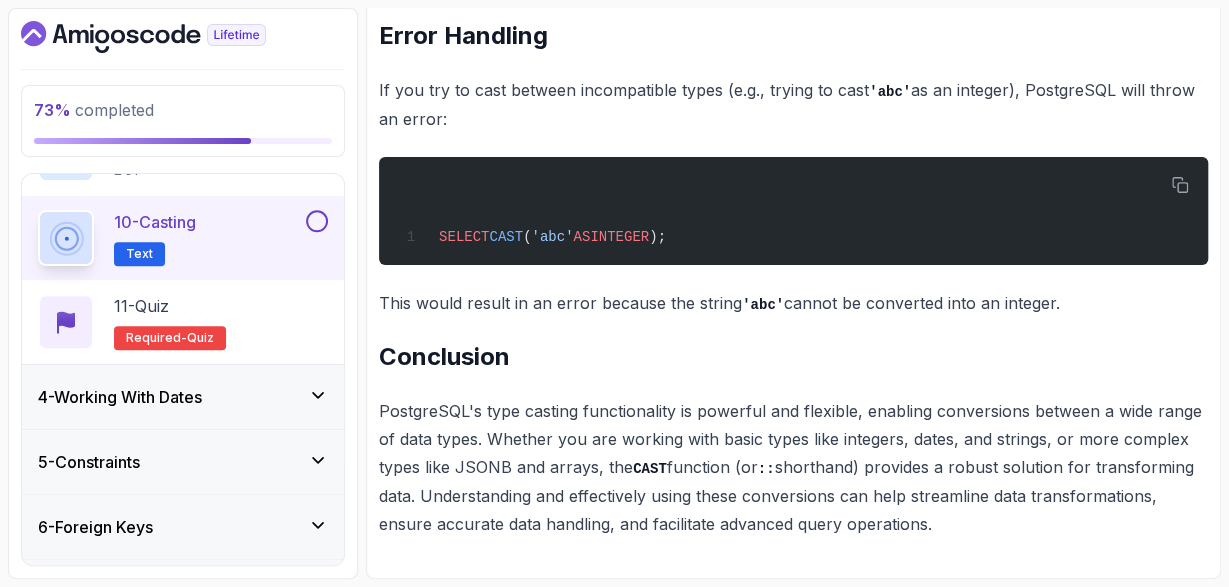 scroll, scrollTop: 6272, scrollLeft: 0, axis: vertical 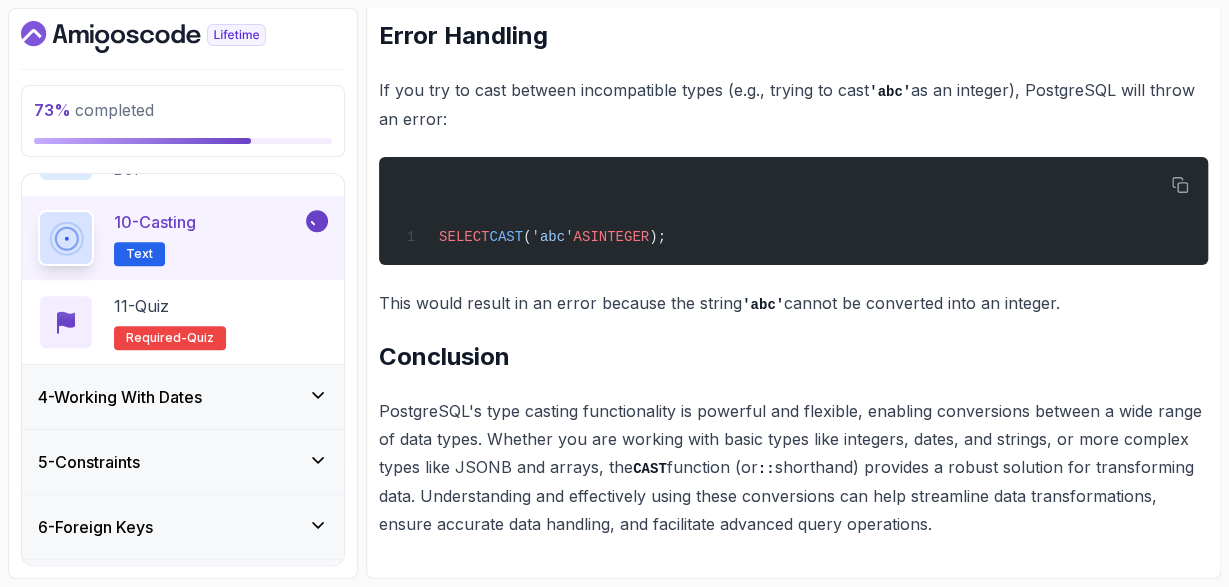 click 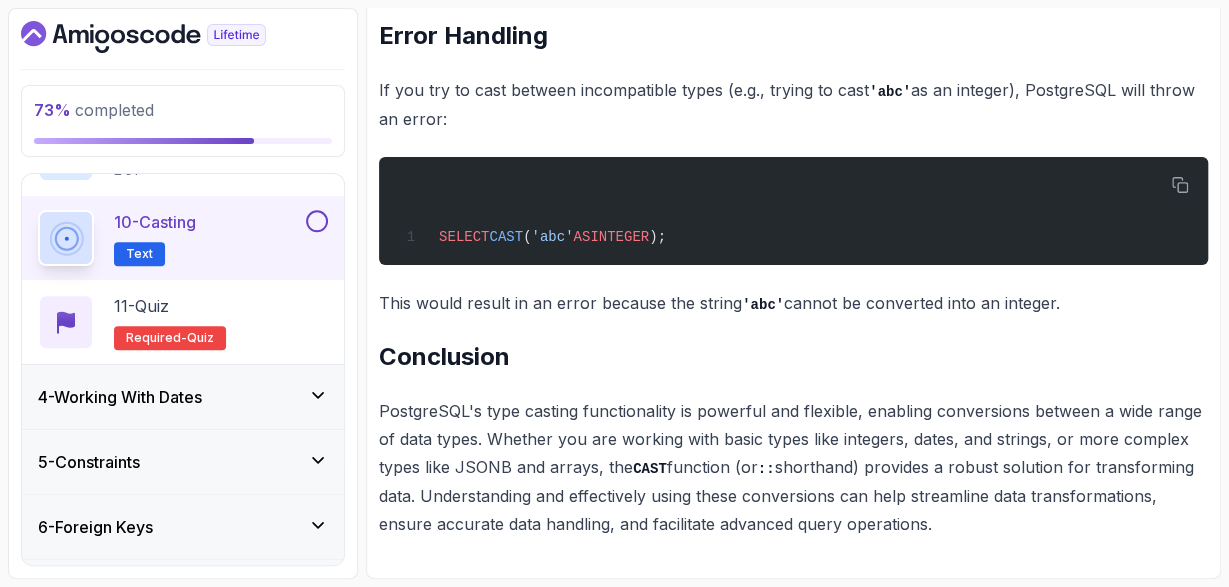 click at bounding box center (317, 221) 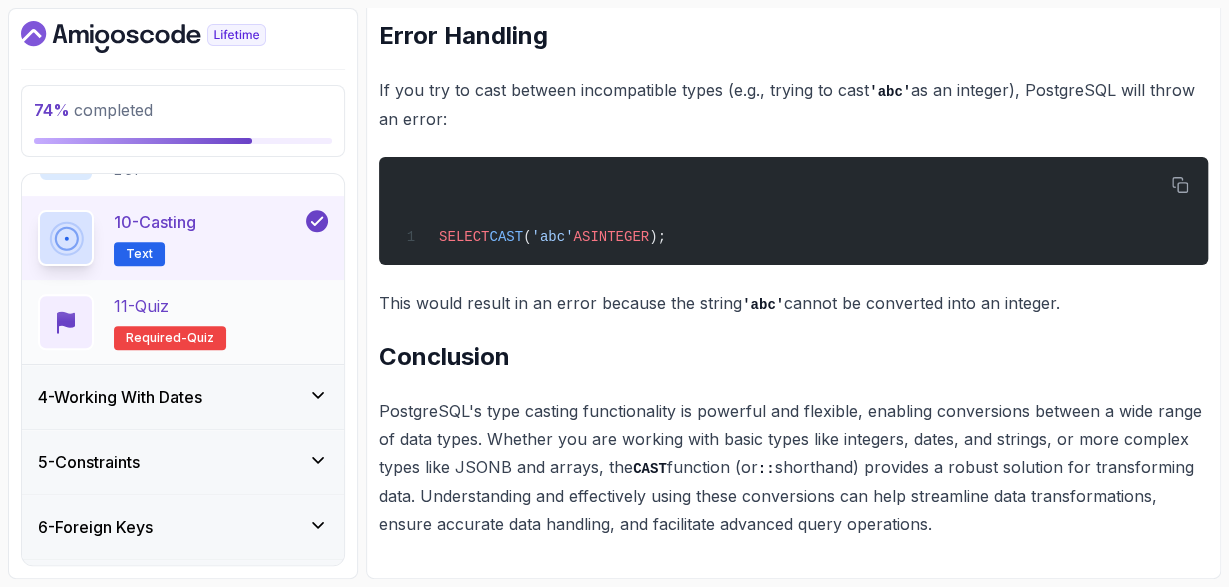 click on "11  -  Quiz" at bounding box center [141, 306] 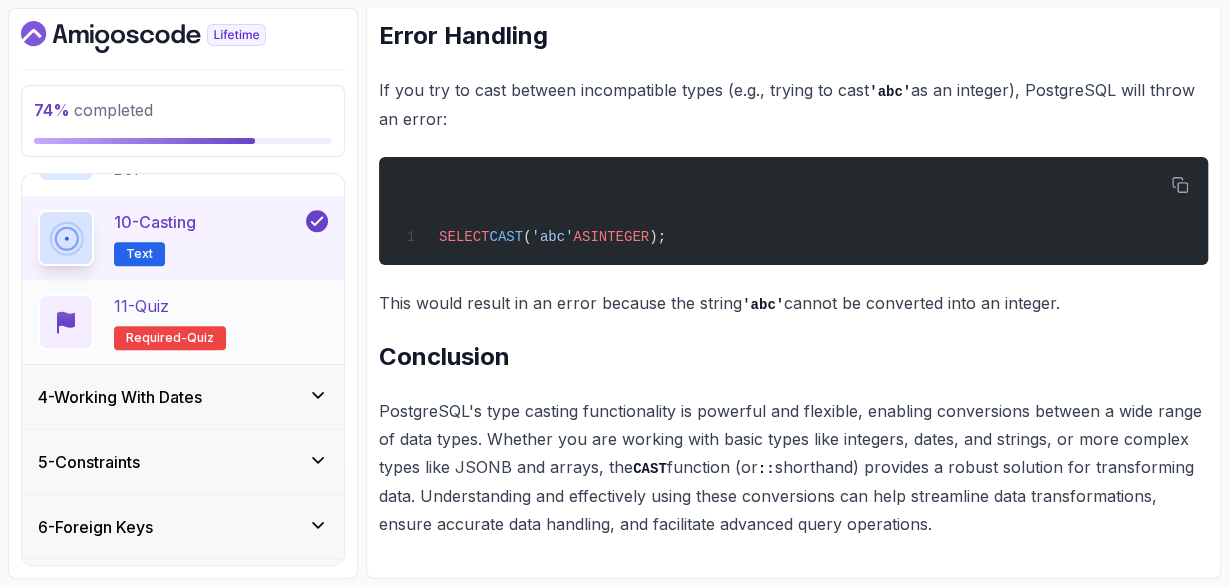 scroll, scrollTop: 0, scrollLeft: 0, axis: both 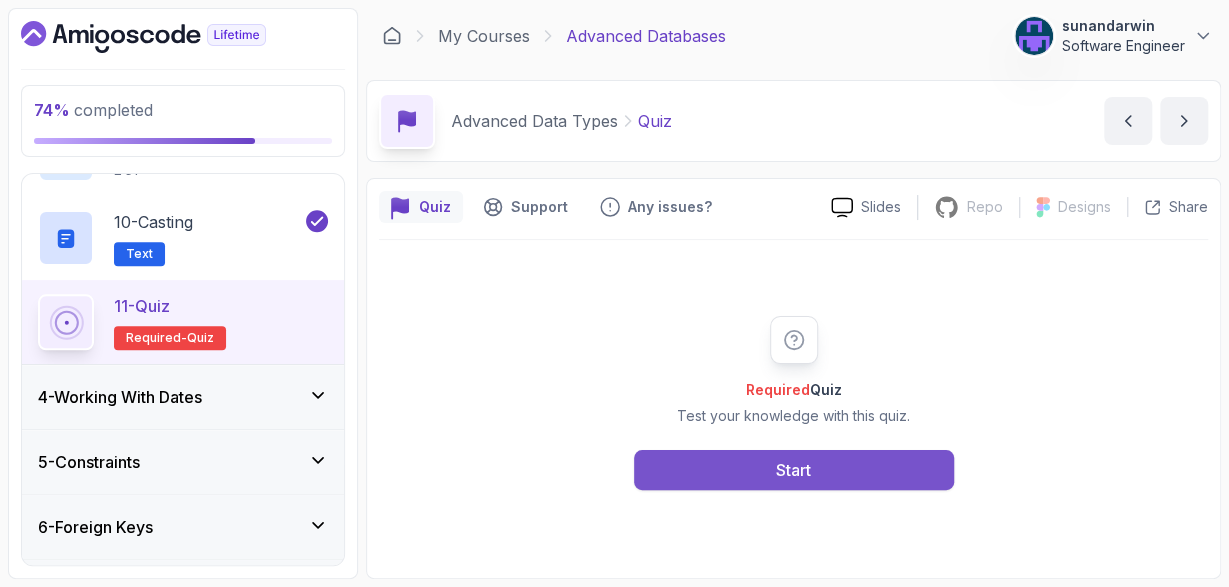 click on "Start" at bounding box center (793, 470) 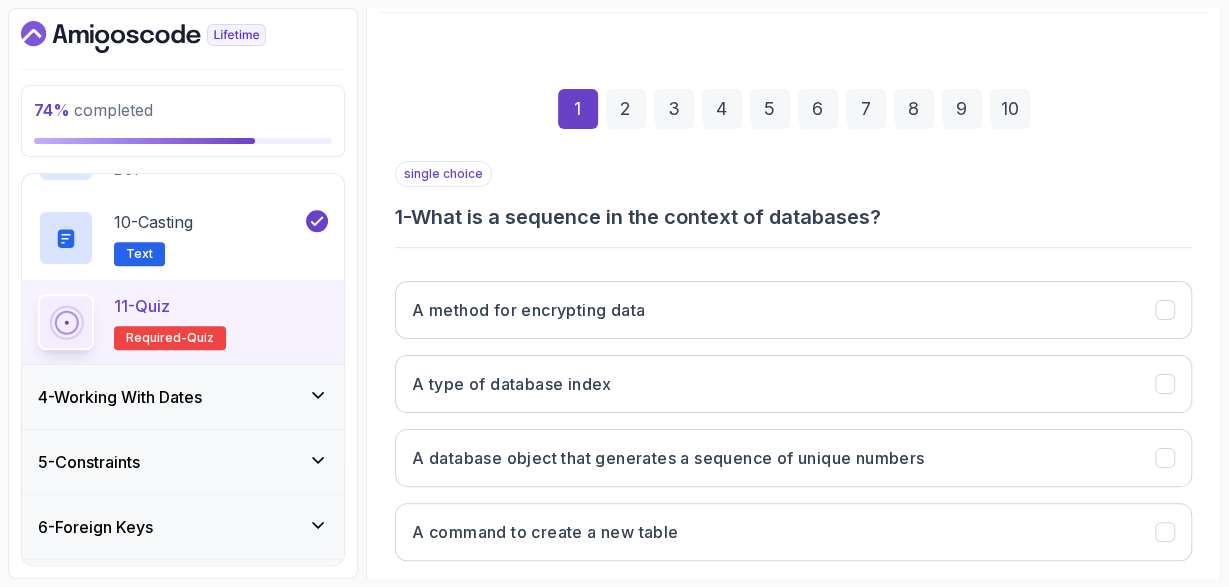 scroll, scrollTop: 333, scrollLeft: 0, axis: vertical 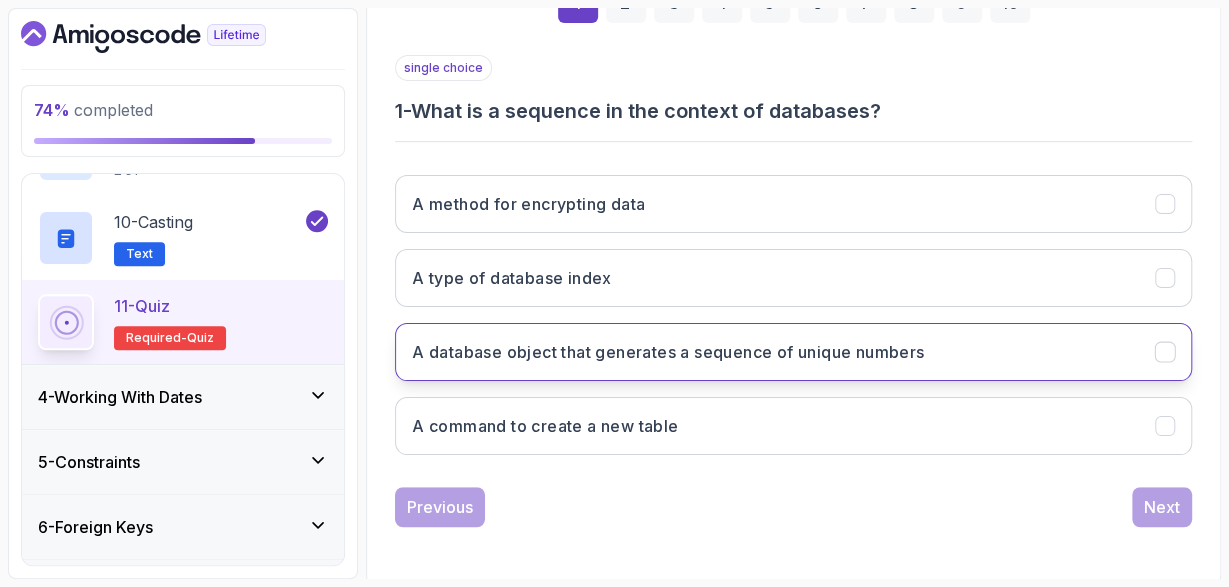 click 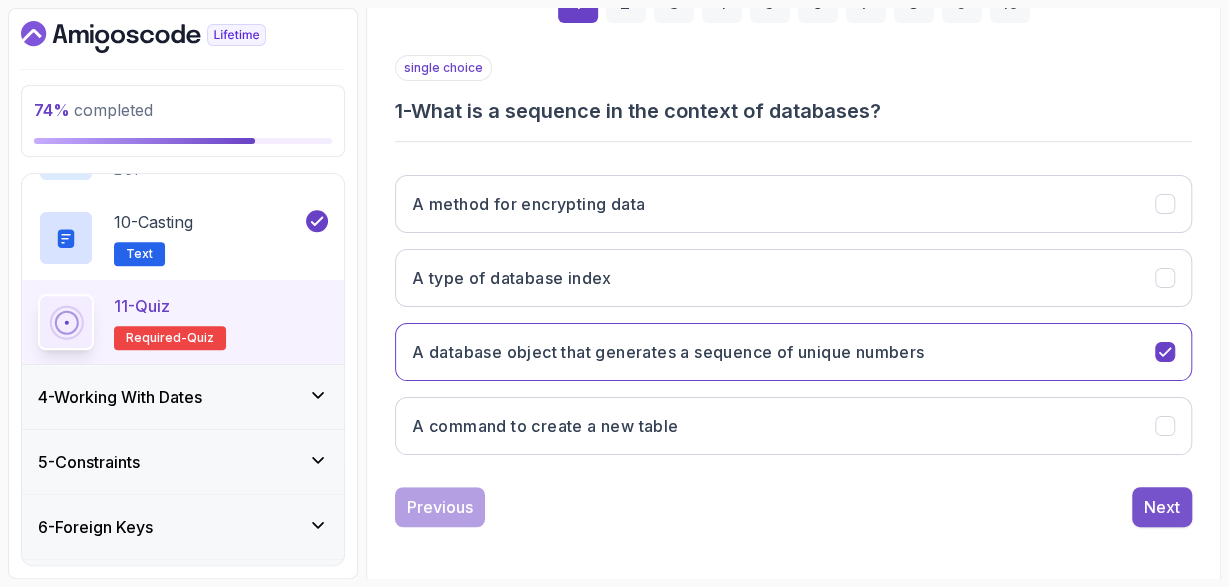 click on "Next" at bounding box center (1162, 507) 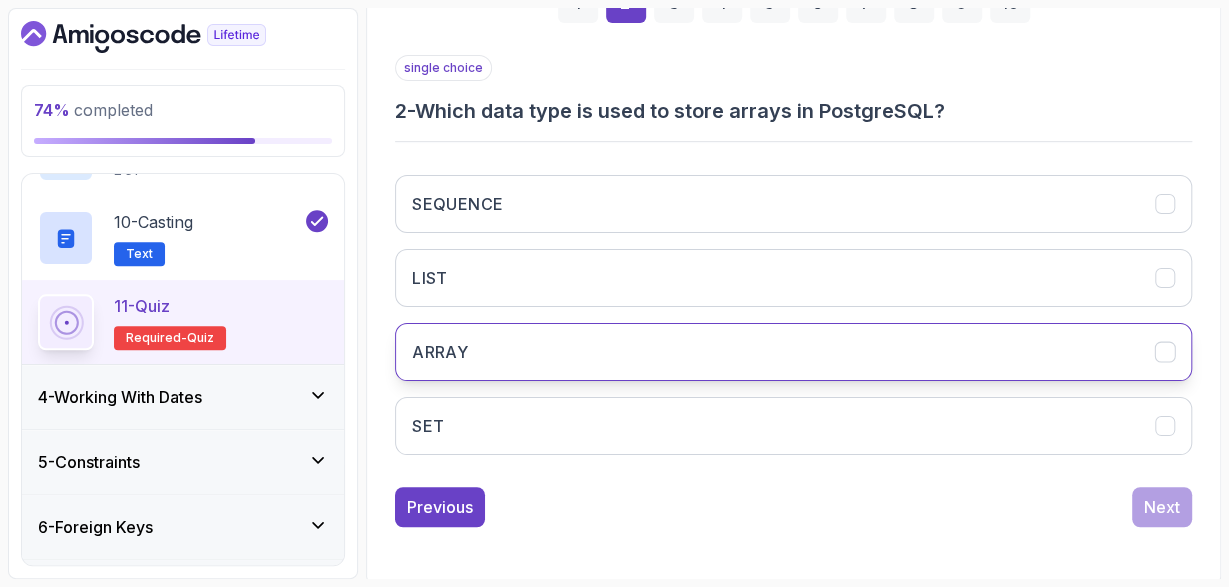 click 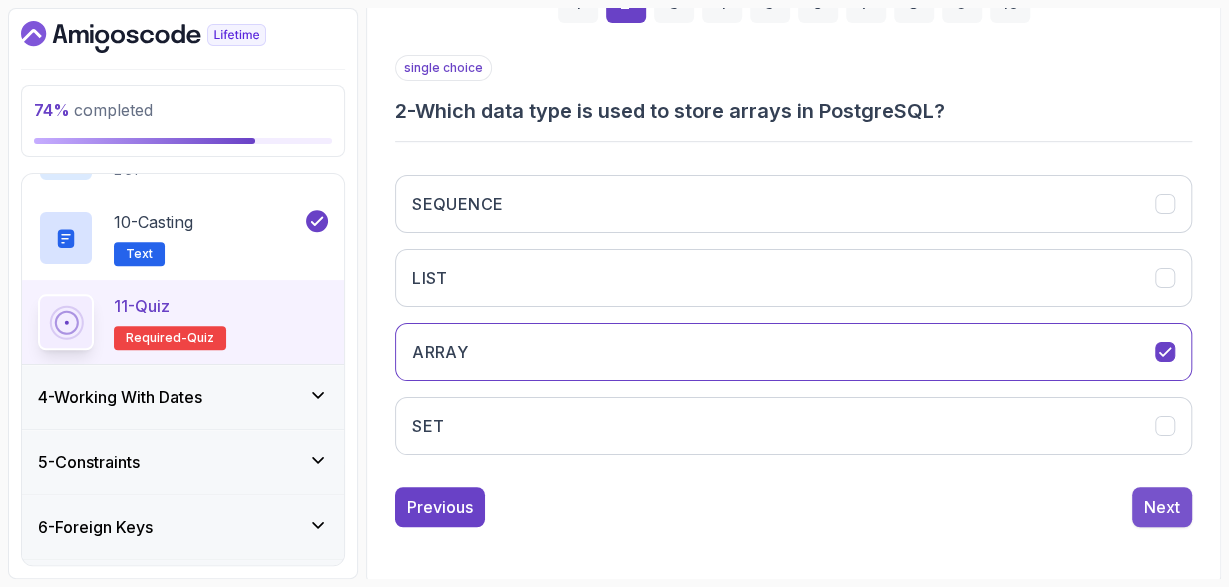 click on "Next" at bounding box center [1162, 507] 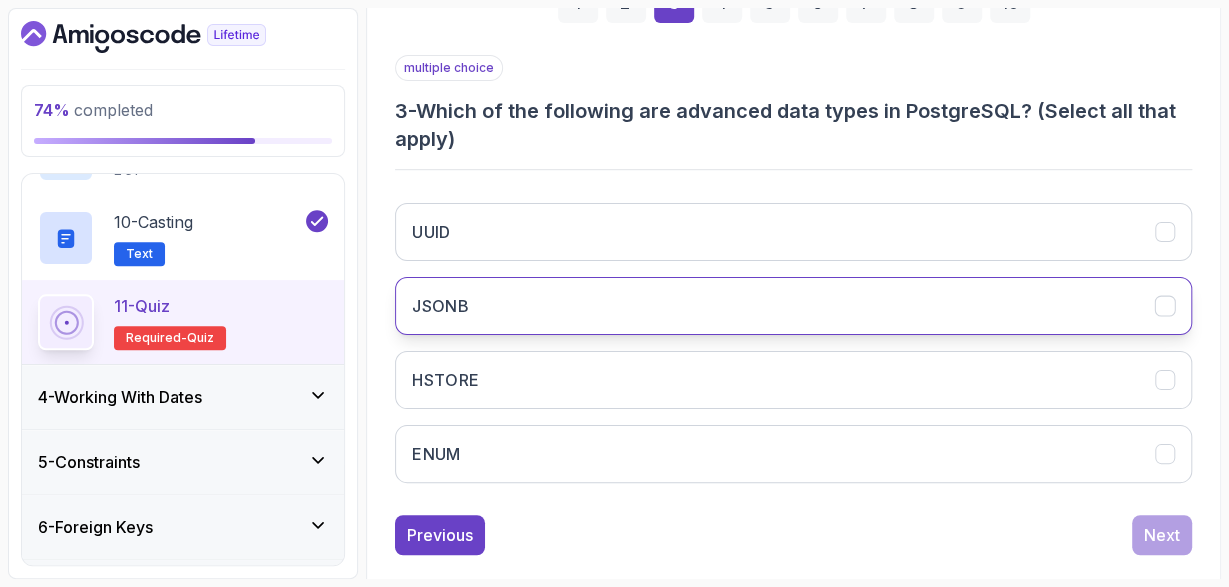 click 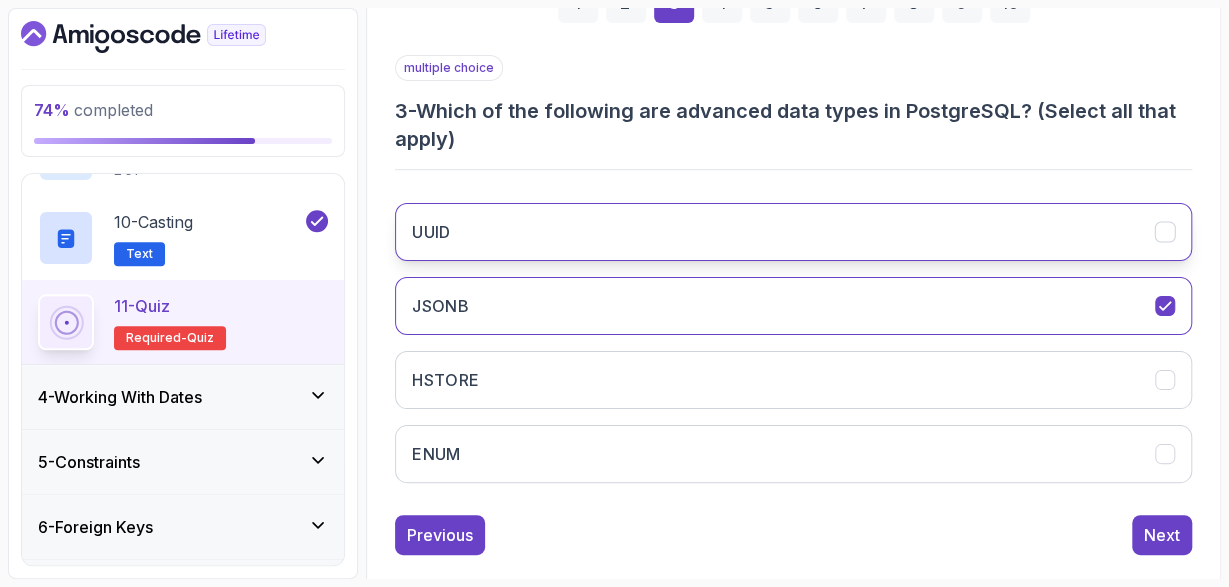 click 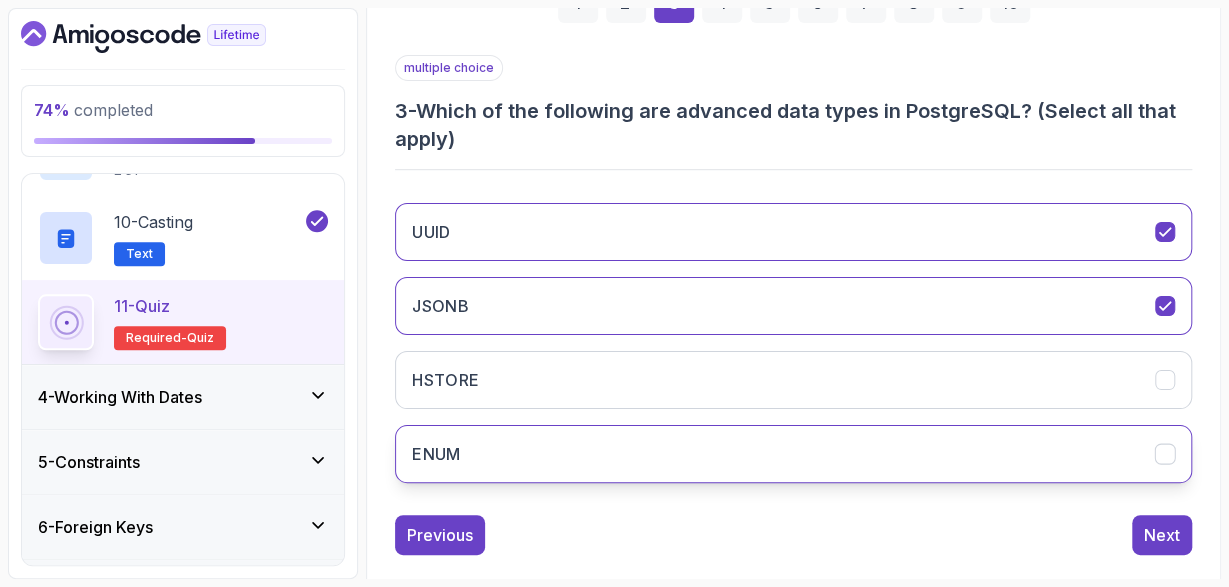 click 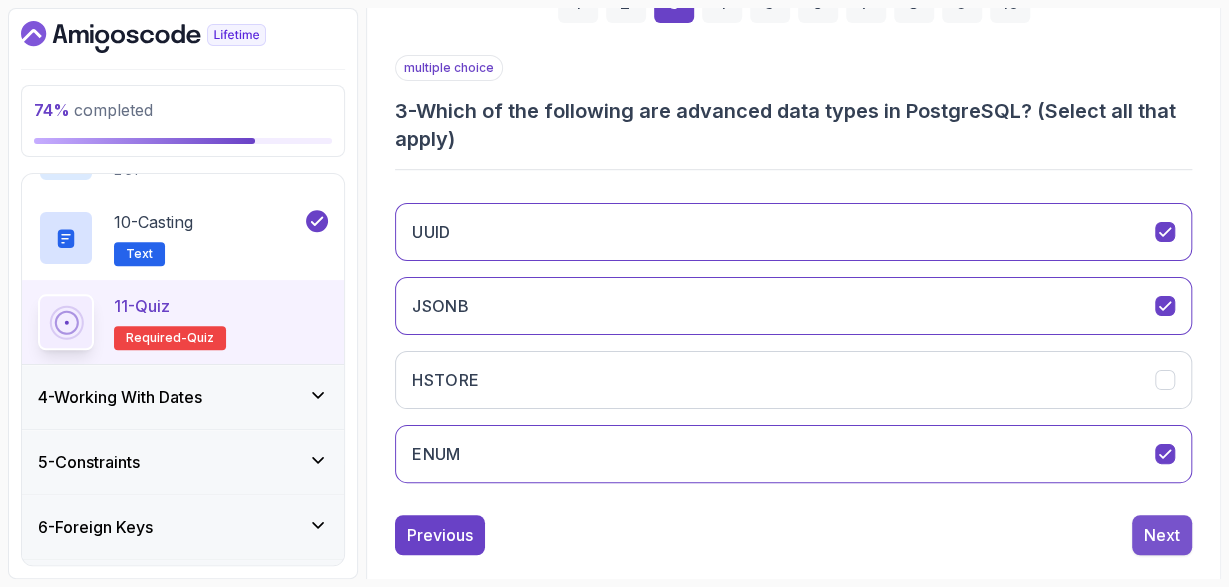 click on "Next" at bounding box center (1162, 535) 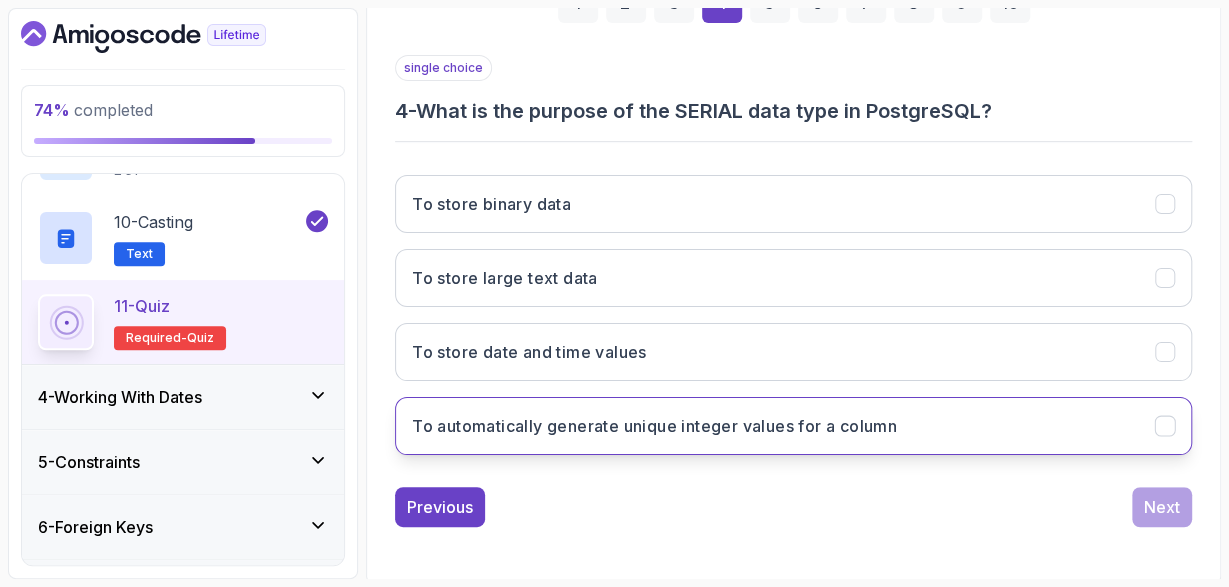 click 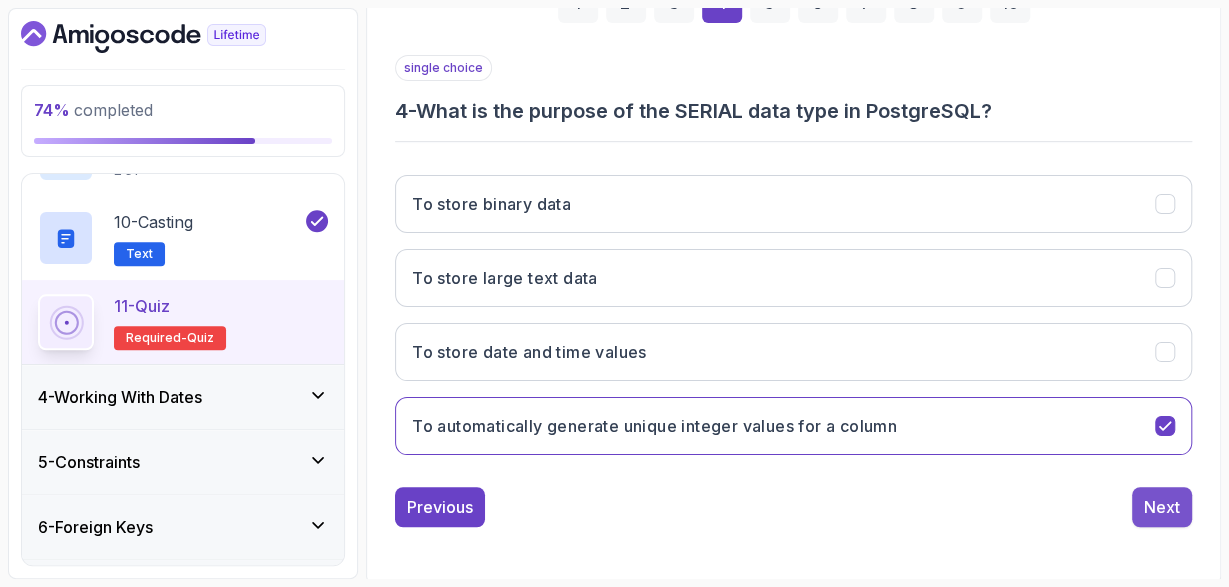 click on "Next" at bounding box center (1162, 507) 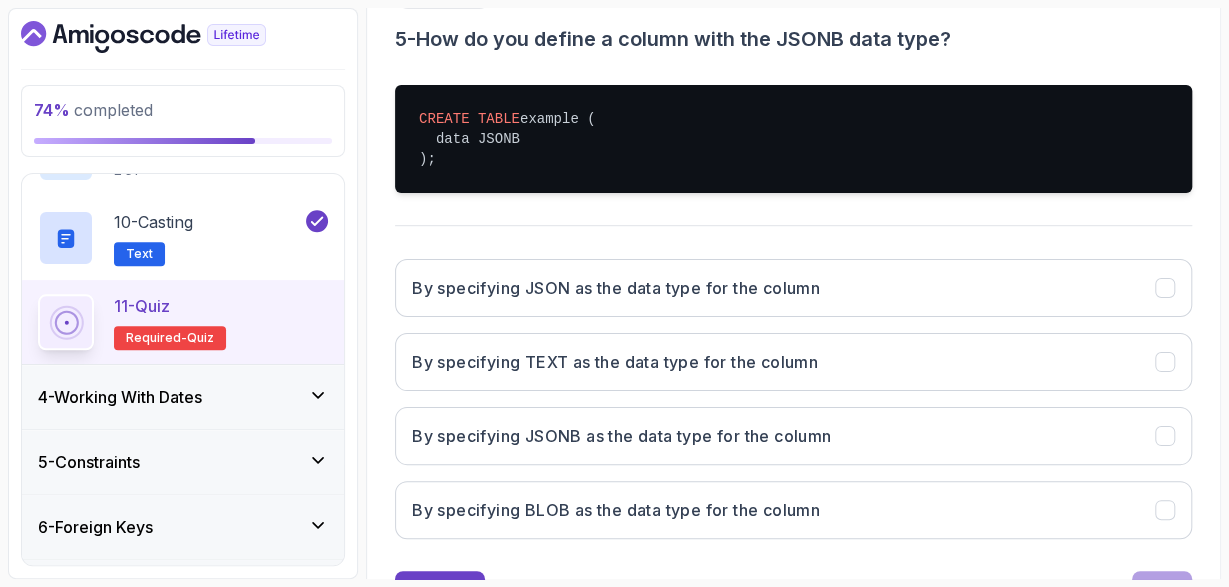 scroll, scrollTop: 373, scrollLeft: 0, axis: vertical 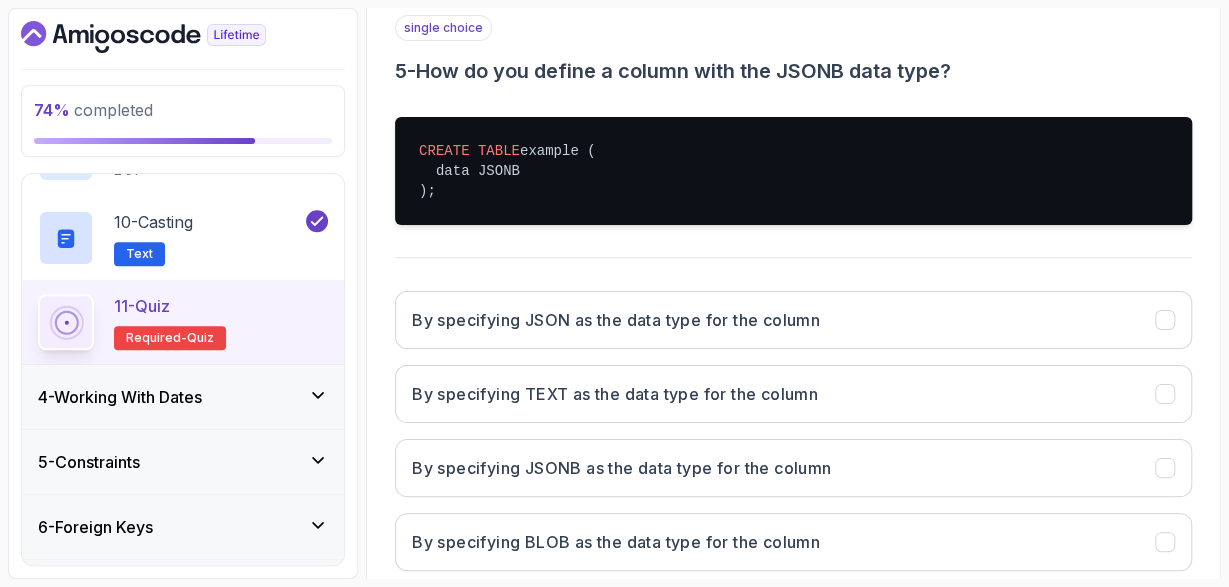 click on "By specifying JSON as the data type for the column By specifying TEXT as the data type for the column By specifying JSONB as the data type for the column By specifying BLOB as the data type for the column" at bounding box center [793, 431] 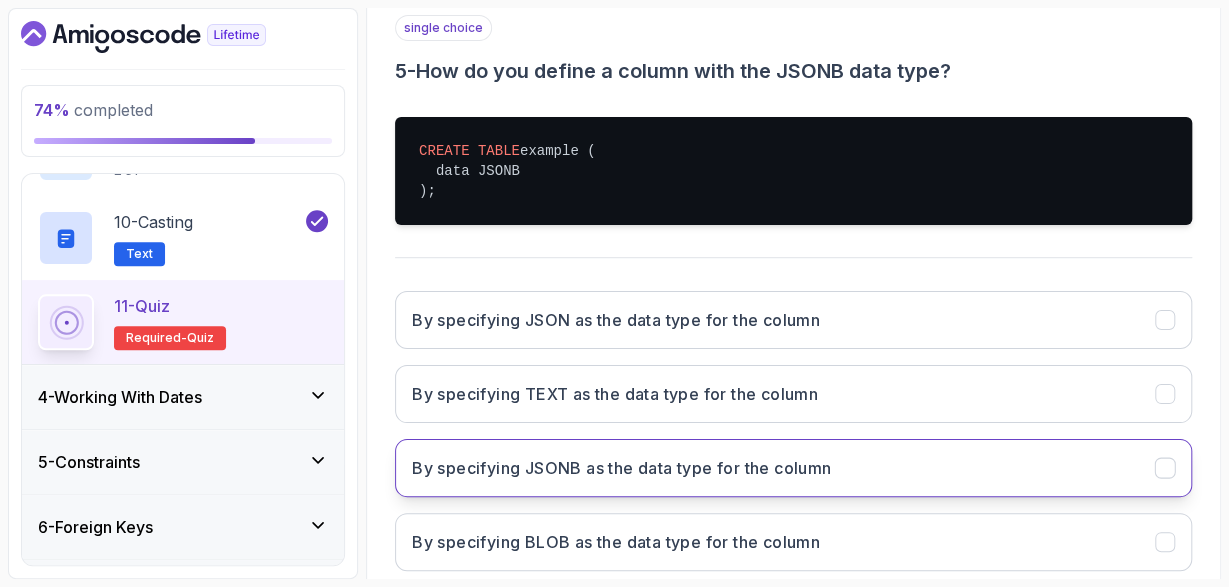 click 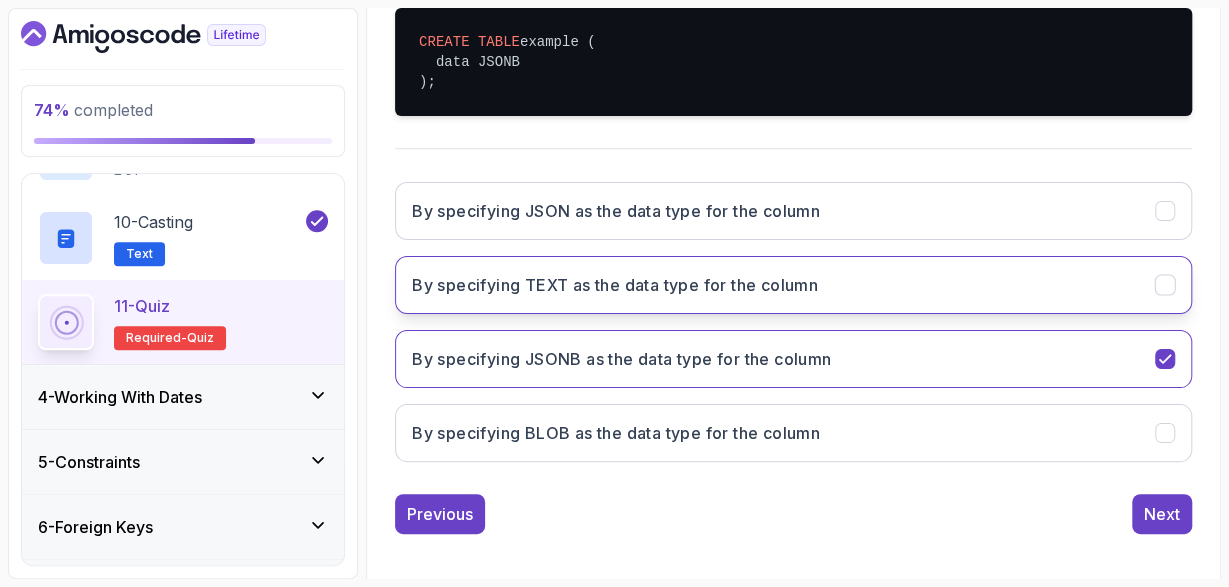 scroll, scrollTop: 489, scrollLeft: 0, axis: vertical 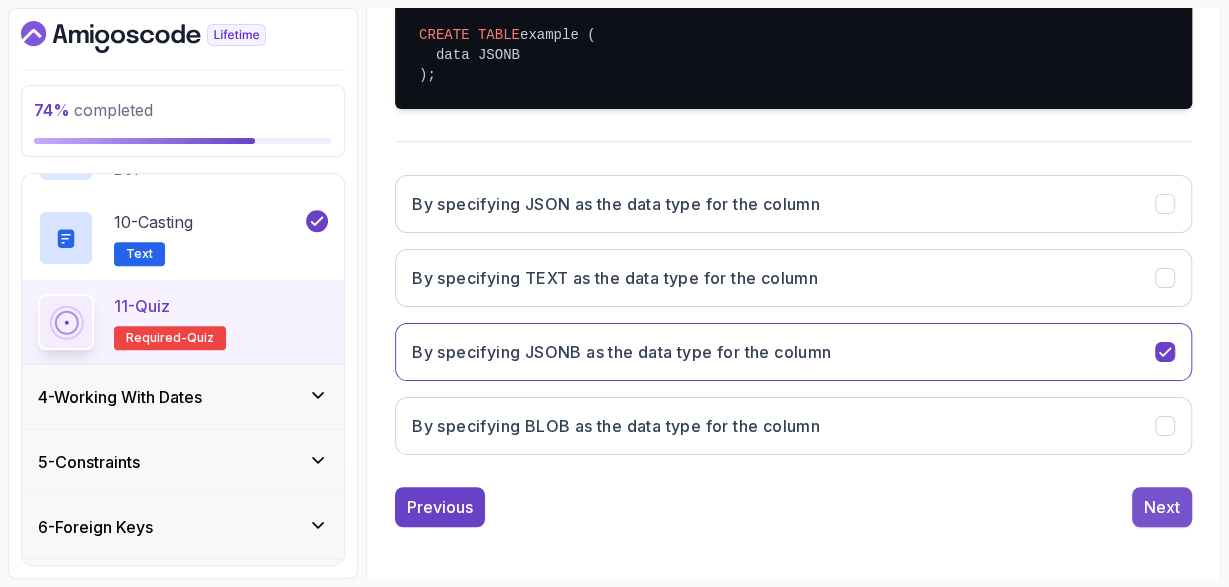 click on "Next" at bounding box center [1162, 507] 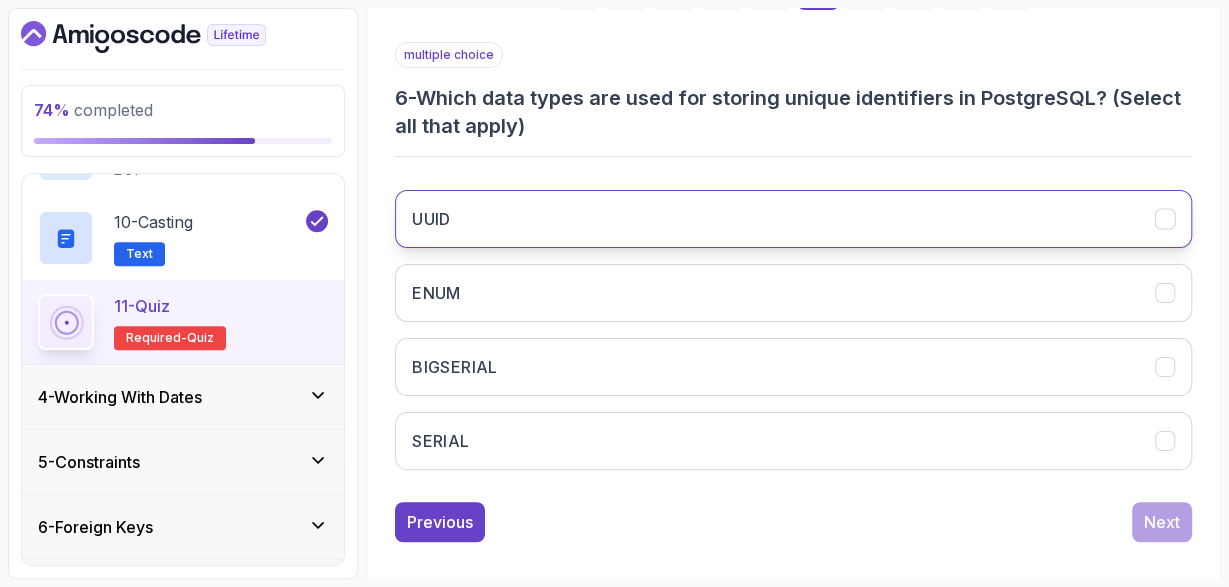 scroll, scrollTop: 348, scrollLeft: 0, axis: vertical 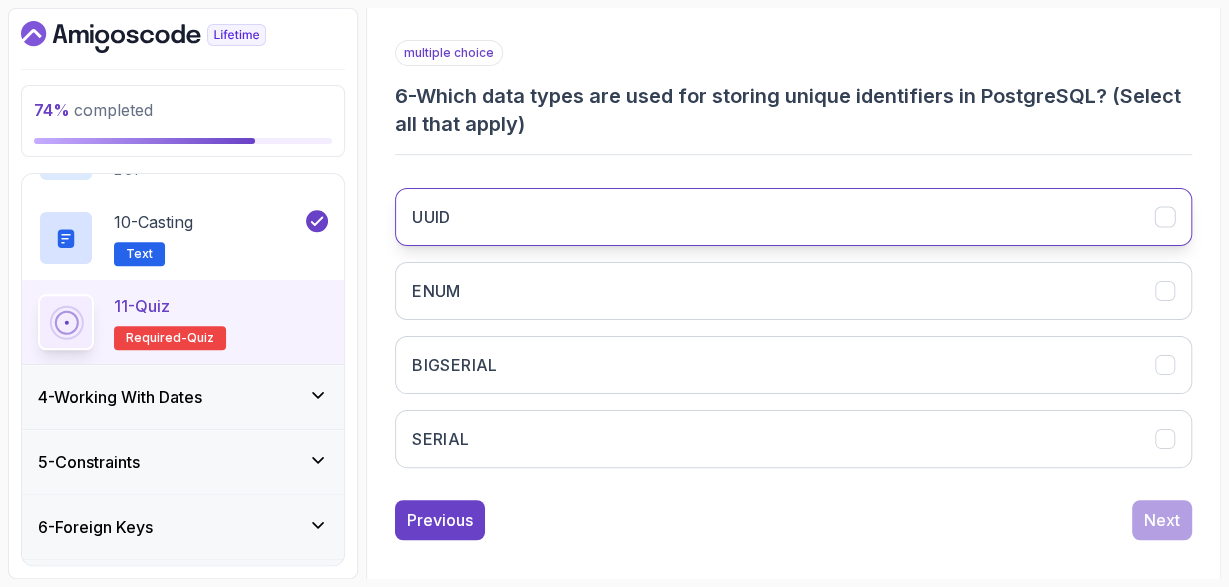 click 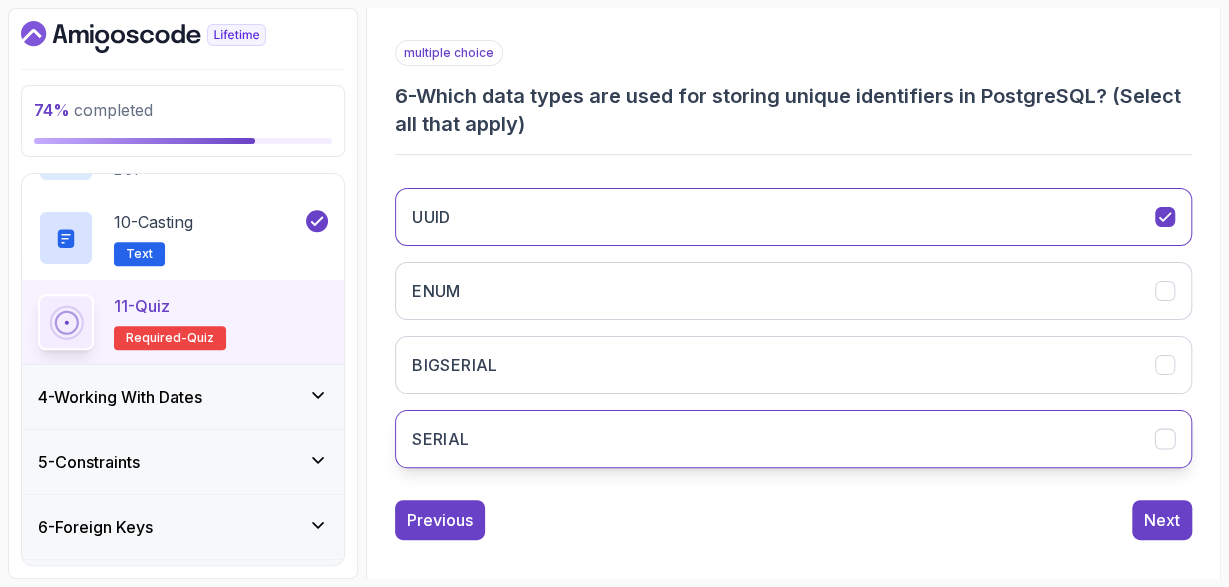 click 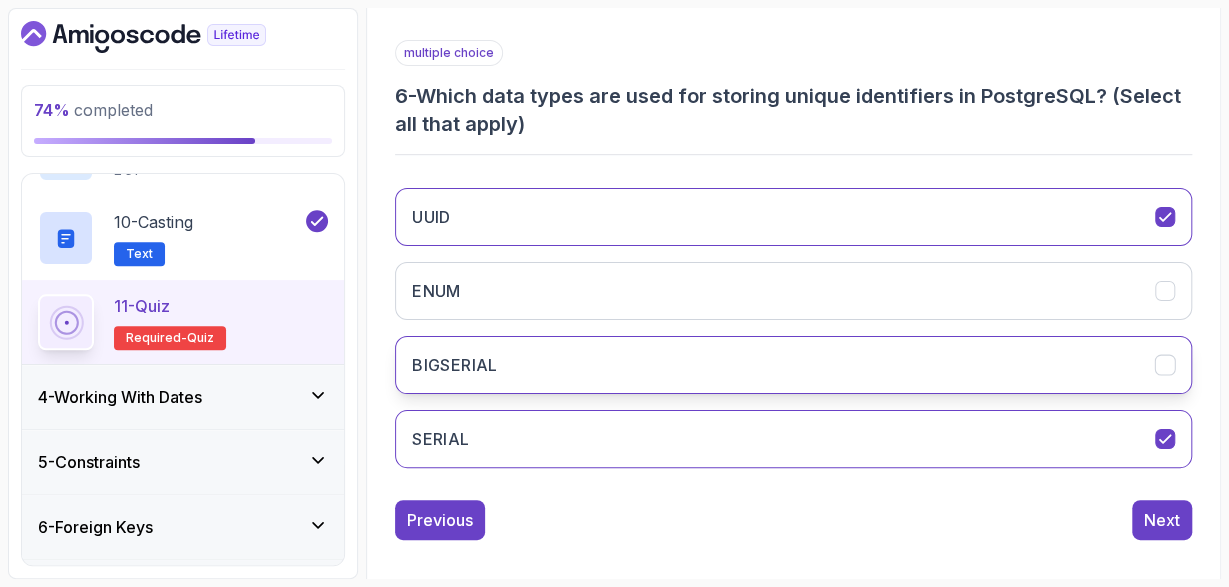 click on "BIGSERIAL" at bounding box center (793, 365) 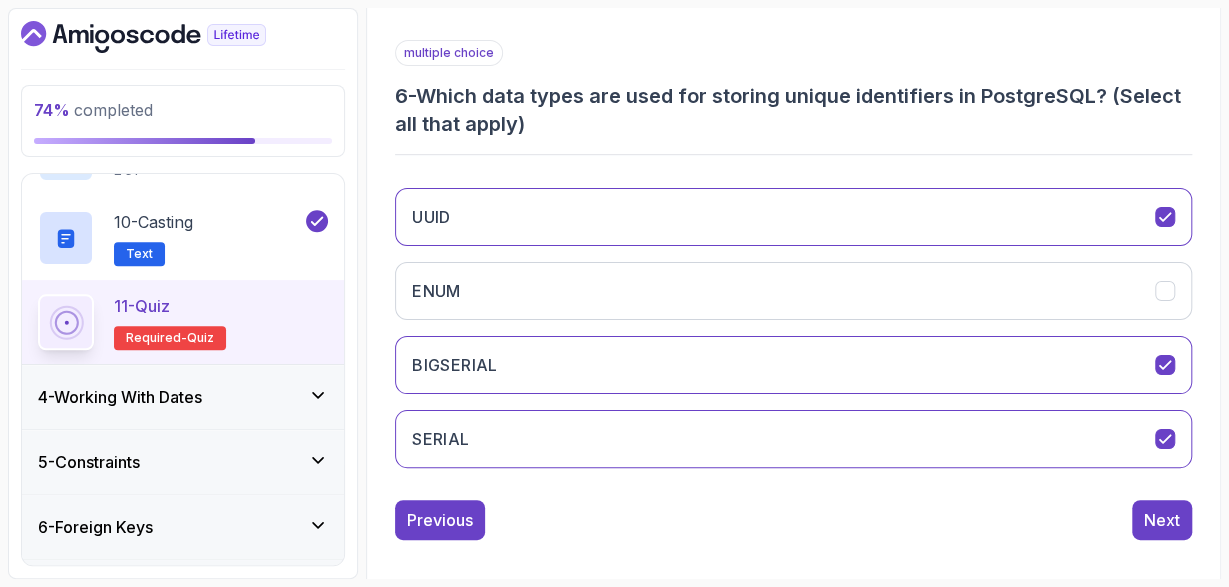 click on "1 2 3 4 5 6 7 8 9 10 multiple choice 6  -  Which data types are used for storing unique identifiers in PostgreSQL? (Select all that apply) UUID ENUM BIGSERIAL SERIAL Previous Next" at bounding box center [793, 238] 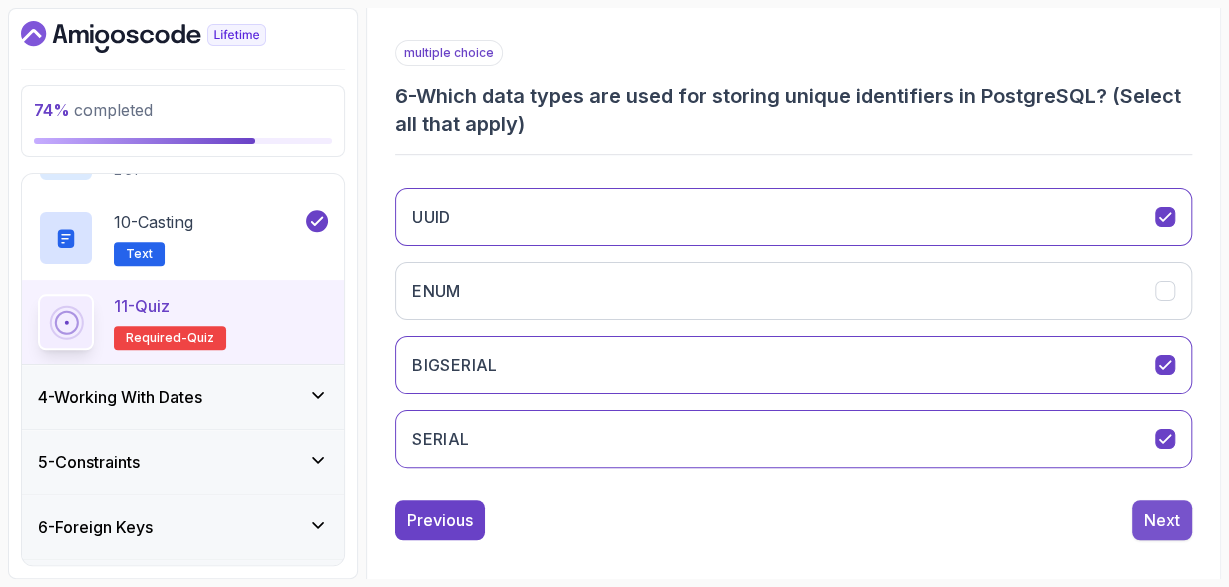 click on "Next" at bounding box center [1162, 520] 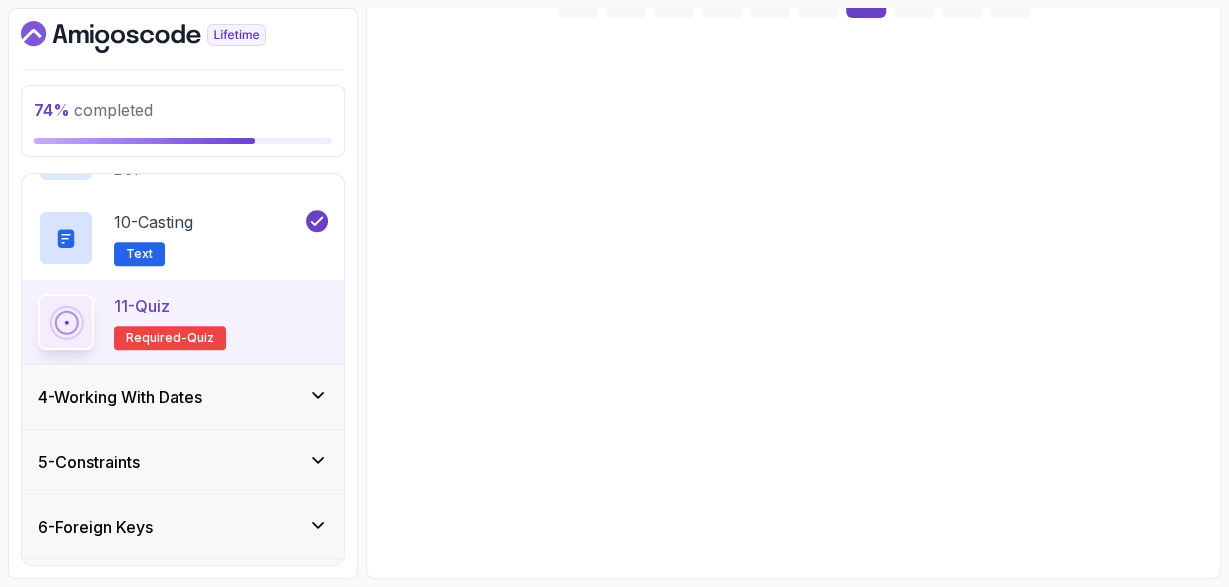 scroll, scrollTop: 333, scrollLeft: 0, axis: vertical 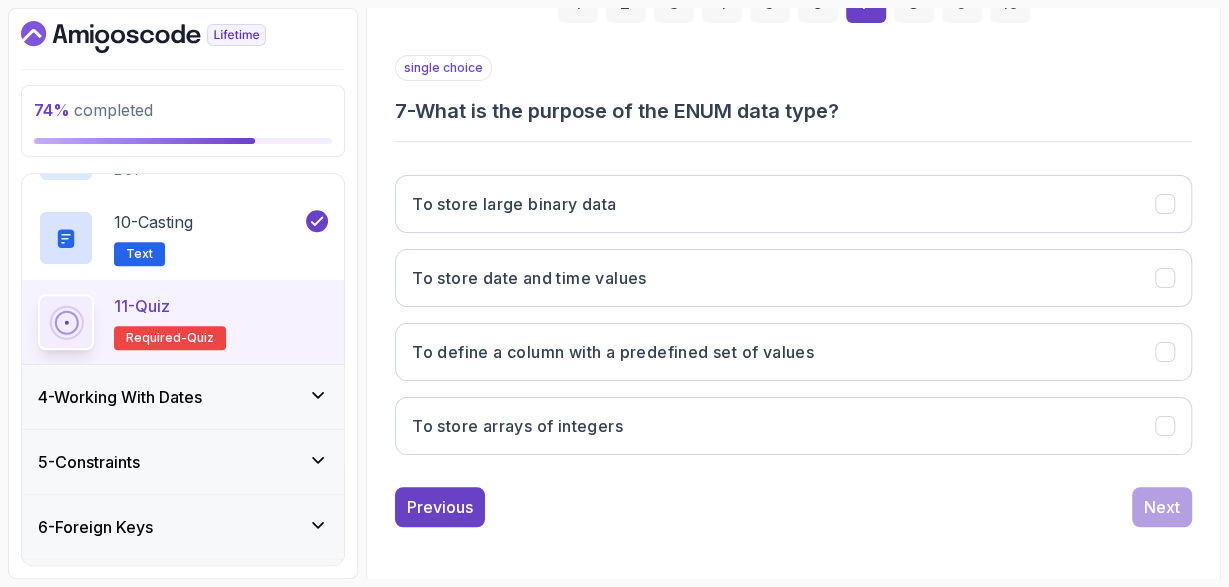 click on "1 2 3 4 5 6 7 8 9 10 single choice 7  -  What is the purpose of the ENUM data type? To store large binary data To store date and time values To define a column with a predefined set of values To store arrays of integers Previous Next" at bounding box center (793, 239) 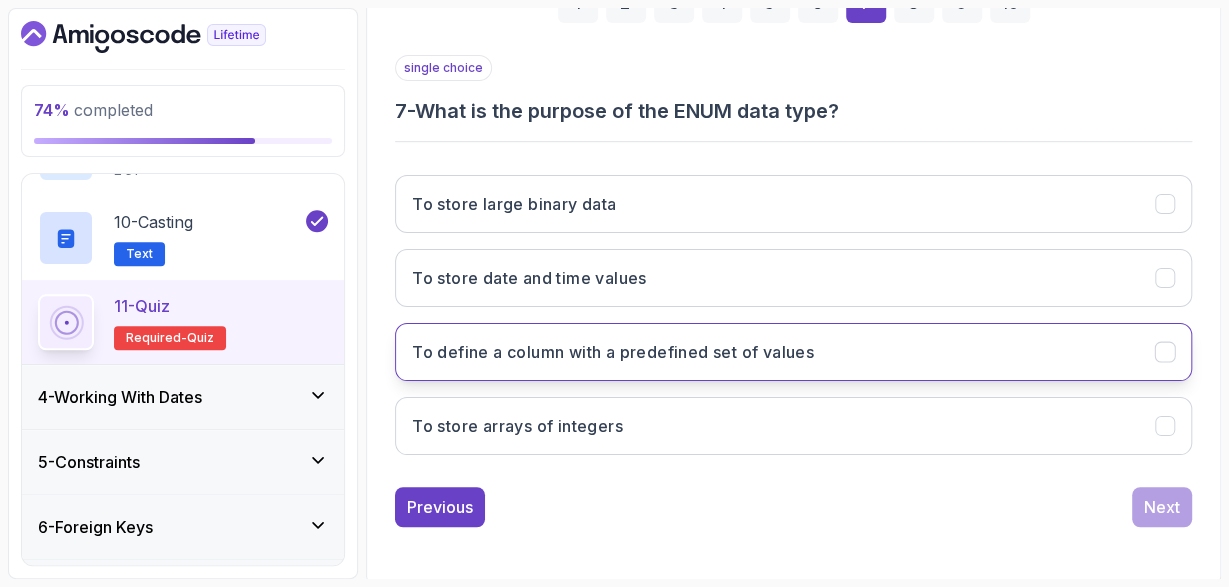 click 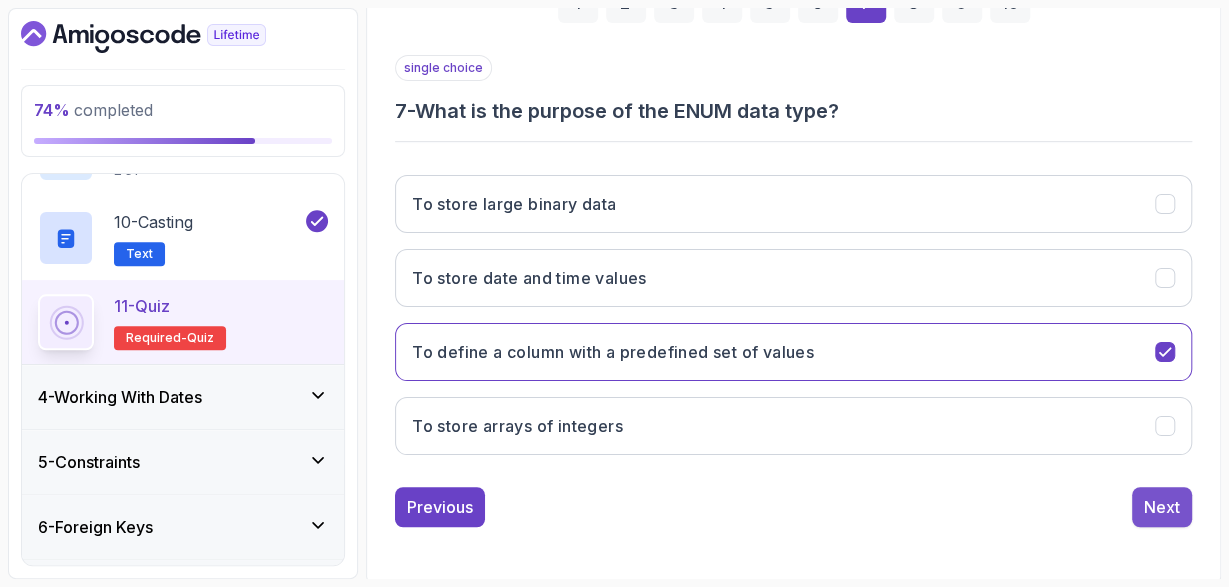 click on "Next" at bounding box center [1162, 507] 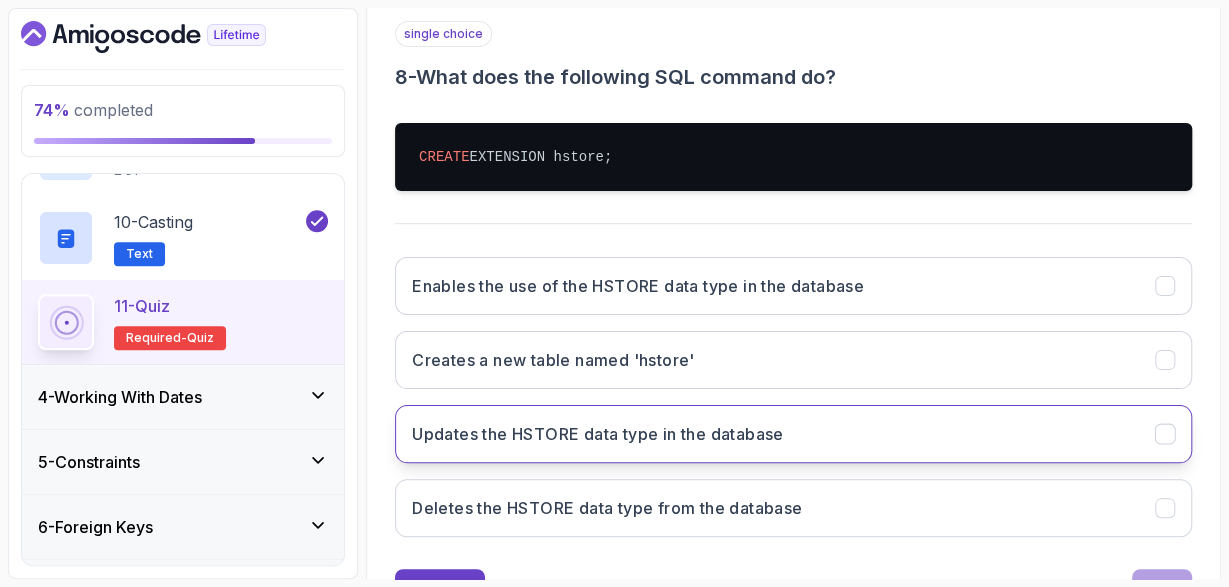 scroll, scrollTop: 333, scrollLeft: 0, axis: vertical 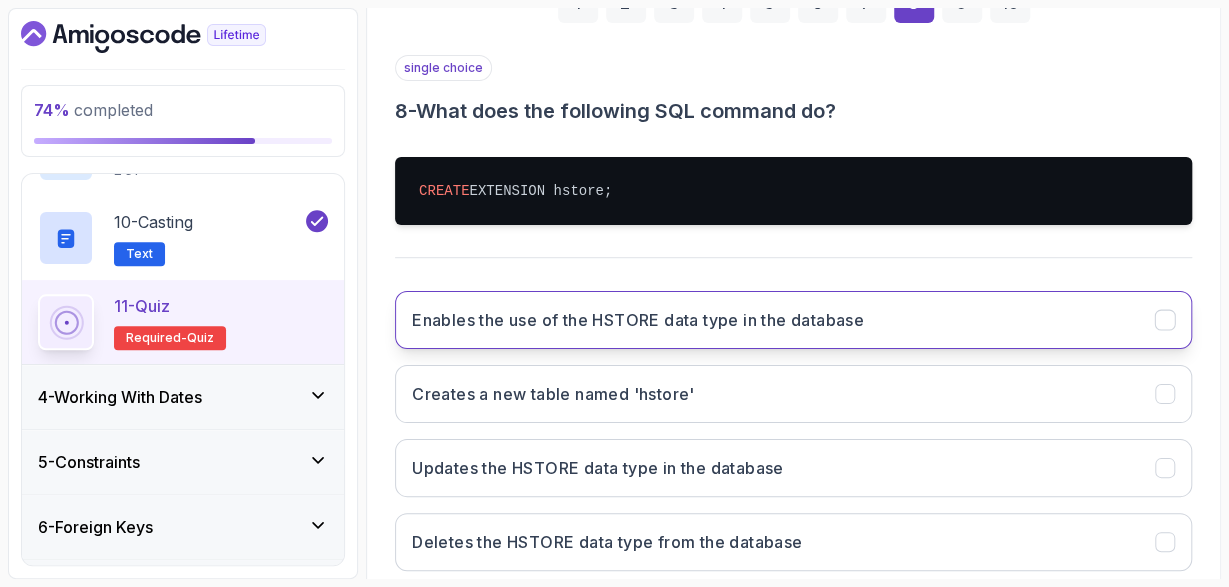 click 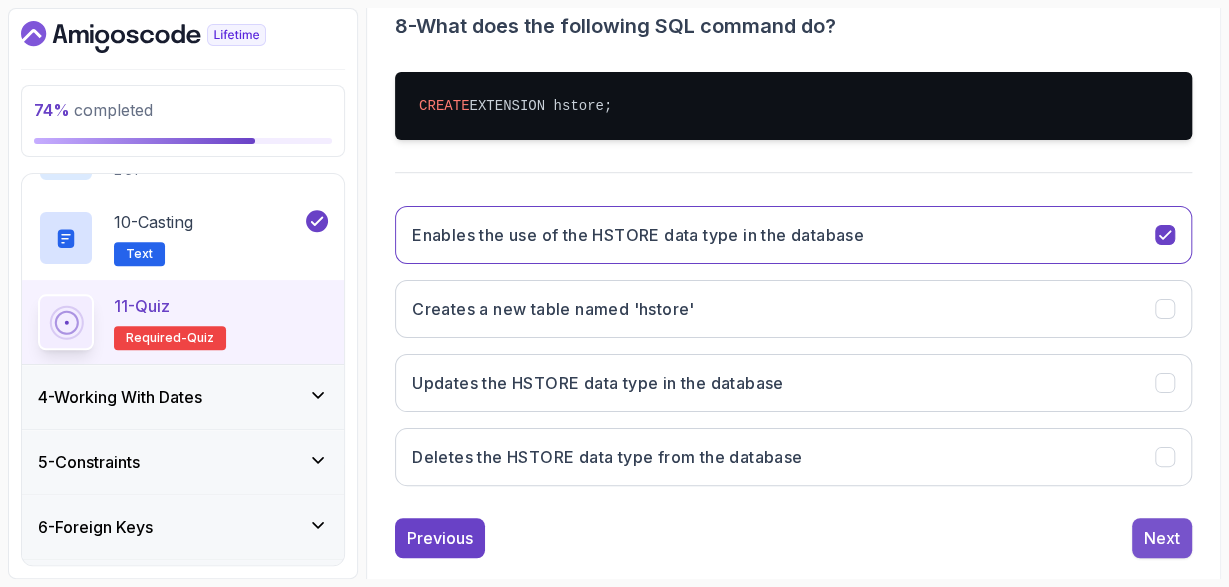 scroll, scrollTop: 449, scrollLeft: 0, axis: vertical 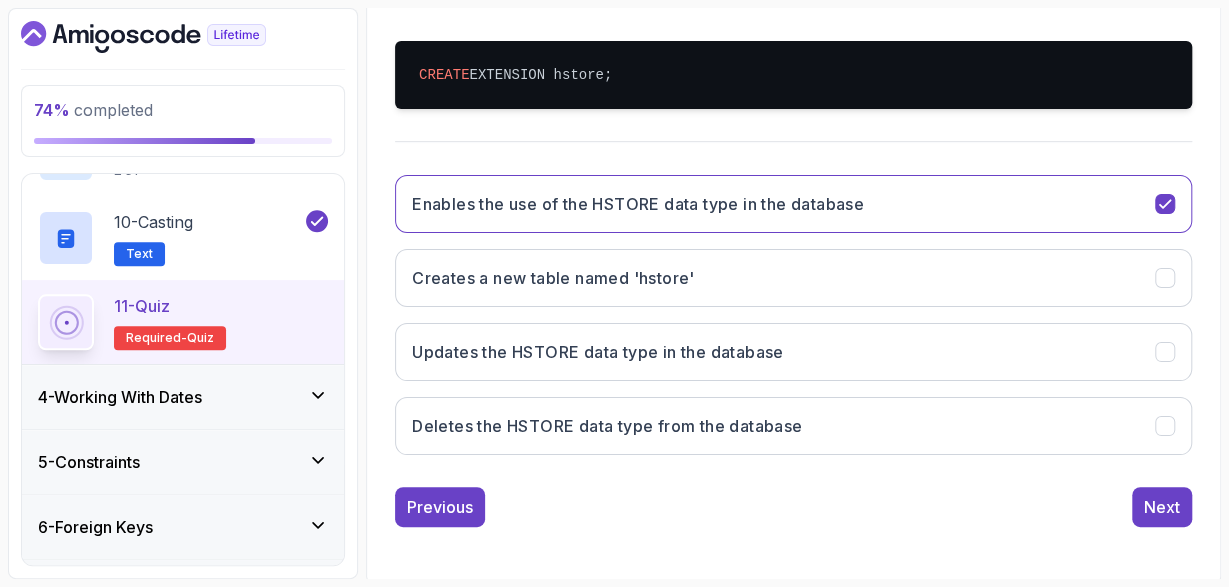 click on "single choice 8  -  What does the following SQL command do? CREATE  EXTENSION hstore;
Enables the use of the HSTORE data type in the database Creates a new table named 'hstore' Updates the HSTORE data type in the database Deletes the HSTORE data type from the database Previous Next" at bounding box center (793, 233) 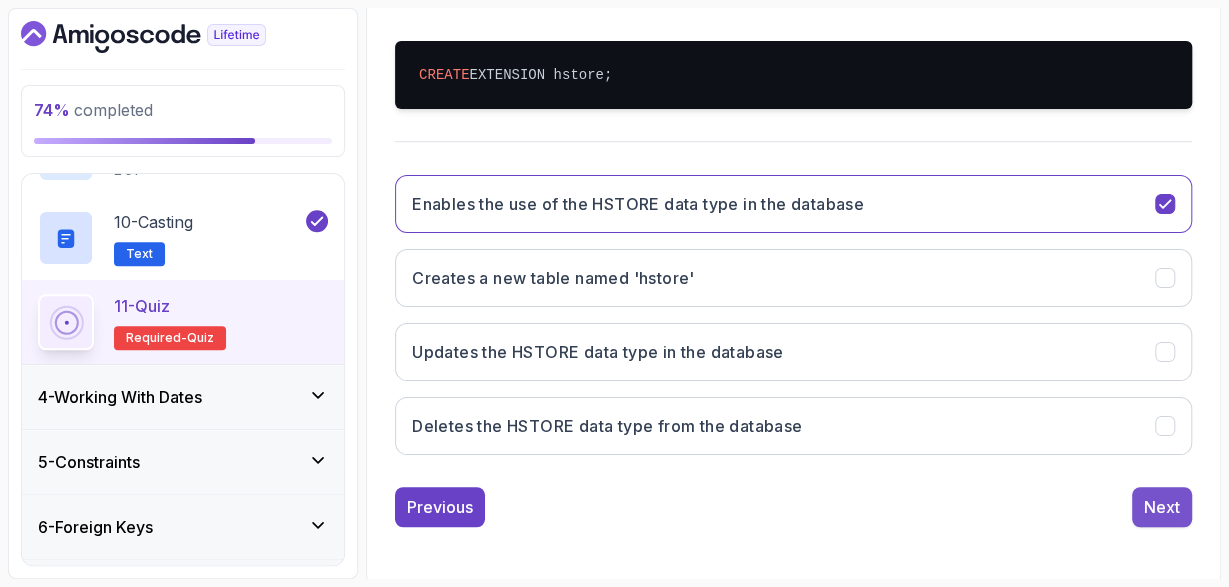 click on "Next" at bounding box center (1162, 507) 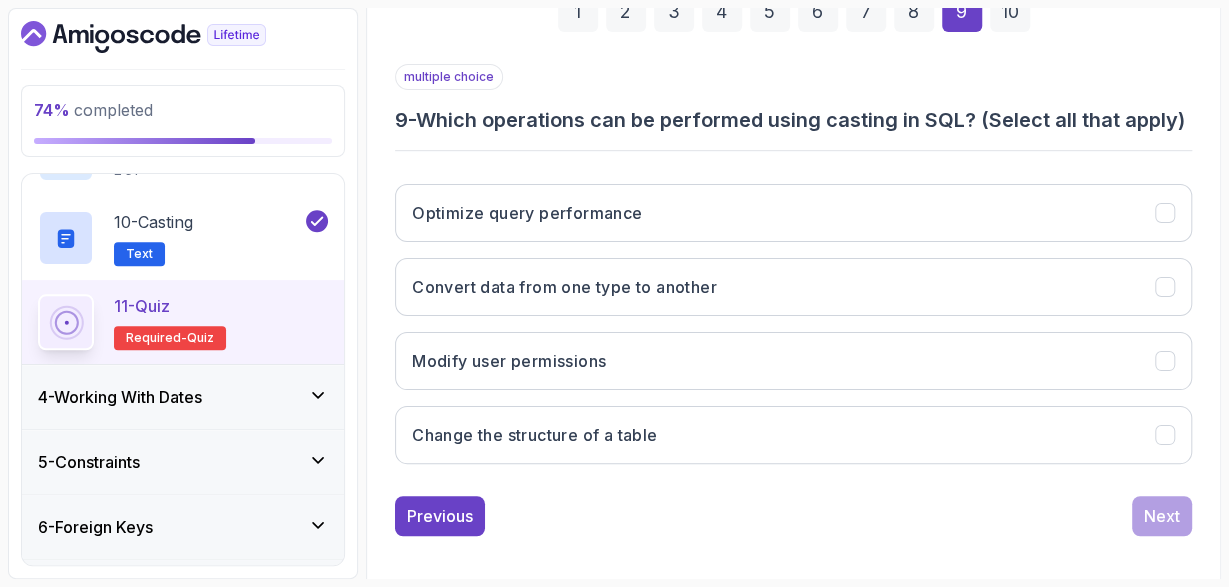scroll, scrollTop: 361, scrollLeft: 0, axis: vertical 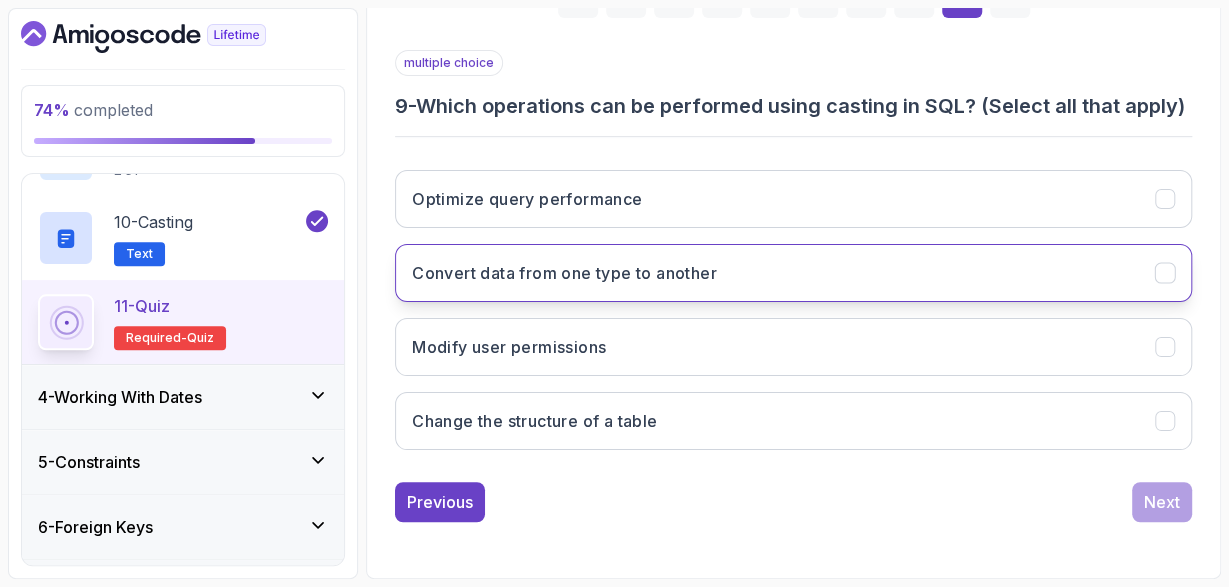click on "Convert data from one type to another" at bounding box center (793, 273) 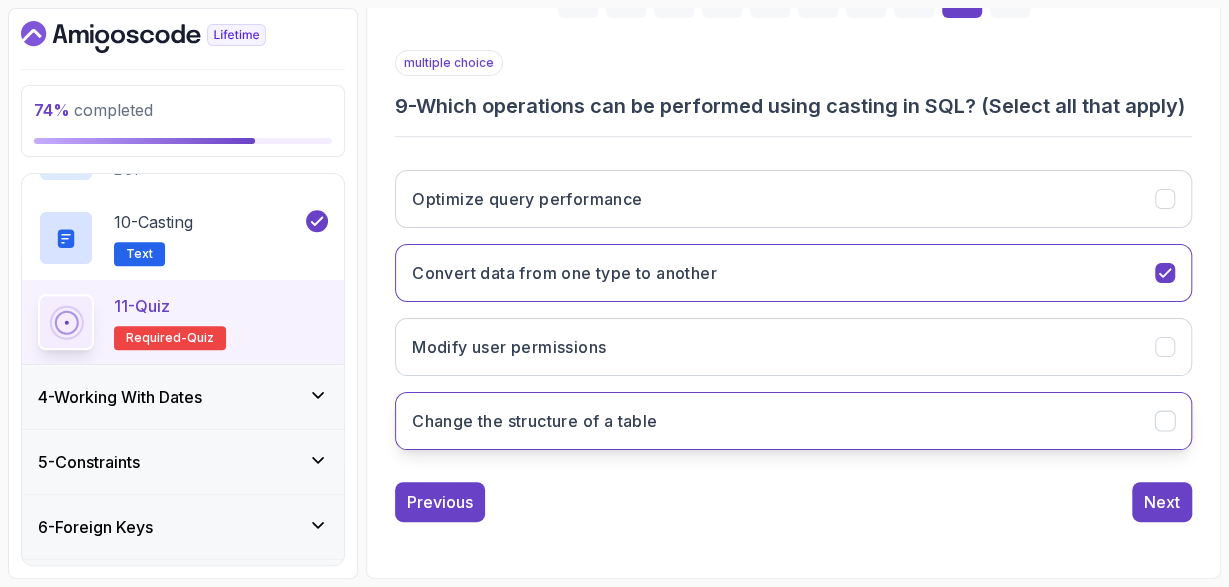 click 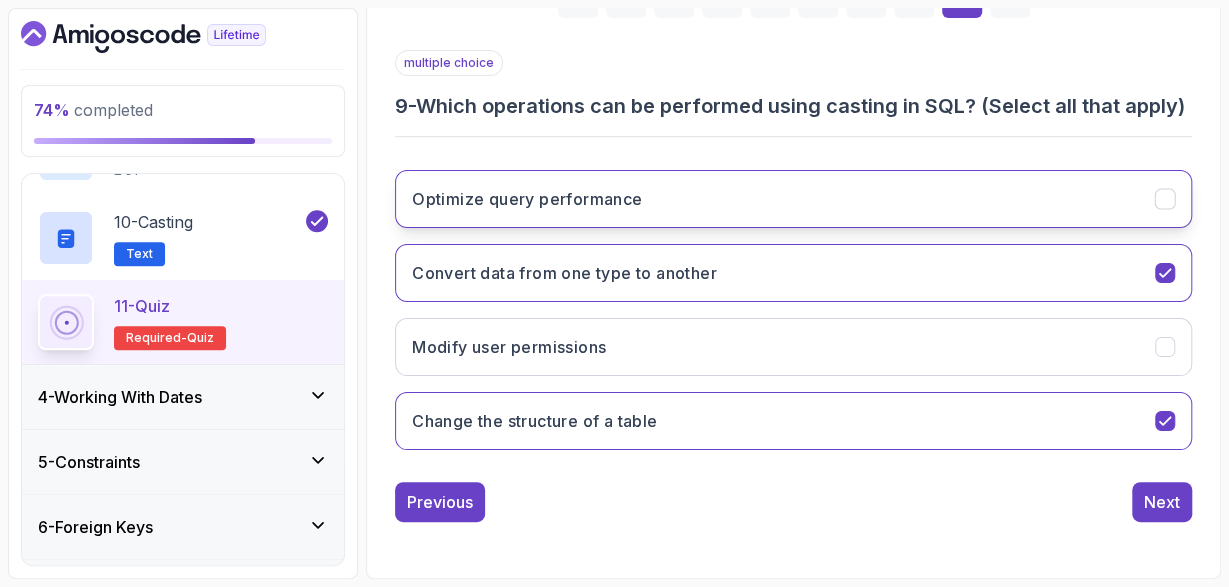 click 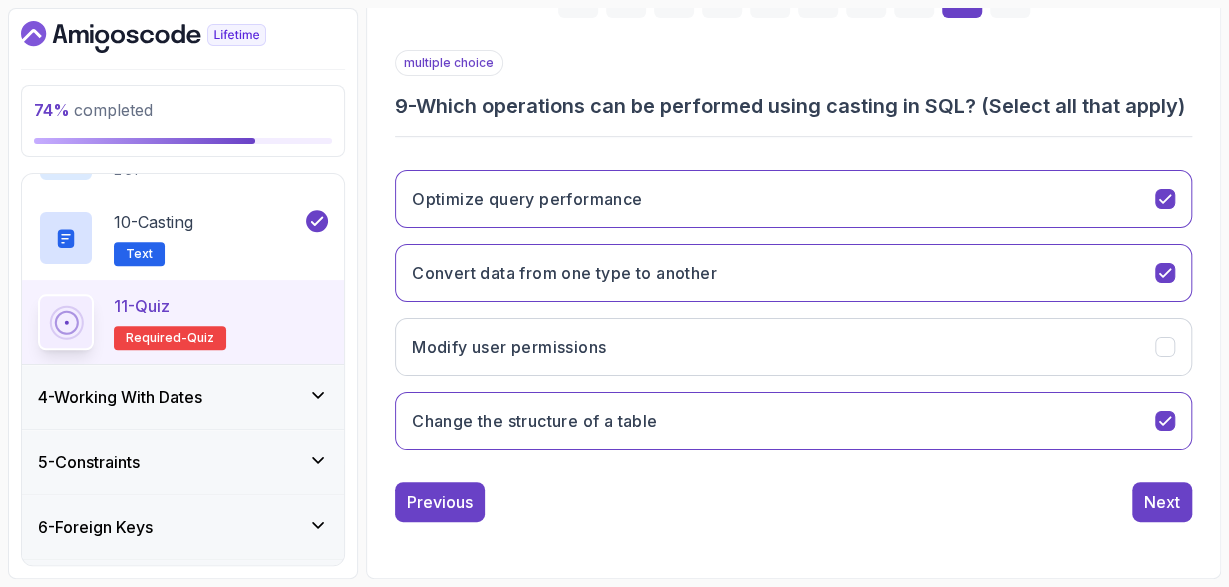 click on "1 2 3 4 5 6 7 8 9 10 multiple choice 9  -  Which operations can be performed using casting in SQL? (Select all that apply) Optimize query performance Convert data from one type to another Modify user permissions Change the structure of a table Previous Next" at bounding box center (793, 234) 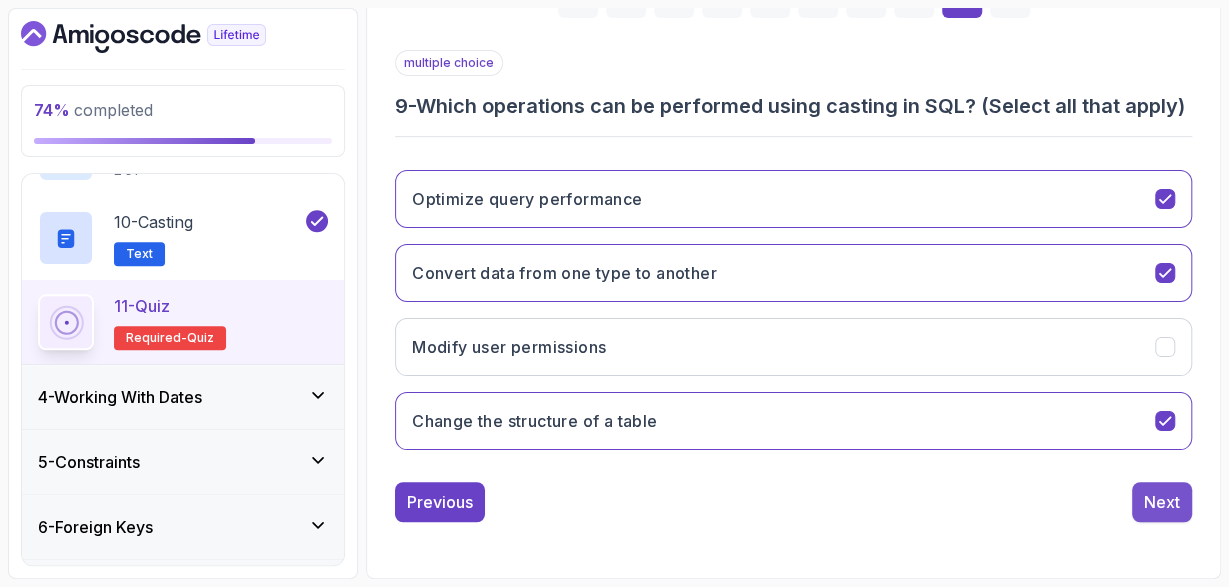 click on "Next" at bounding box center (1162, 502) 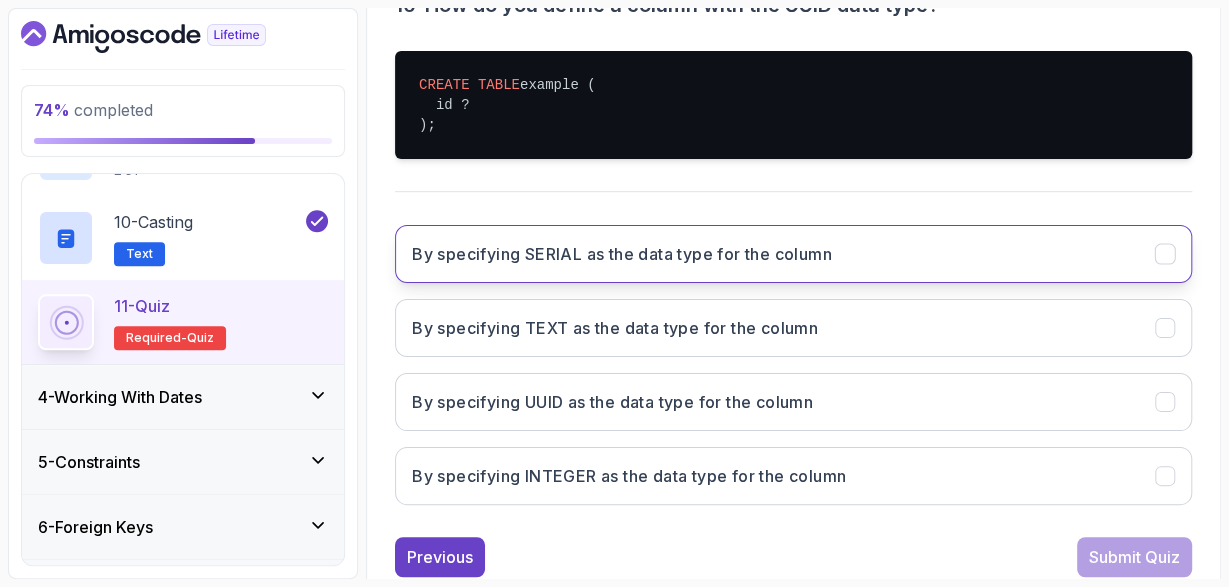 scroll, scrollTop: 477, scrollLeft: 0, axis: vertical 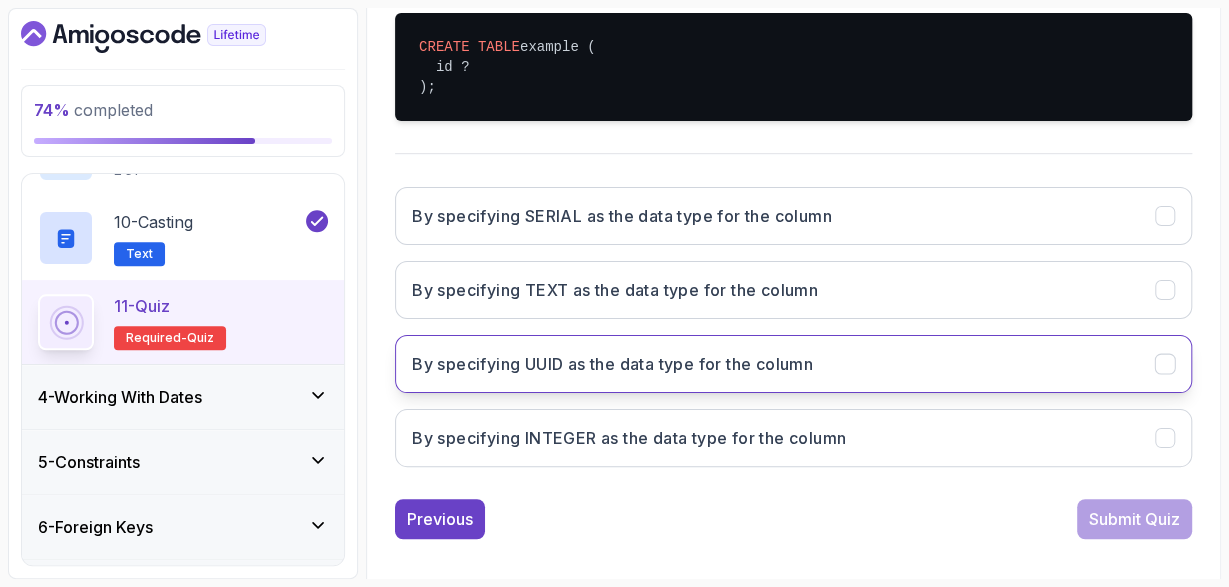 click 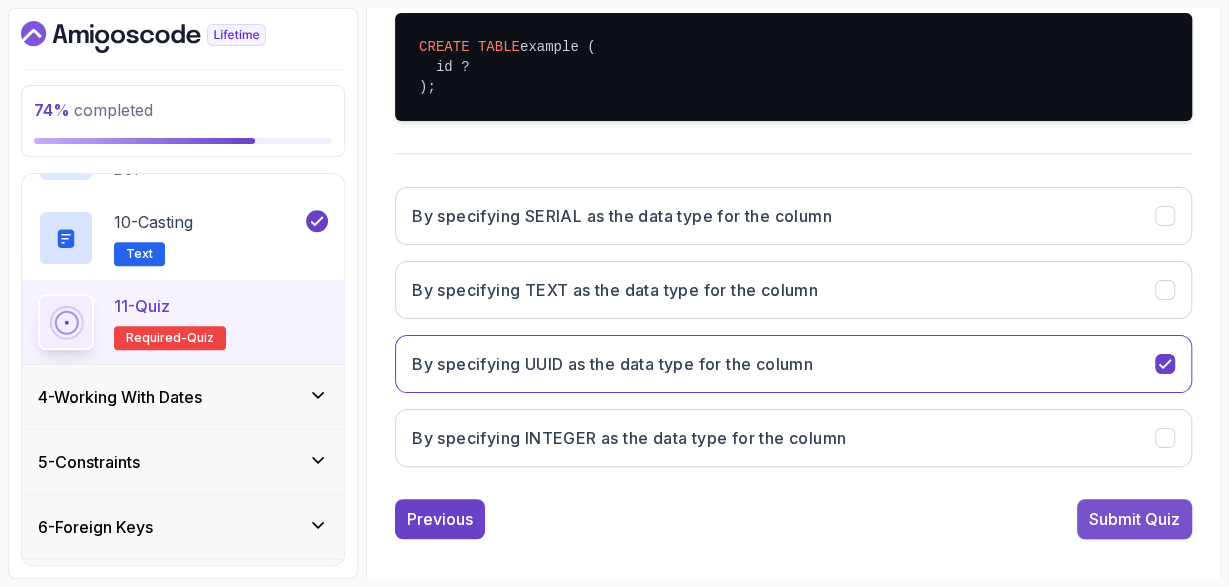 click on "Submit Quiz" at bounding box center (1134, 519) 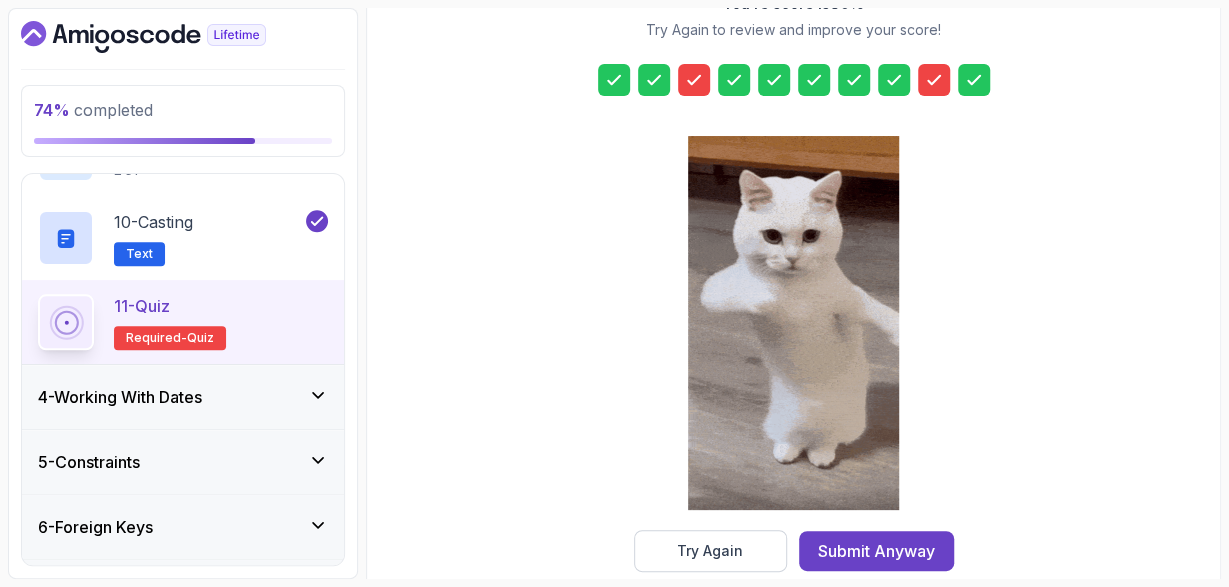 scroll, scrollTop: 369, scrollLeft: 0, axis: vertical 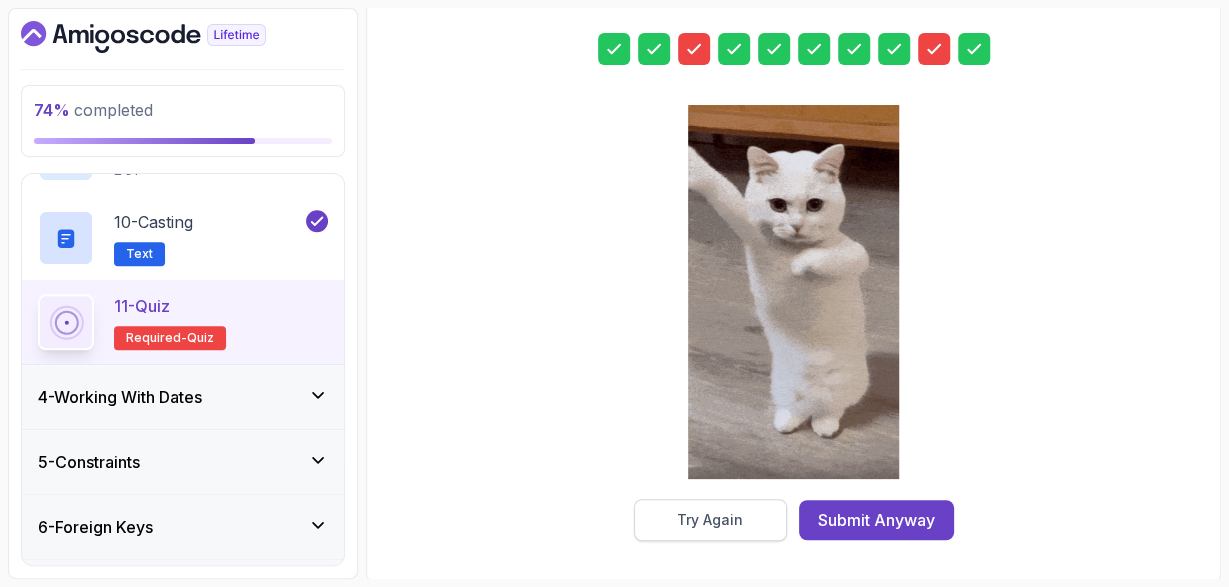 click on "Try Again" at bounding box center (710, 520) 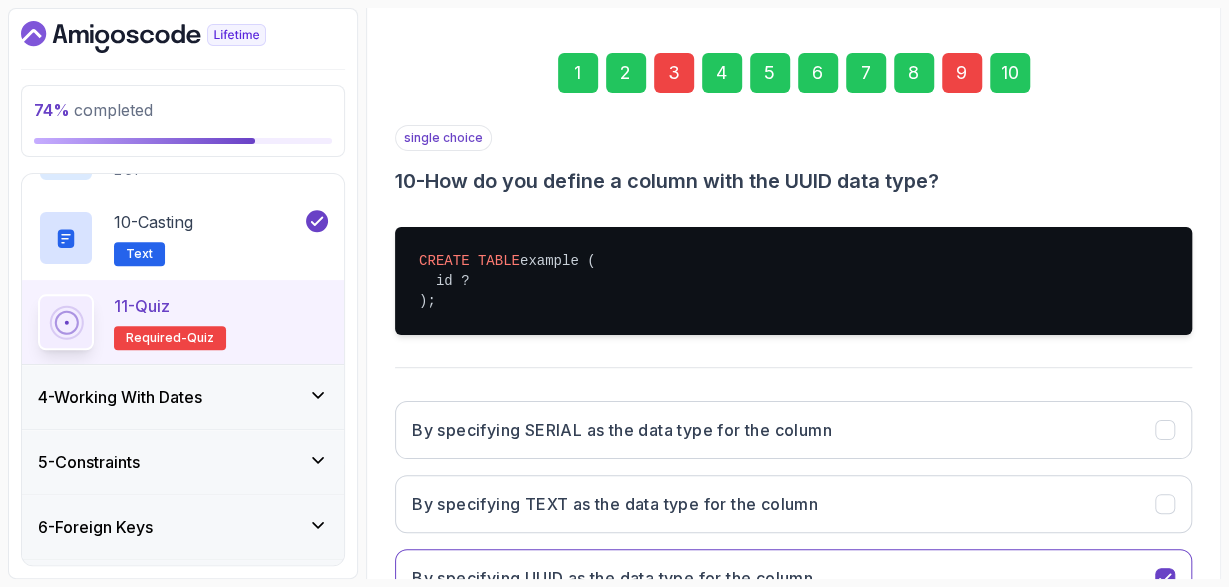 scroll, scrollTop: 21, scrollLeft: 0, axis: vertical 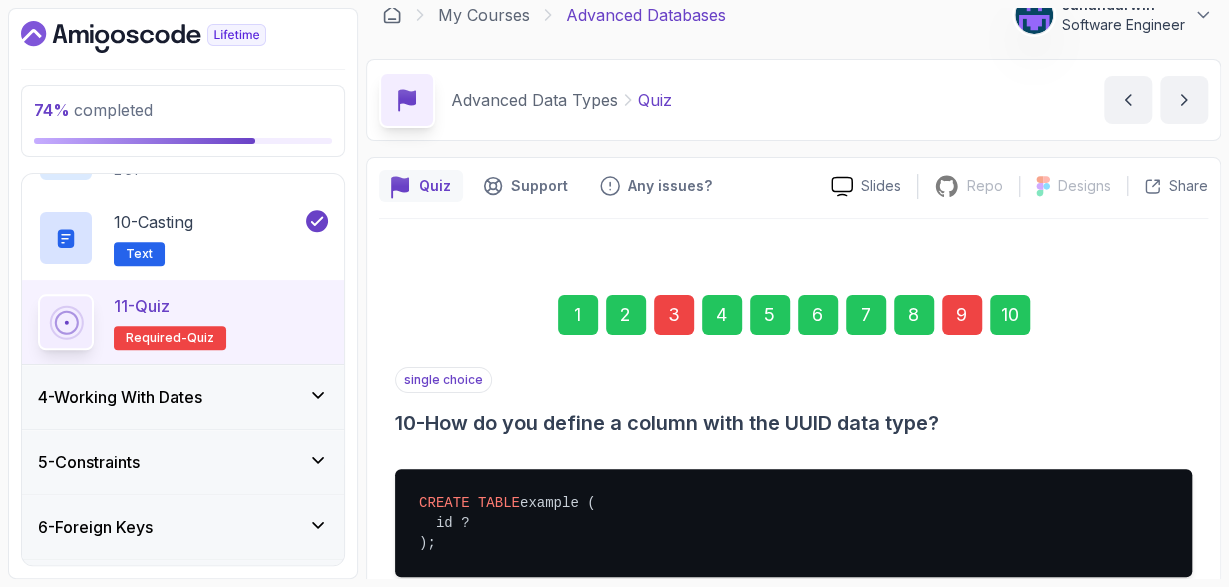 click on "3" at bounding box center (674, 315) 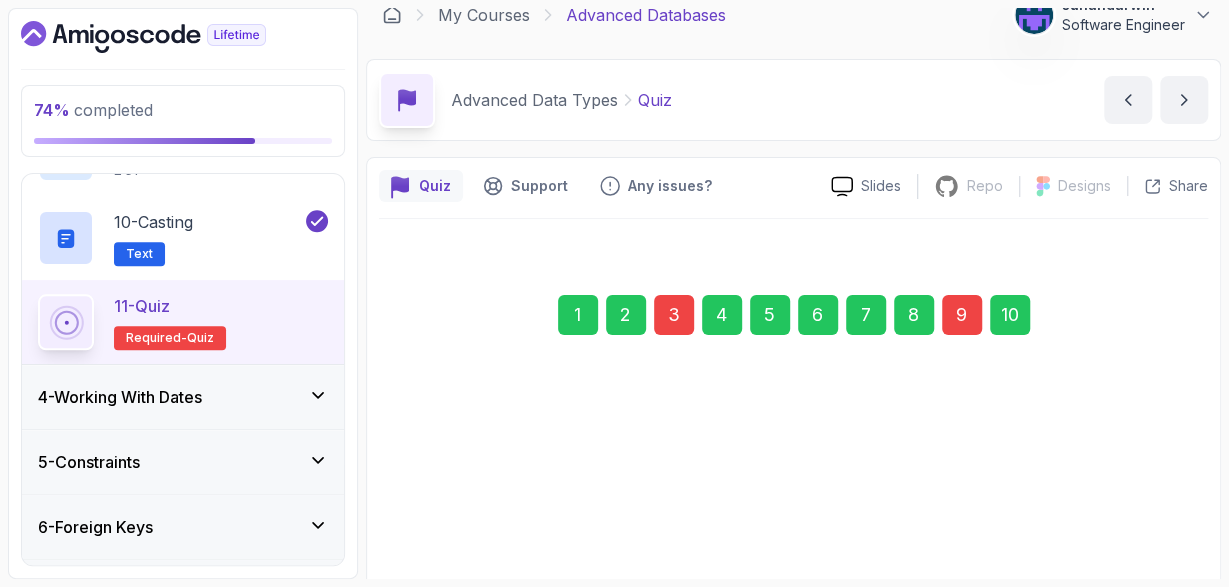 scroll, scrollTop: 361, scrollLeft: 0, axis: vertical 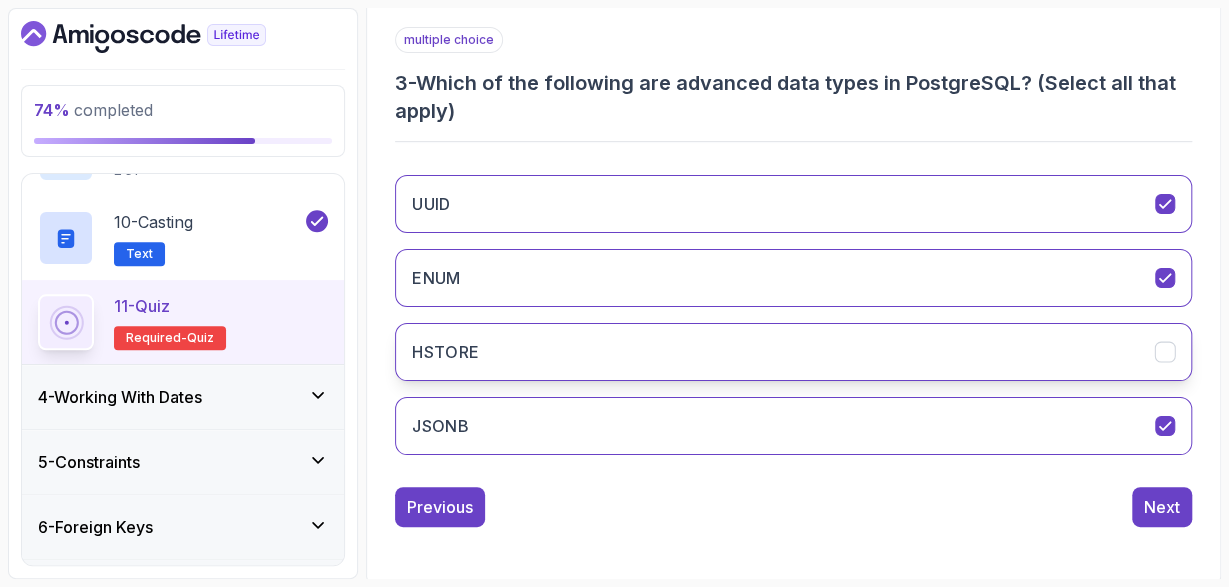 click 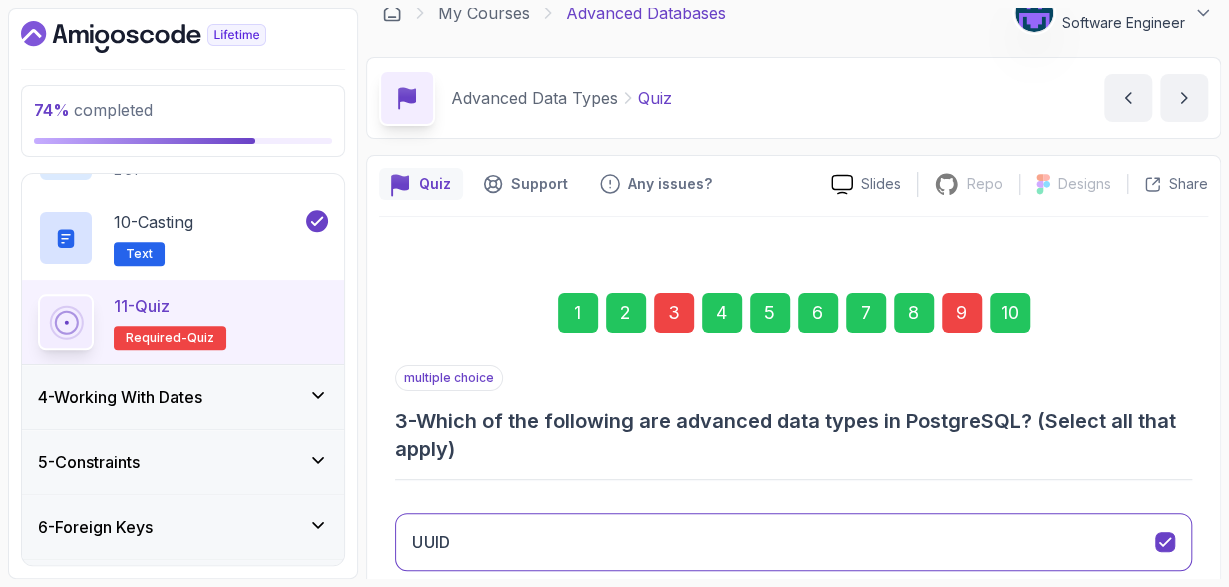 scroll, scrollTop: 13, scrollLeft: 0, axis: vertical 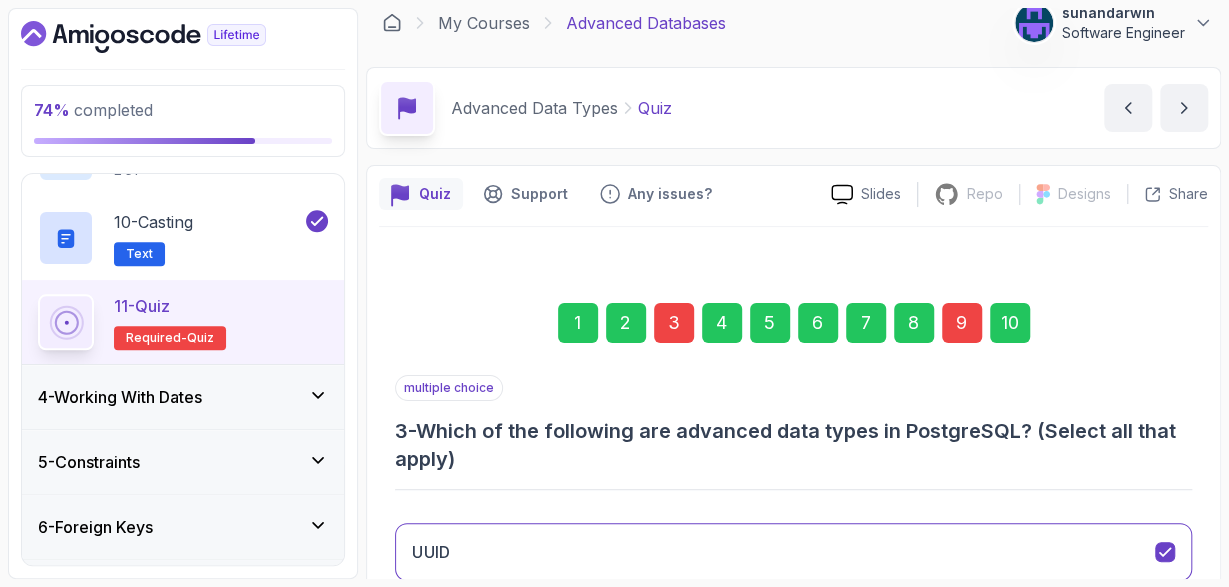 click on "9" at bounding box center (962, 323) 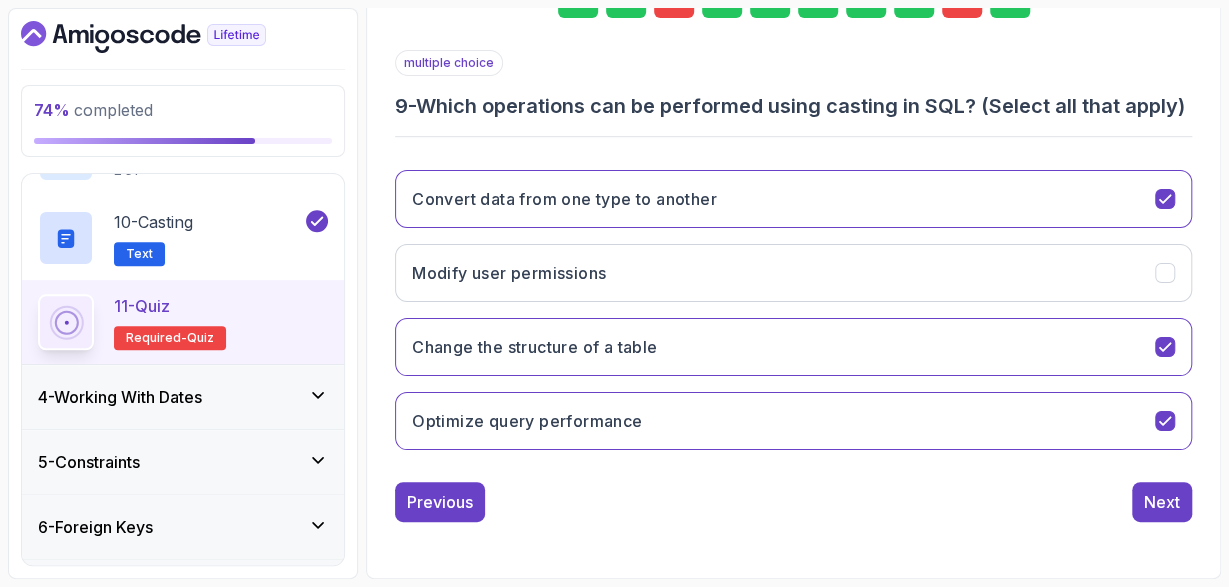 scroll, scrollTop: 361, scrollLeft: 0, axis: vertical 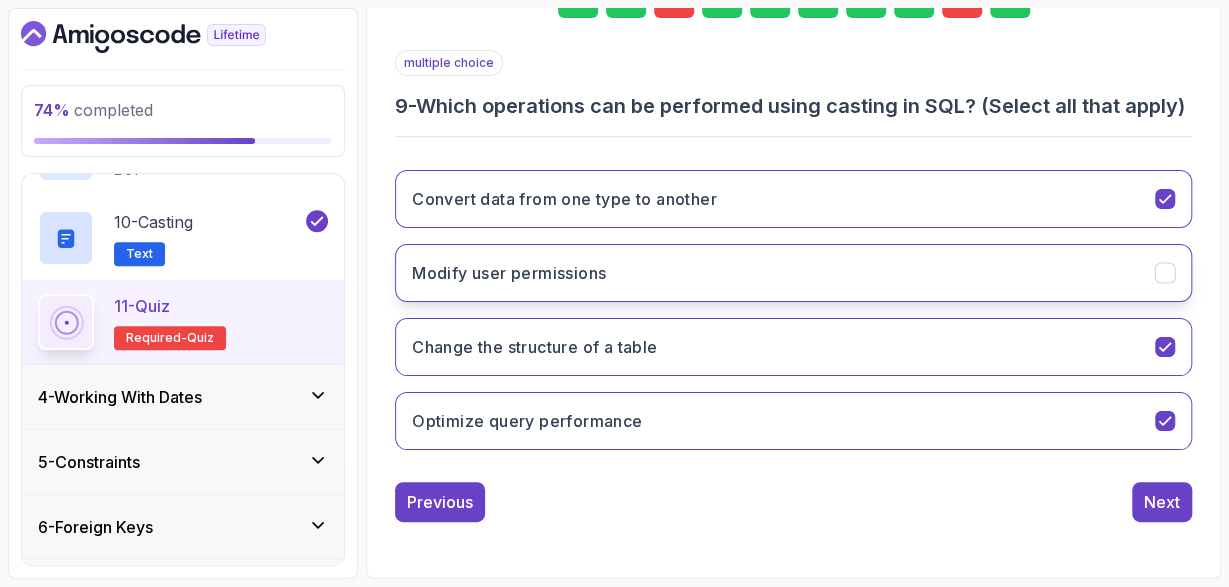 click on "Modify user permissions" at bounding box center [793, 273] 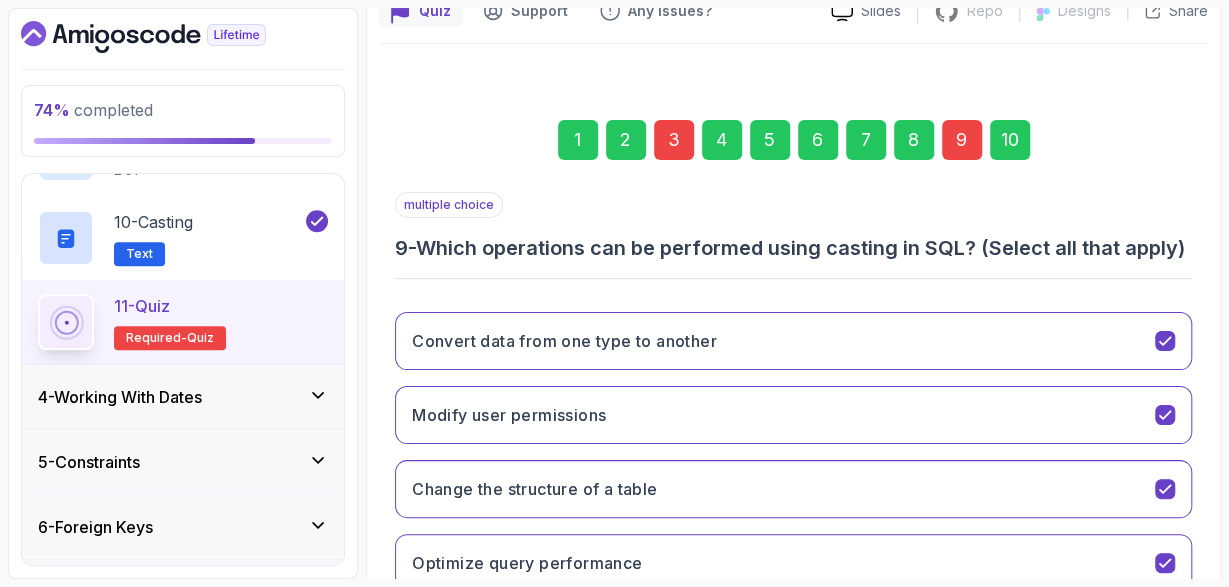 scroll, scrollTop: 129, scrollLeft: 0, axis: vertical 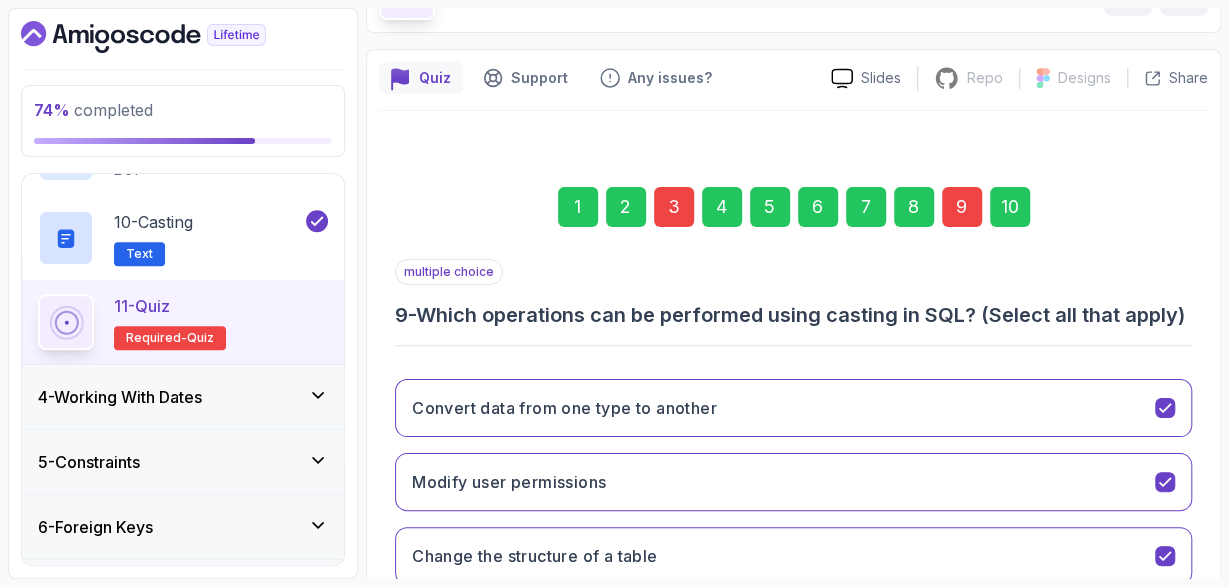 click on "10" at bounding box center (1010, 207) 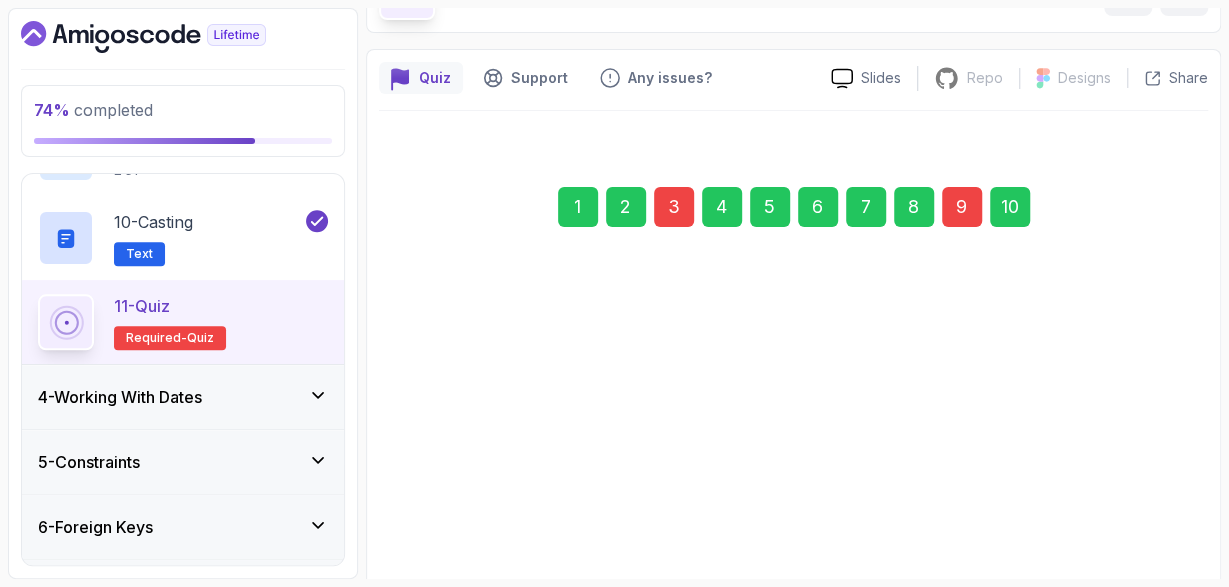 scroll, scrollTop: 489, scrollLeft: 0, axis: vertical 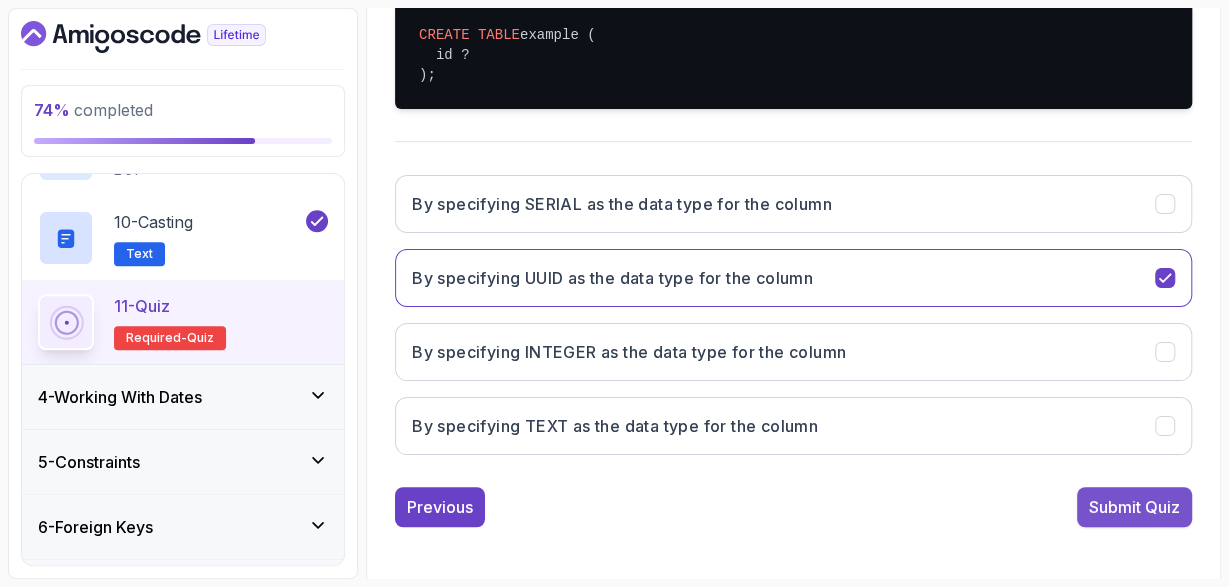 click on "Submit Quiz" at bounding box center [1134, 507] 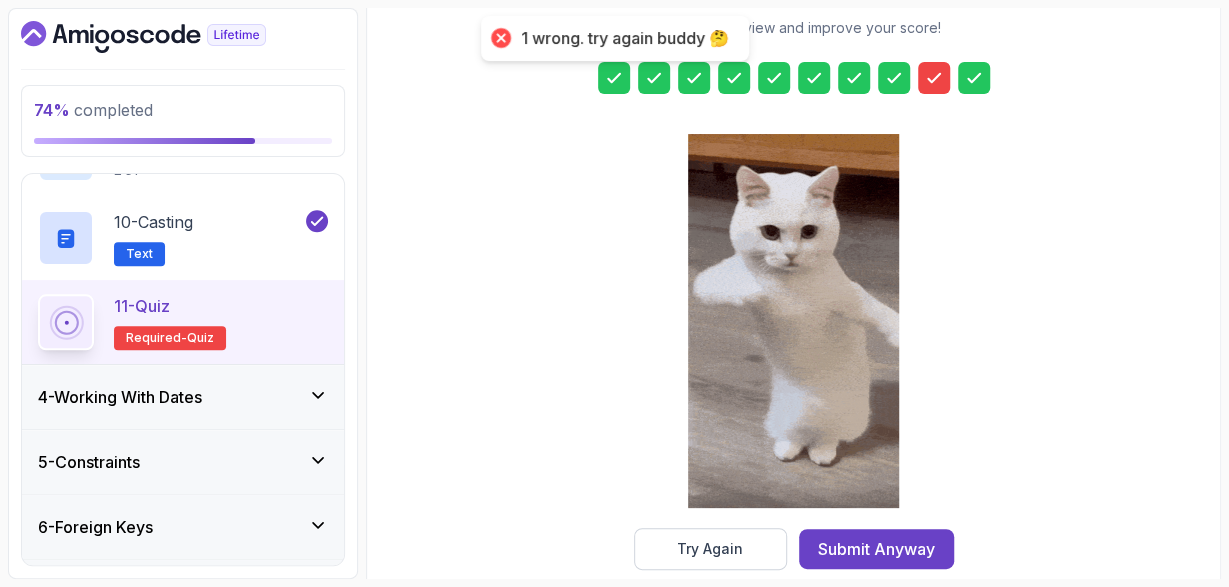 scroll, scrollTop: 369, scrollLeft: 0, axis: vertical 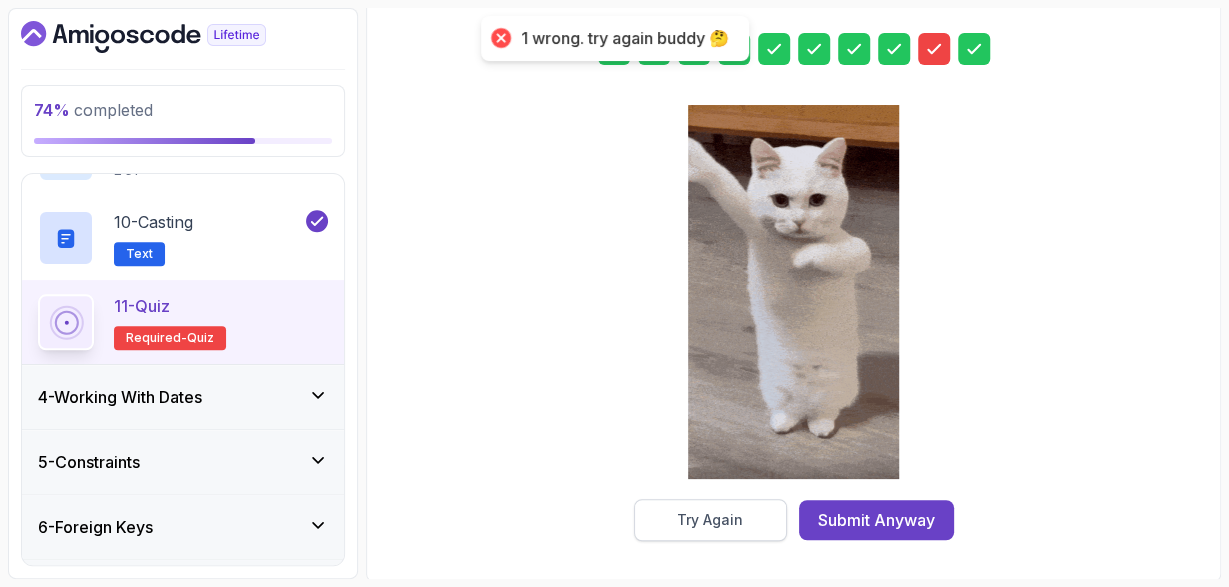 click on "Try Again" at bounding box center (710, 520) 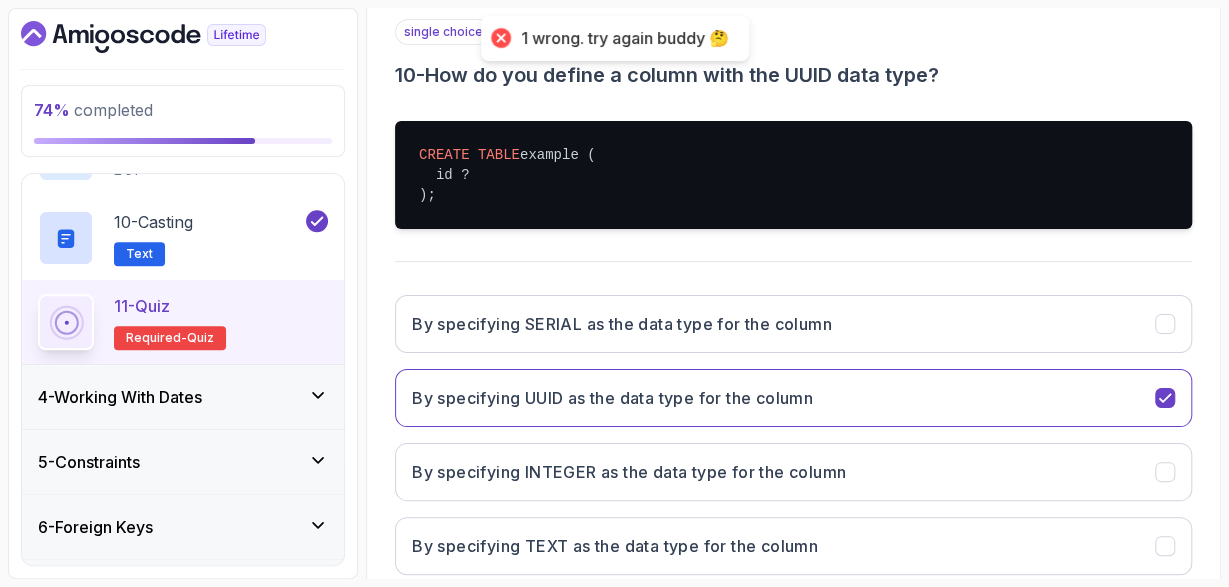 scroll, scrollTop: 137, scrollLeft: 0, axis: vertical 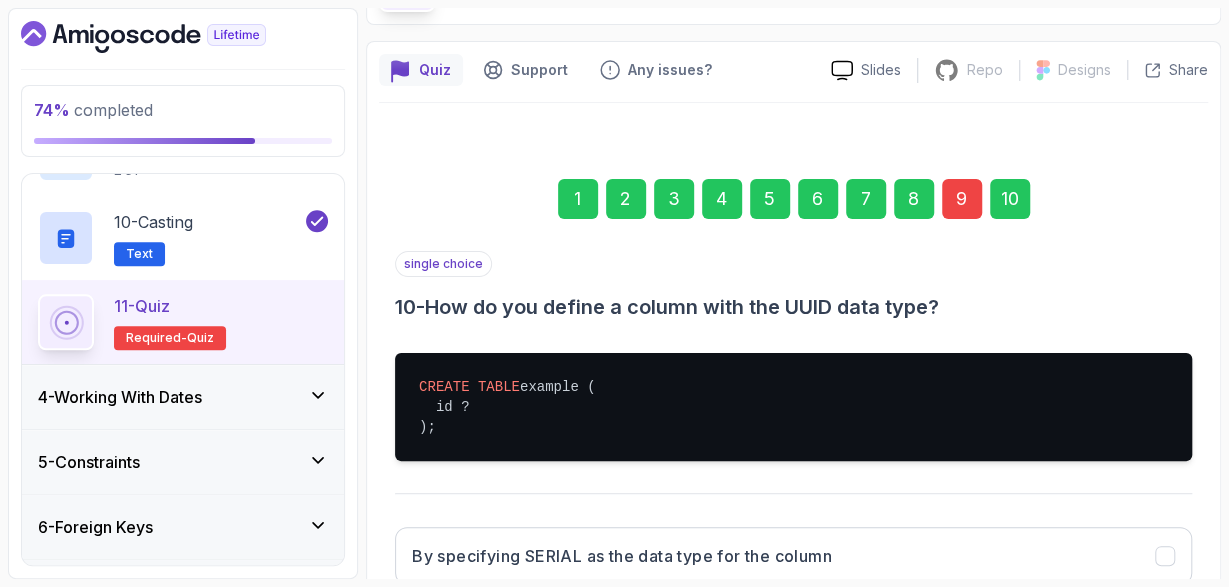 click on "9" at bounding box center (962, 199) 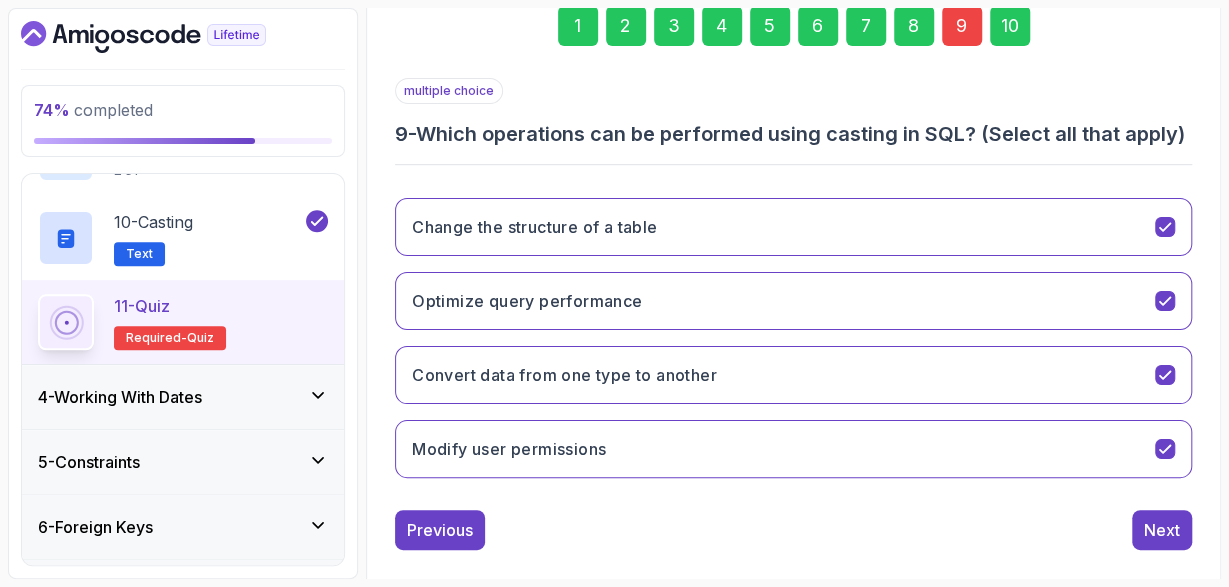 scroll, scrollTop: 361, scrollLeft: 0, axis: vertical 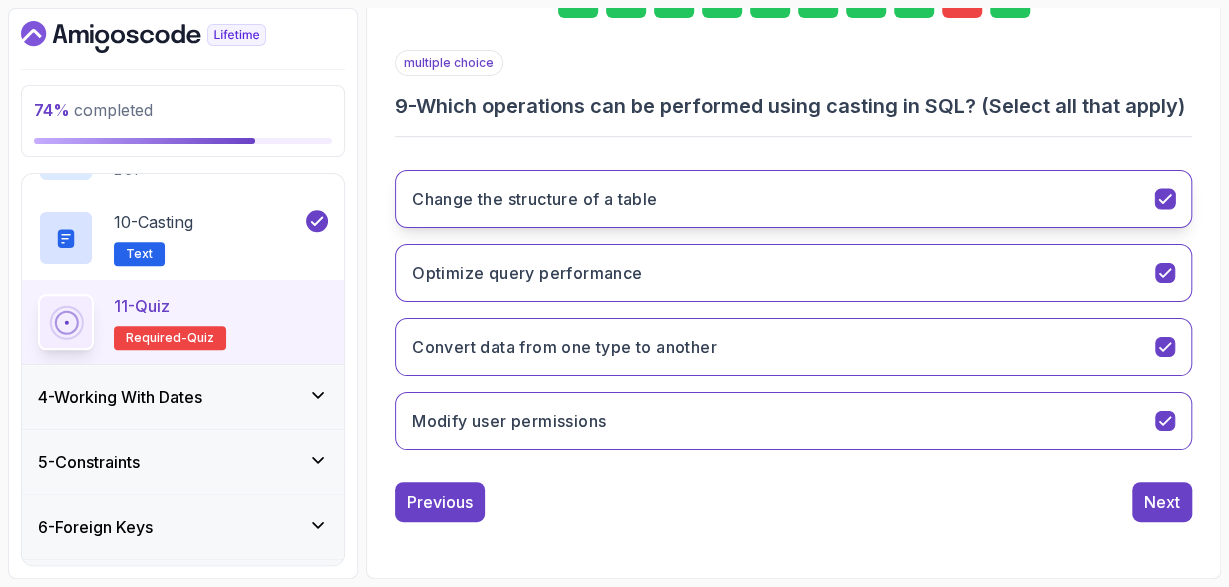 click 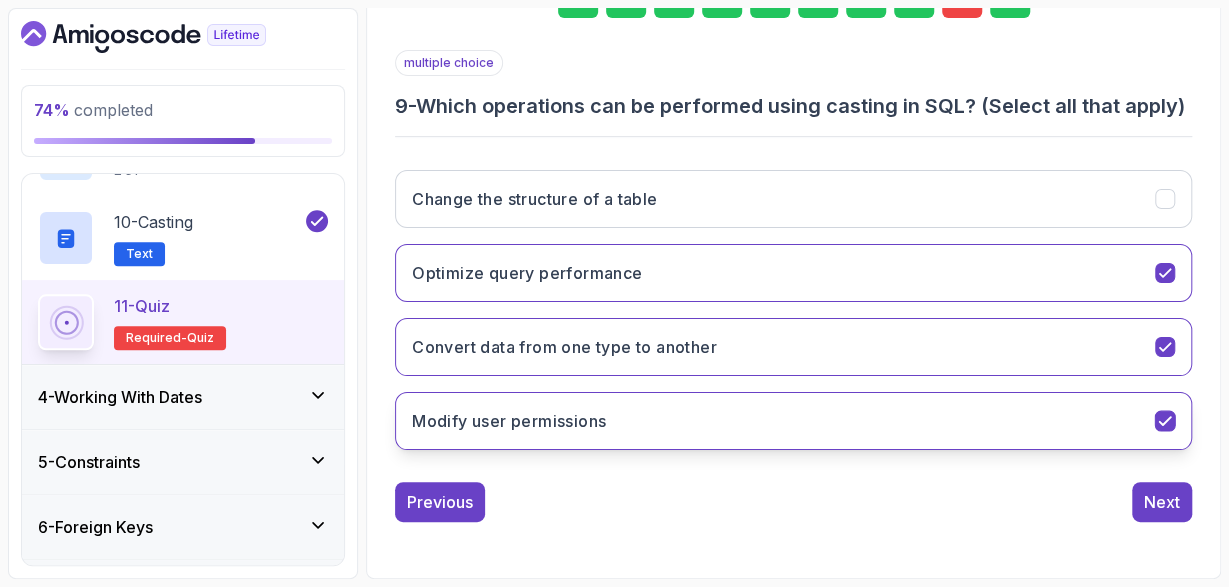 click 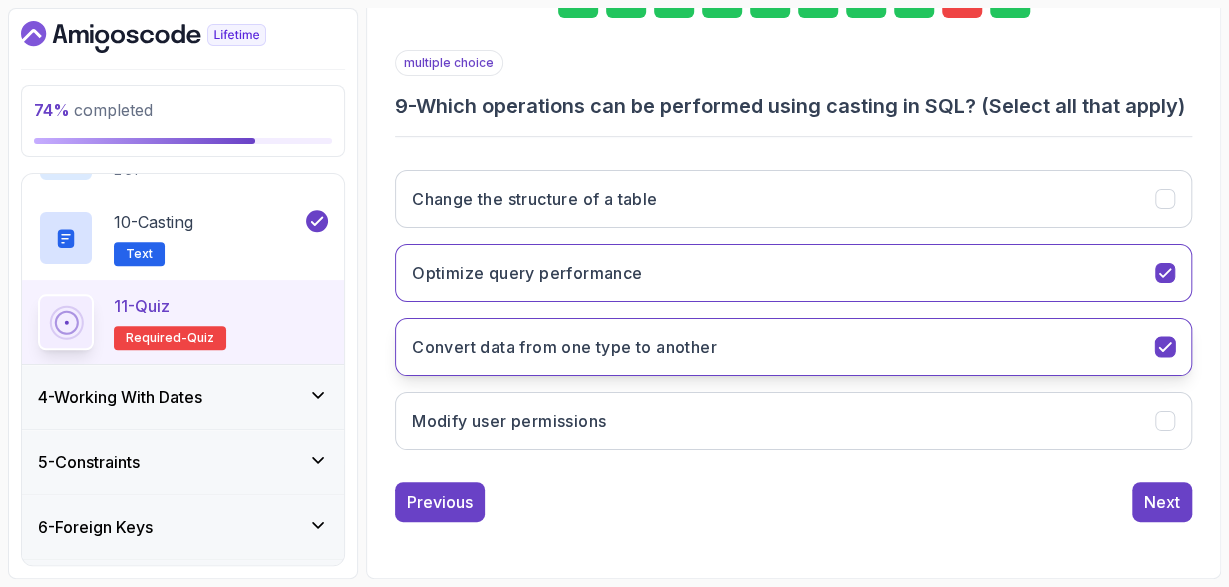 scroll, scrollTop: 361, scrollLeft: 0, axis: vertical 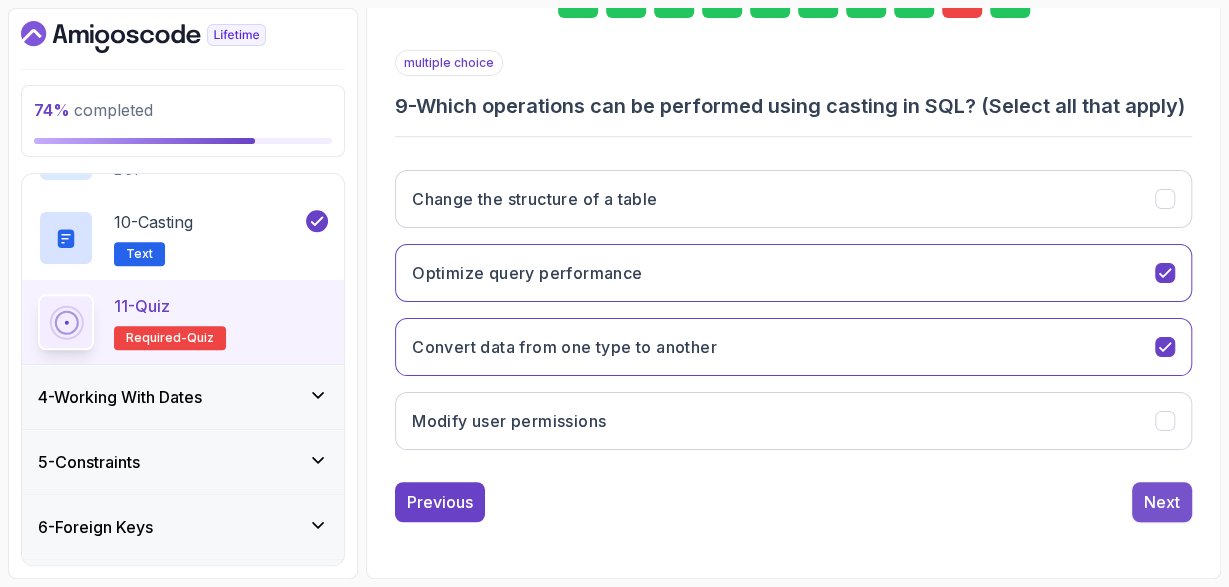 click on "Next" at bounding box center [1162, 502] 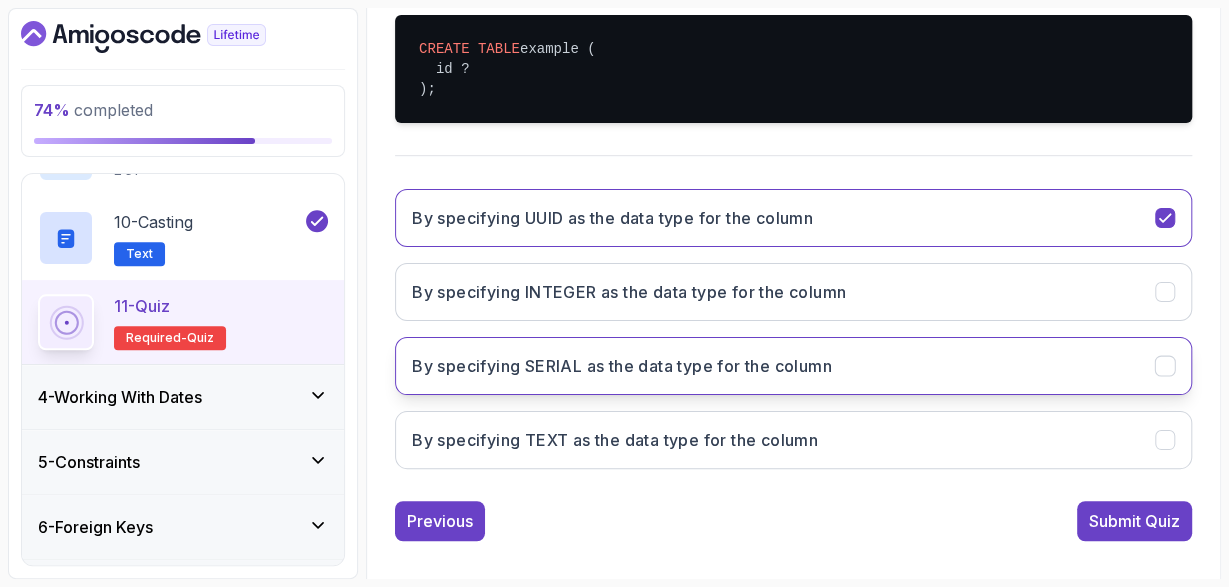 scroll, scrollTop: 489, scrollLeft: 0, axis: vertical 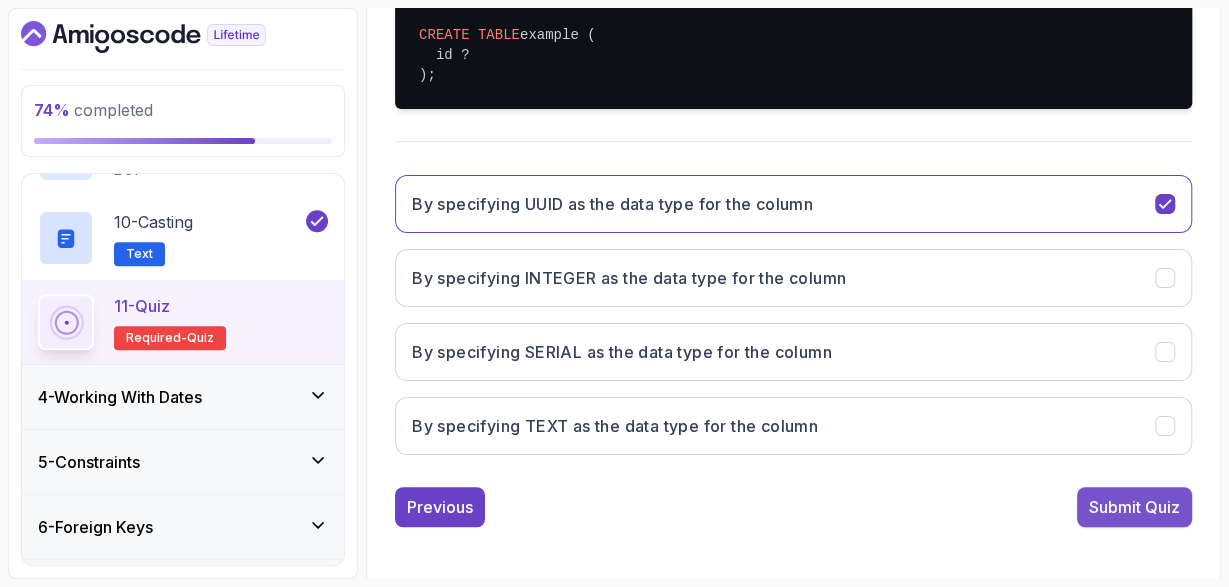 click on "Submit Quiz" at bounding box center [1134, 507] 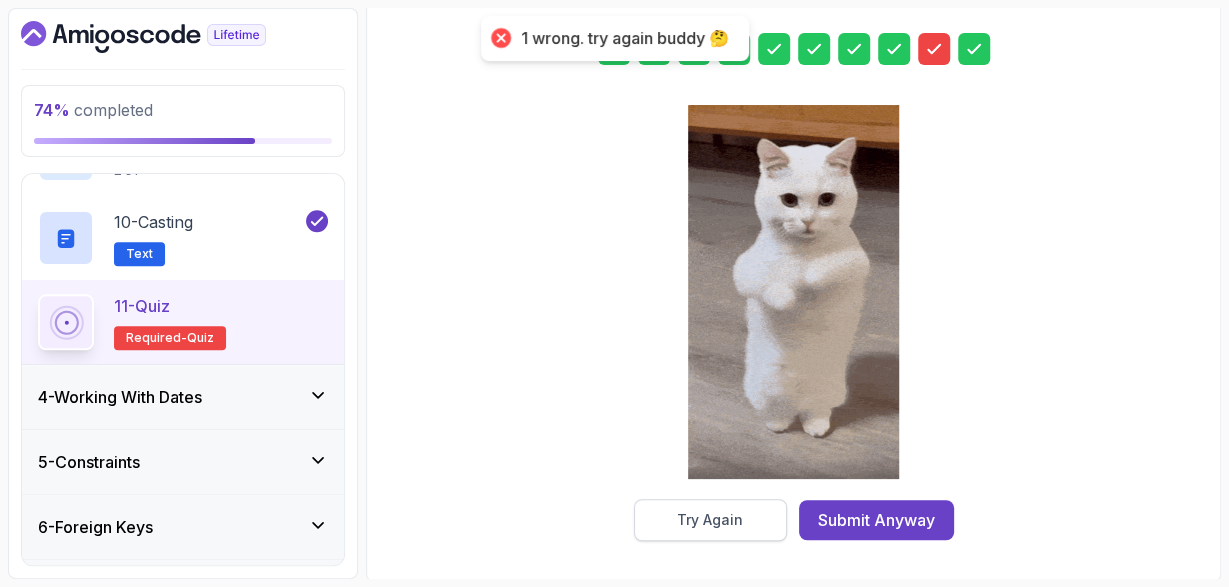 click on "Try Again" at bounding box center [710, 520] 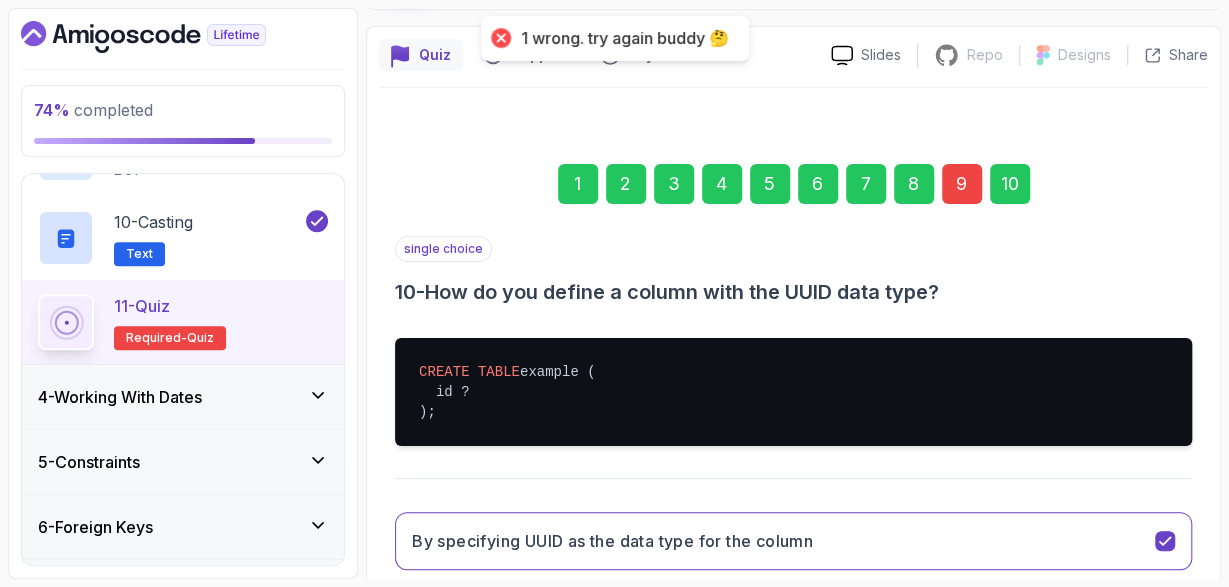 scroll, scrollTop: 21, scrollLeft: 0, axis: vertical 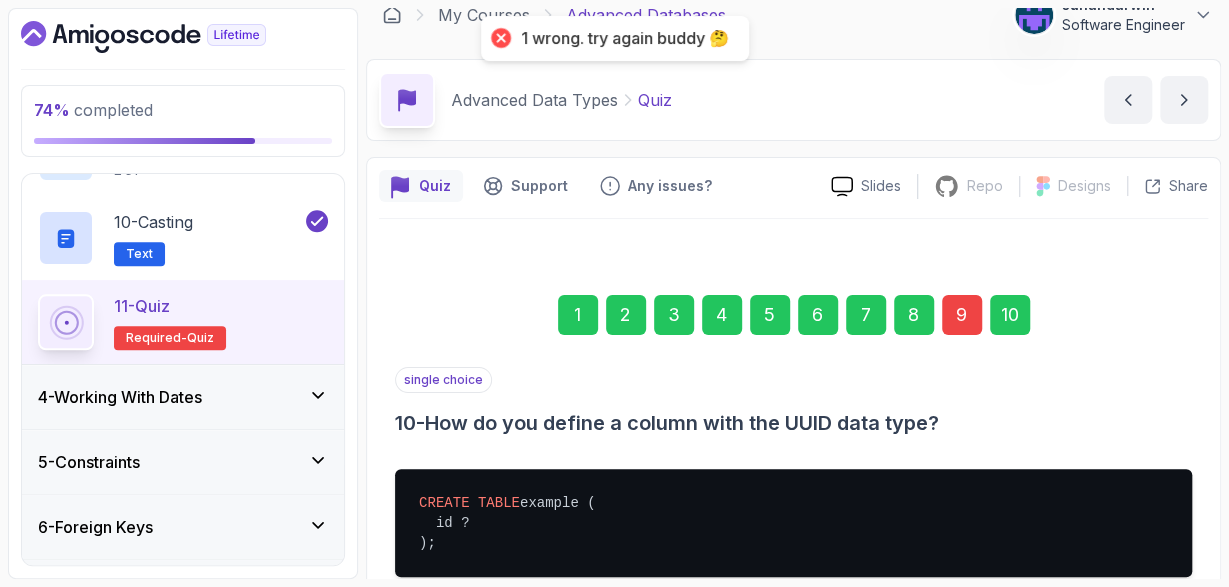 click on "9" at bounding box center (962, 315) 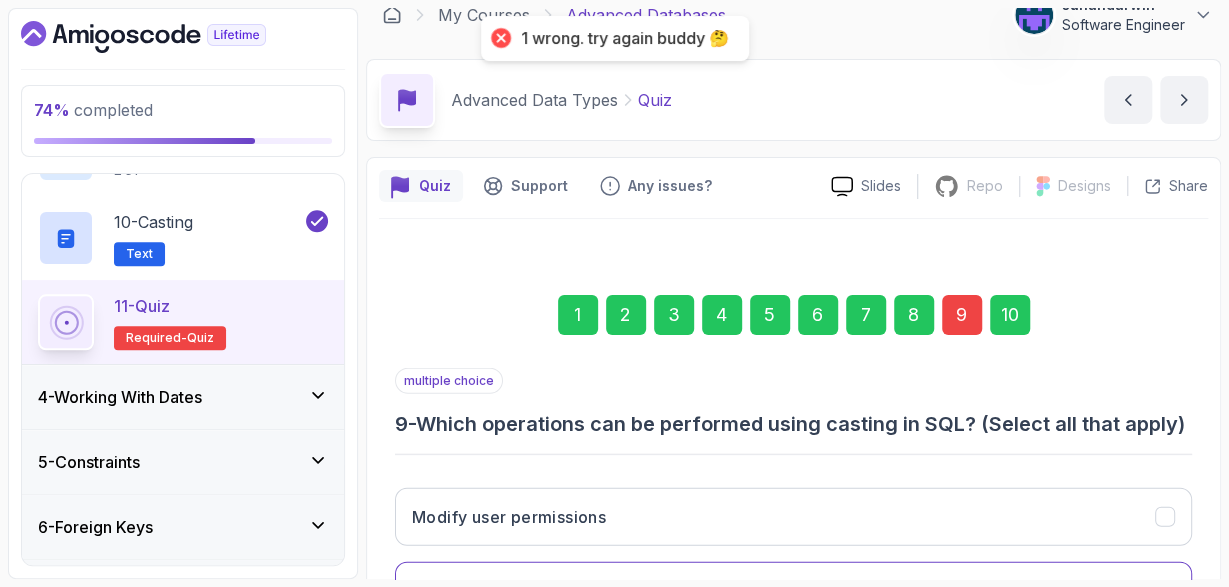 scroll, scrollTop: 361, scrollLeft: 0, axis: vertical 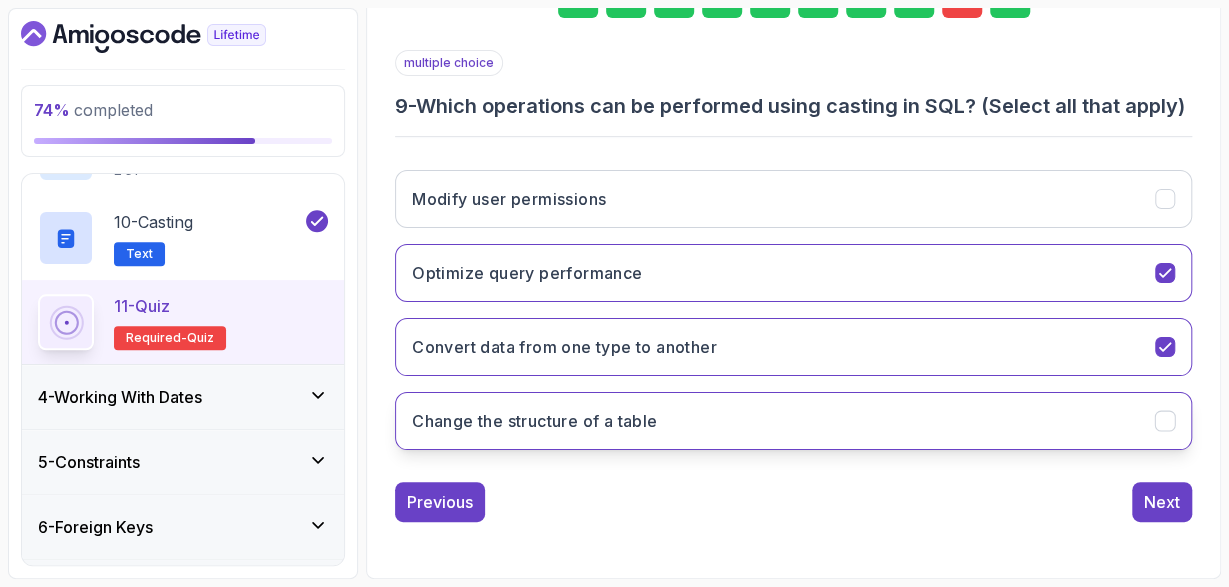 click on "Change the structure of a table" at bounding box center [793, 421] 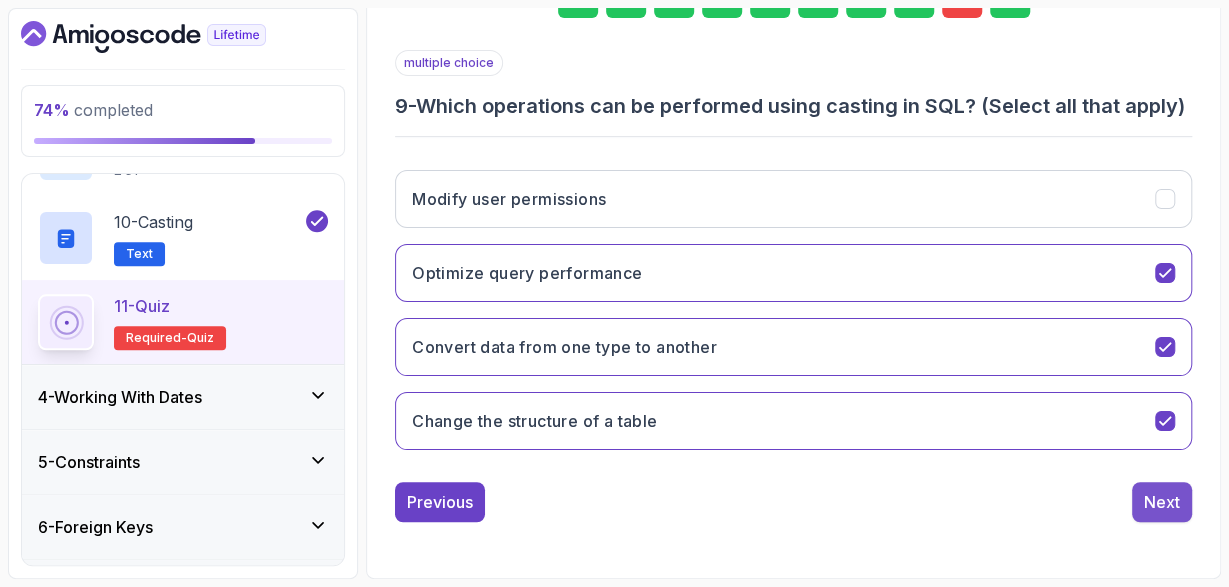 click on "Next" at bounding box center [1162, 502] 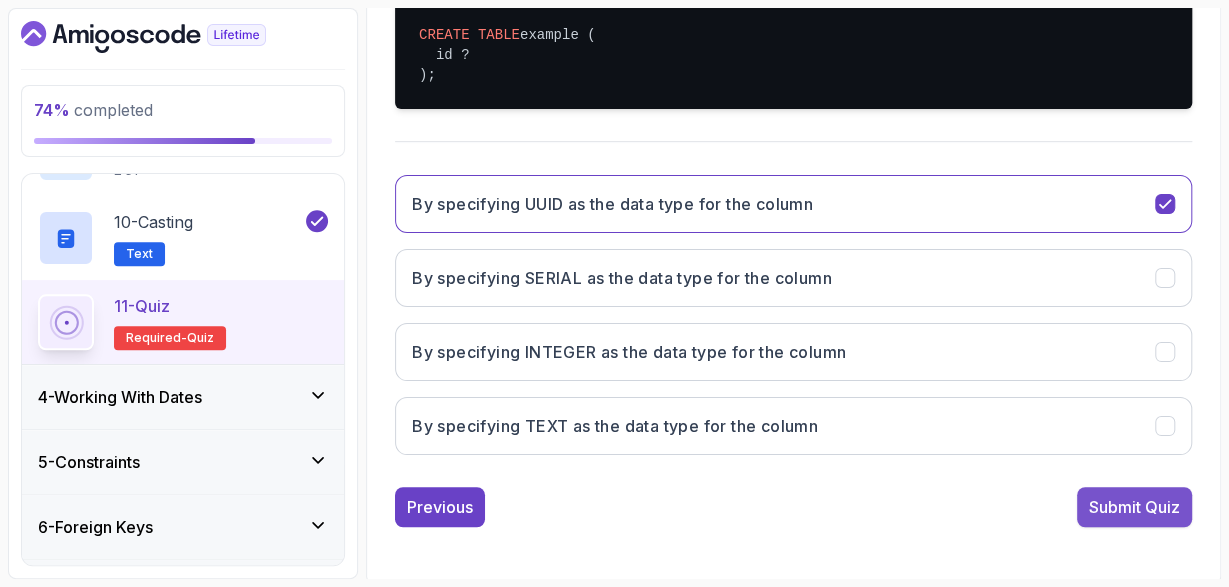 click on "Submit Quiz" at bounding box center [1134, 507] 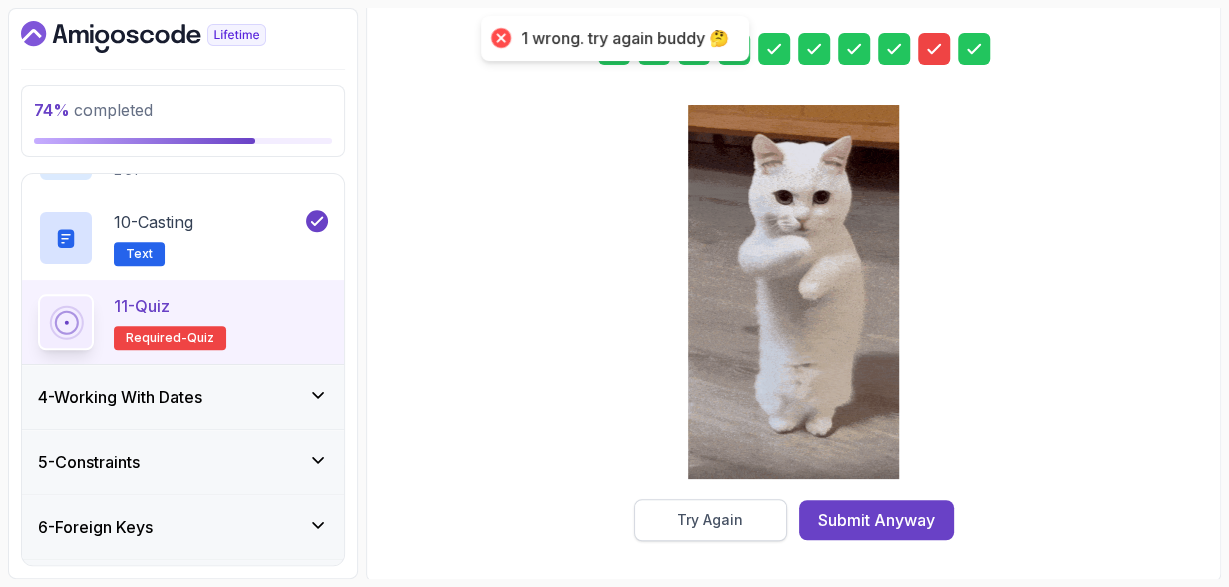 click on "Try Again" at bounding box center (710, 520) 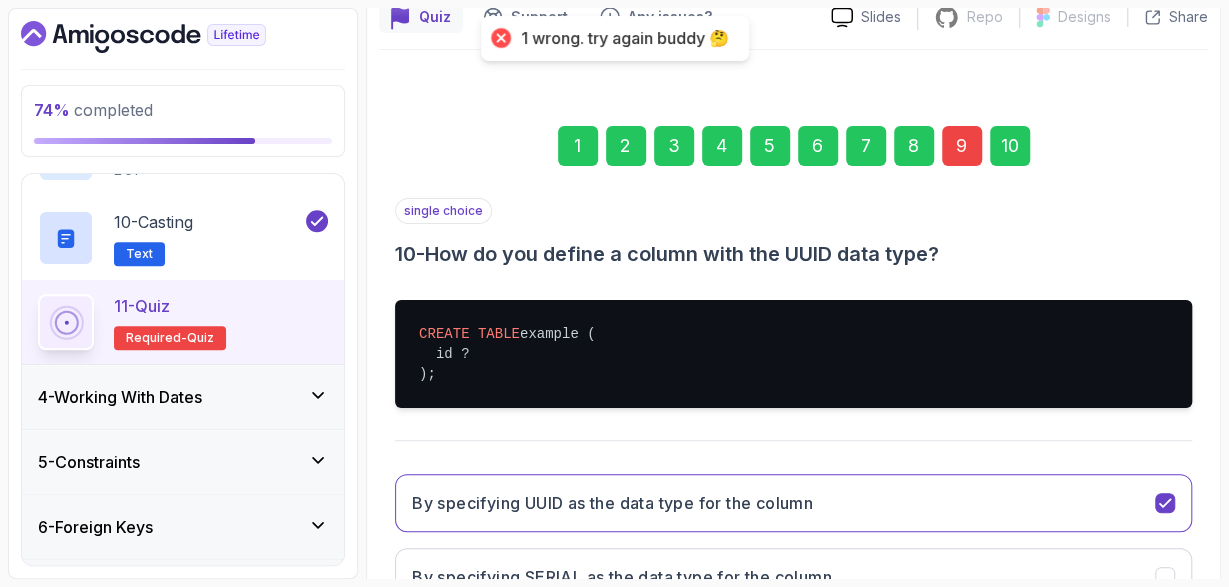 scroll, scrollTop: 137, scrollLeft: 0, axis: vertical 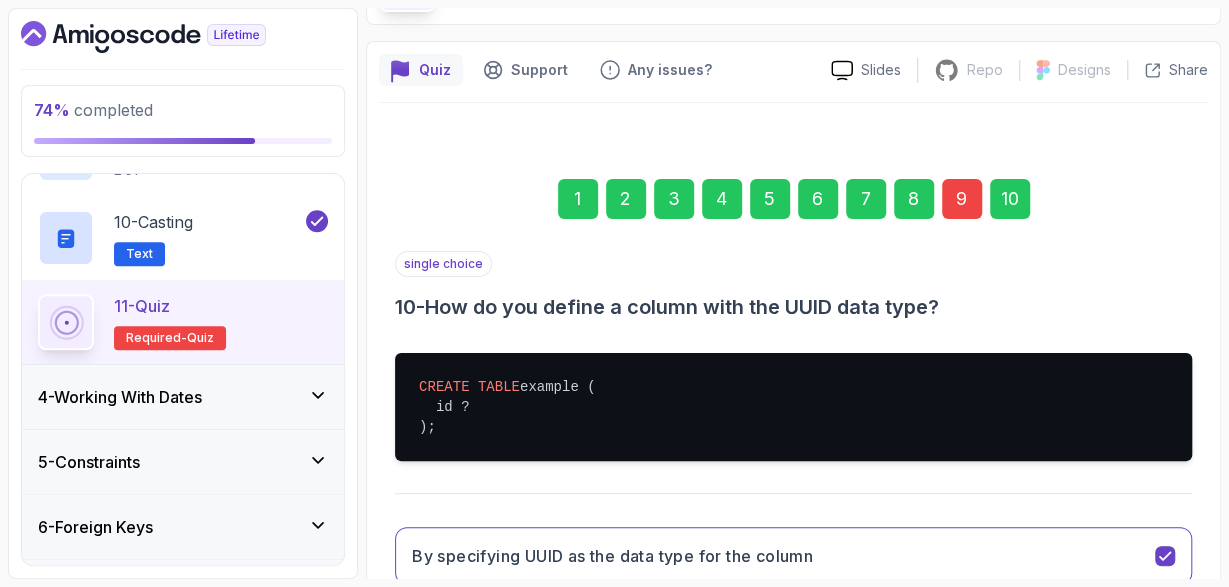 click on "9" at bounding box center [962, 199] 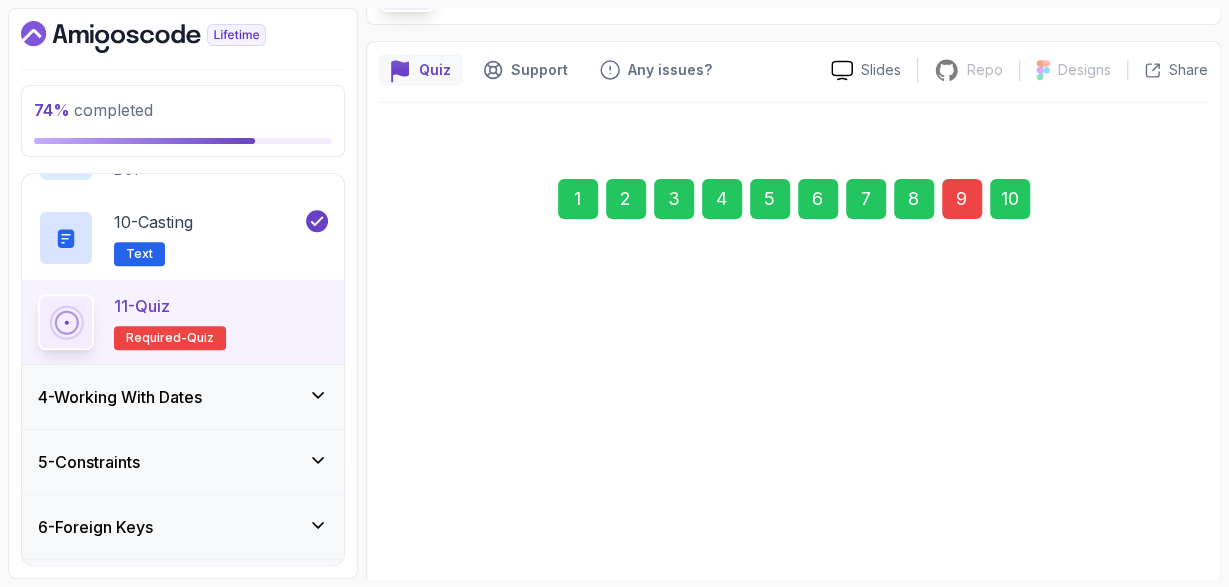 scroll, scrollTop: 361, scrollLeft: 0, axis: vertical 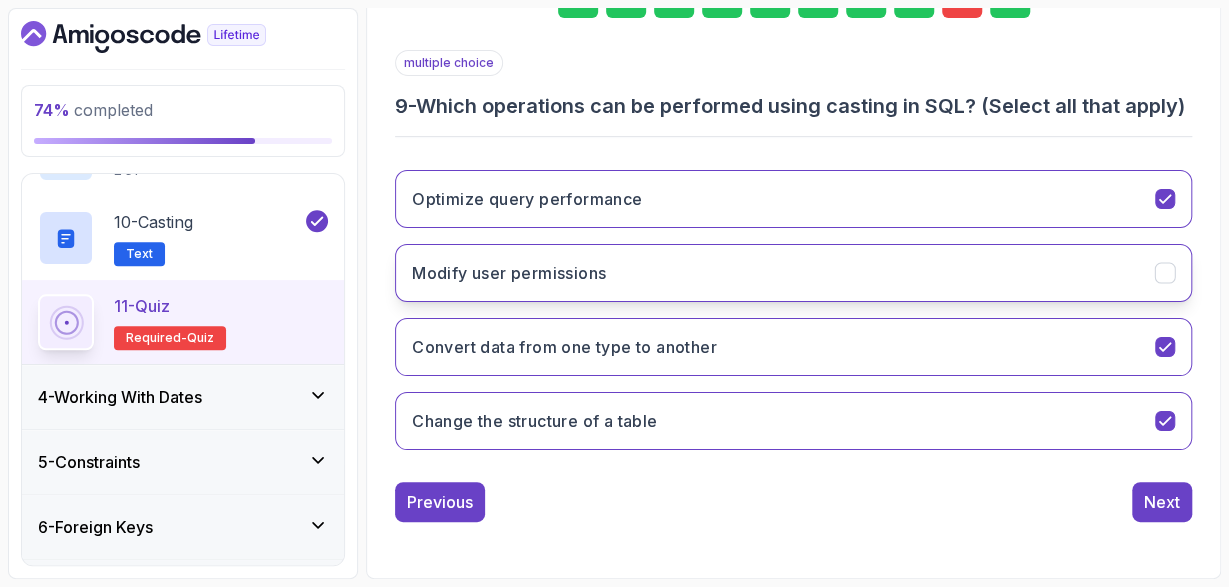 click 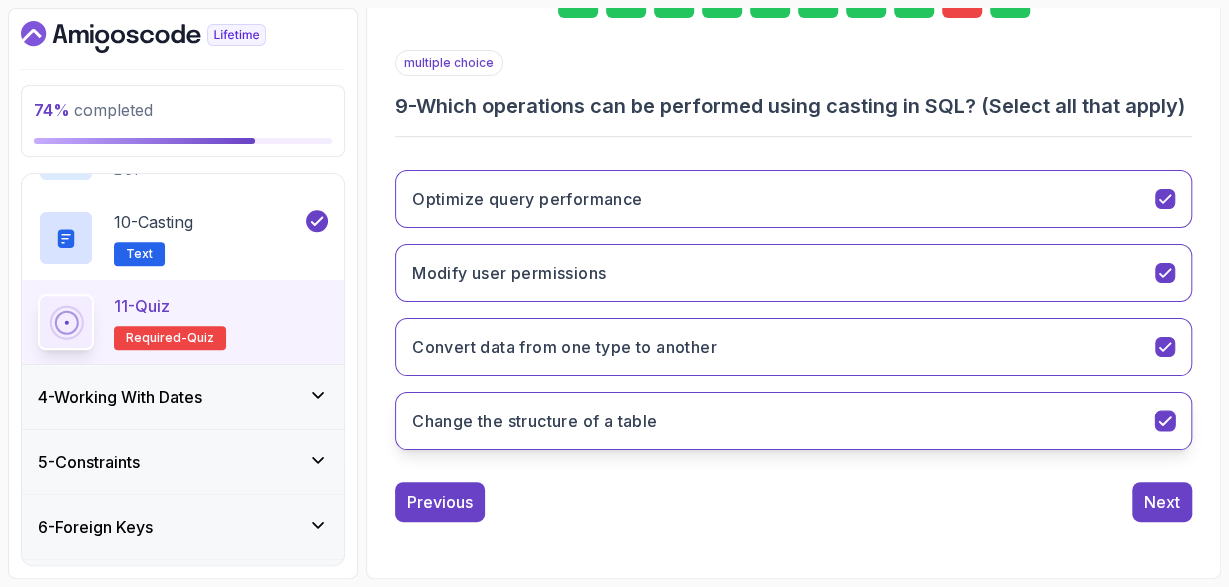 click 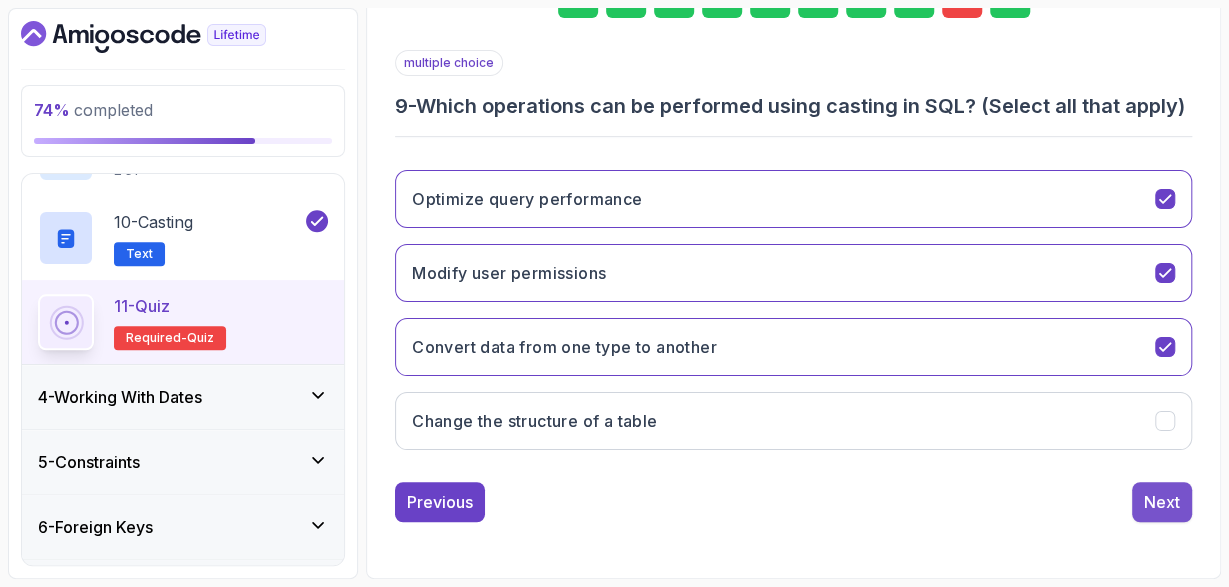 click on "Next" at bounding box center [1162, 502] 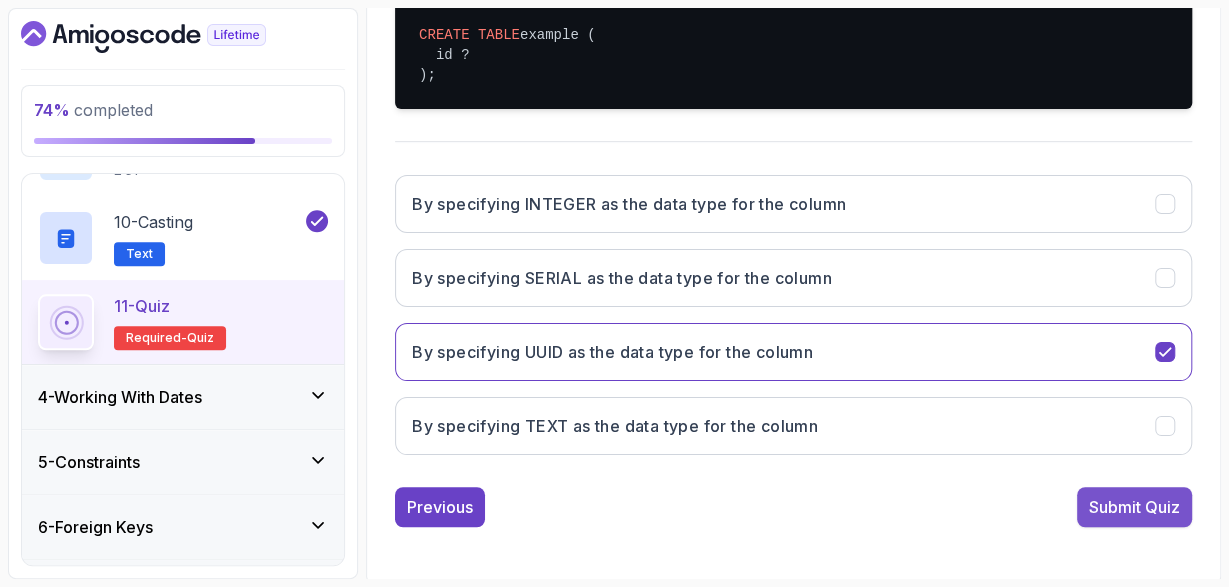 click on "Submit Quiz" at bounding box center [1134, 507] 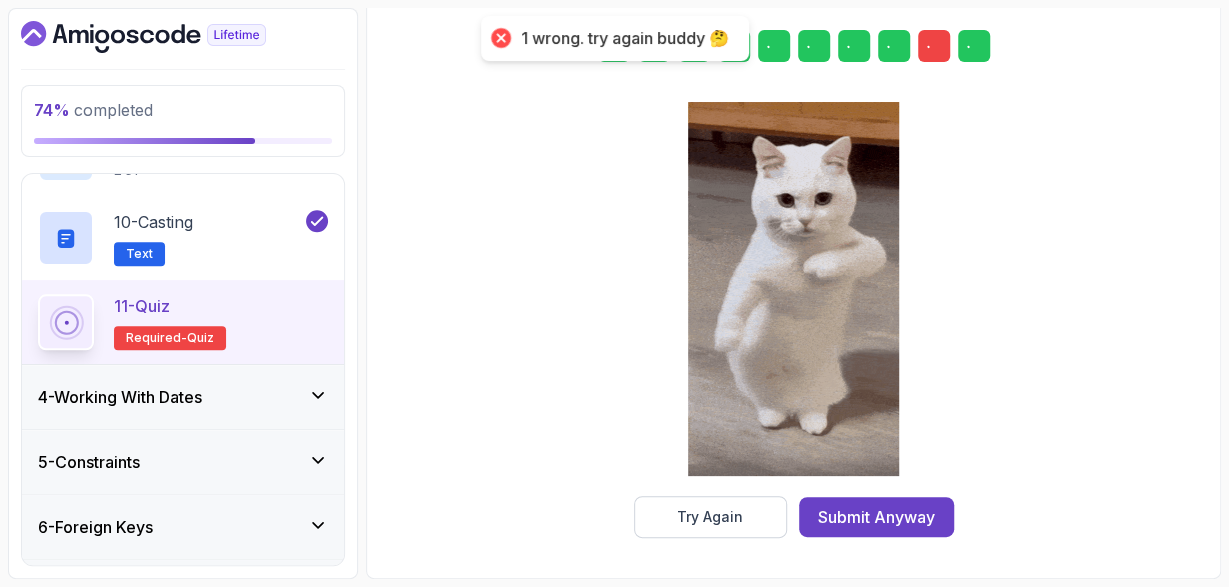 scroll, scrollTop: 369, scrollLeft: 0, axis: vertical 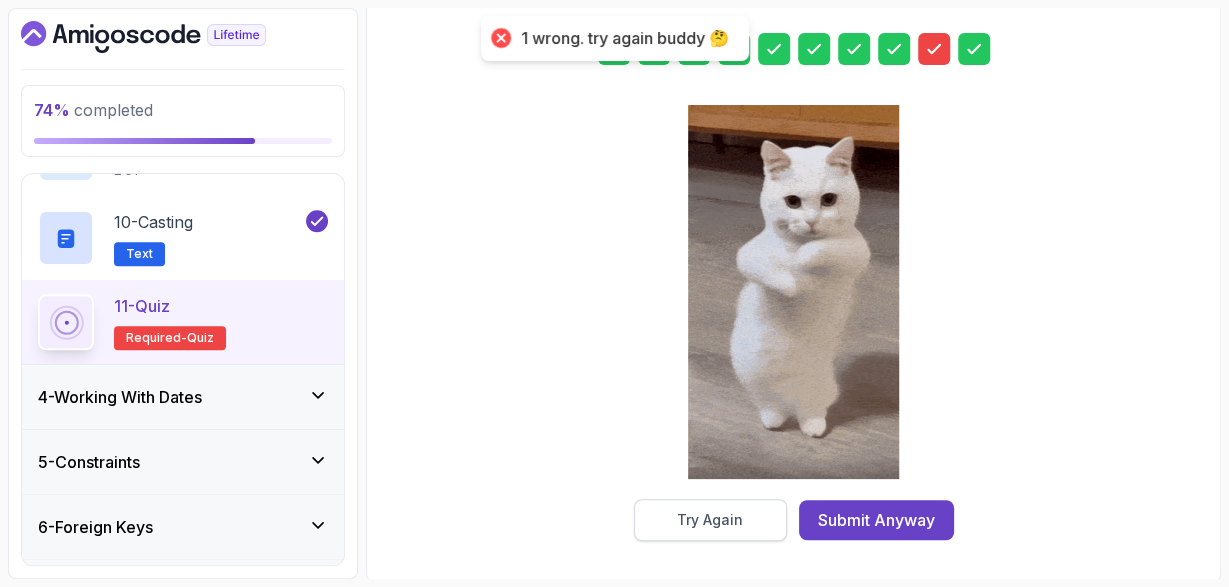 click on "Try Again" at bounding box center [710, 520] 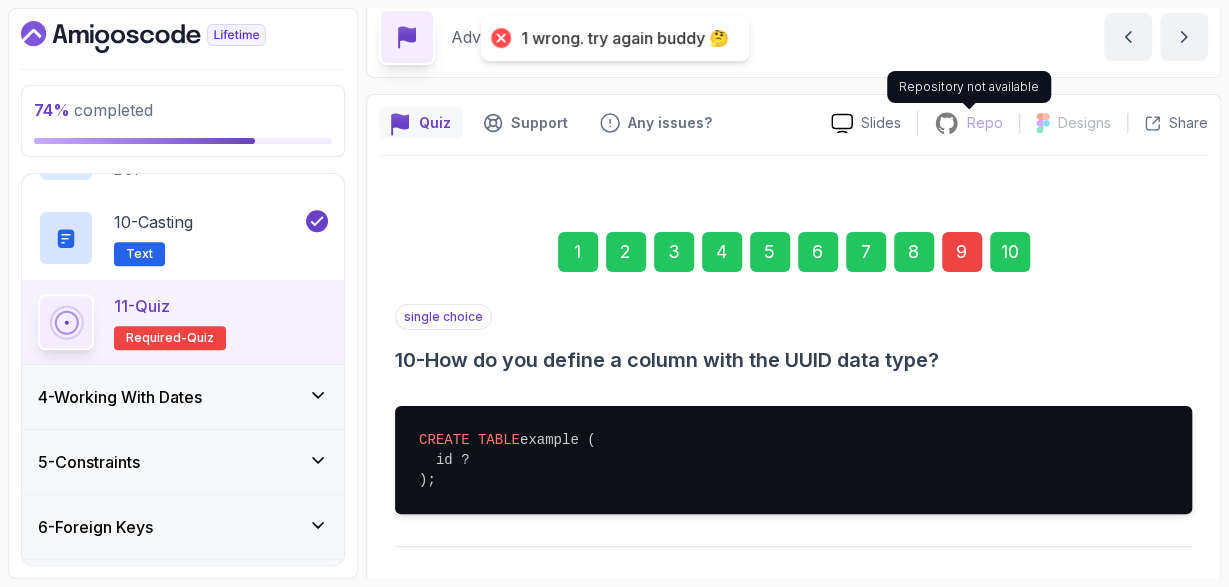 scroll, scrollTop: 21, scrollLeft: 0, axis: vertical 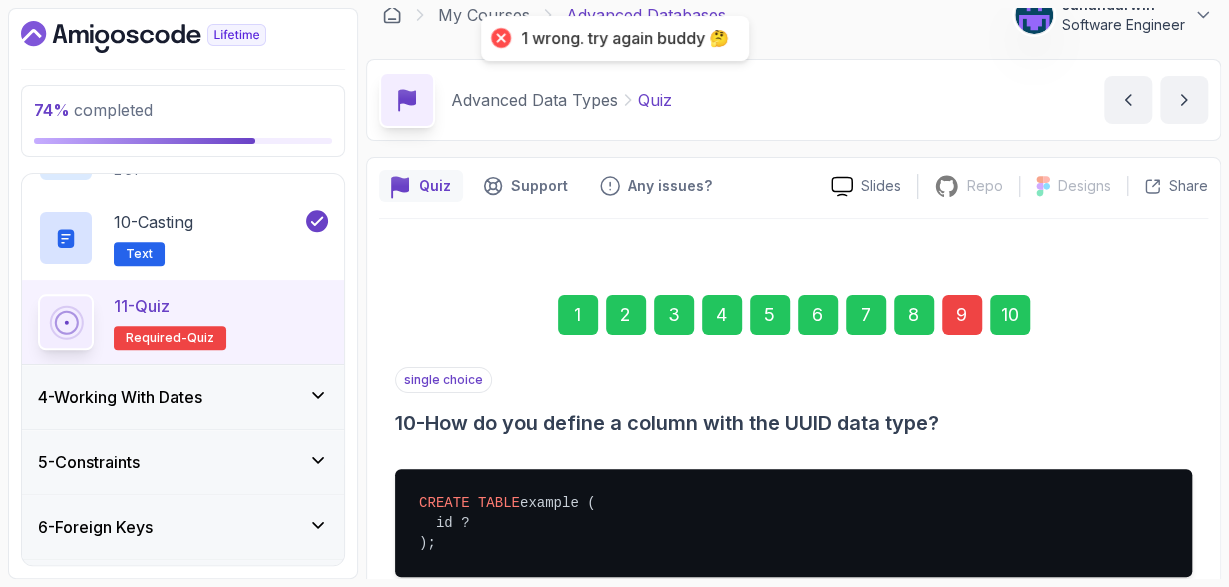 click on "9" at bounding box center (962, 315) 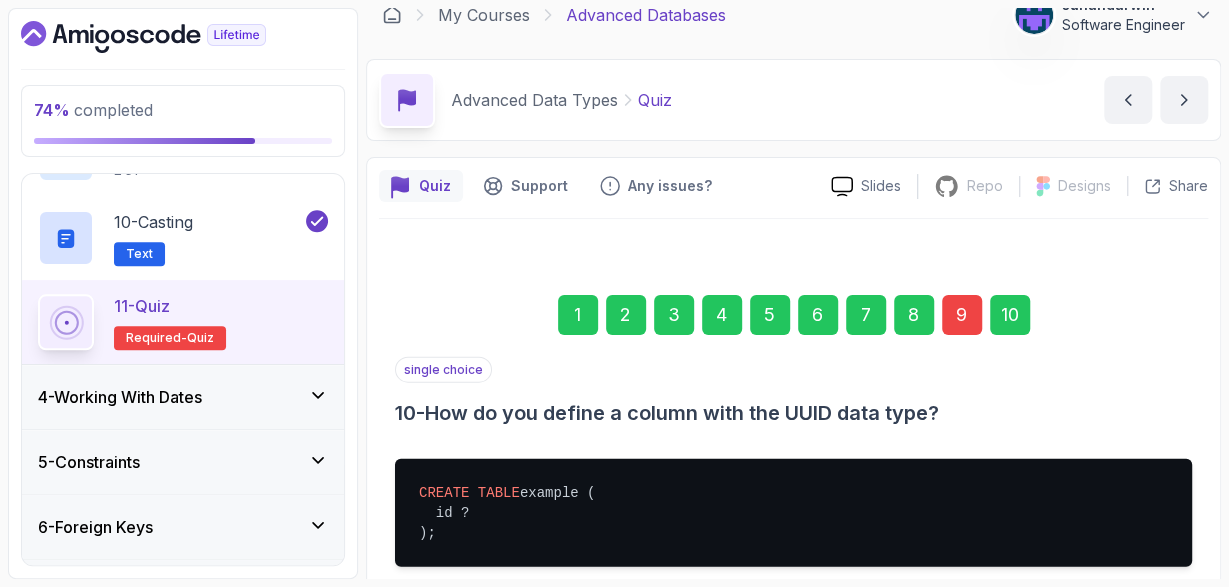 scroll, scrollTop: 361, scrollLeft: 0, axis: vertical 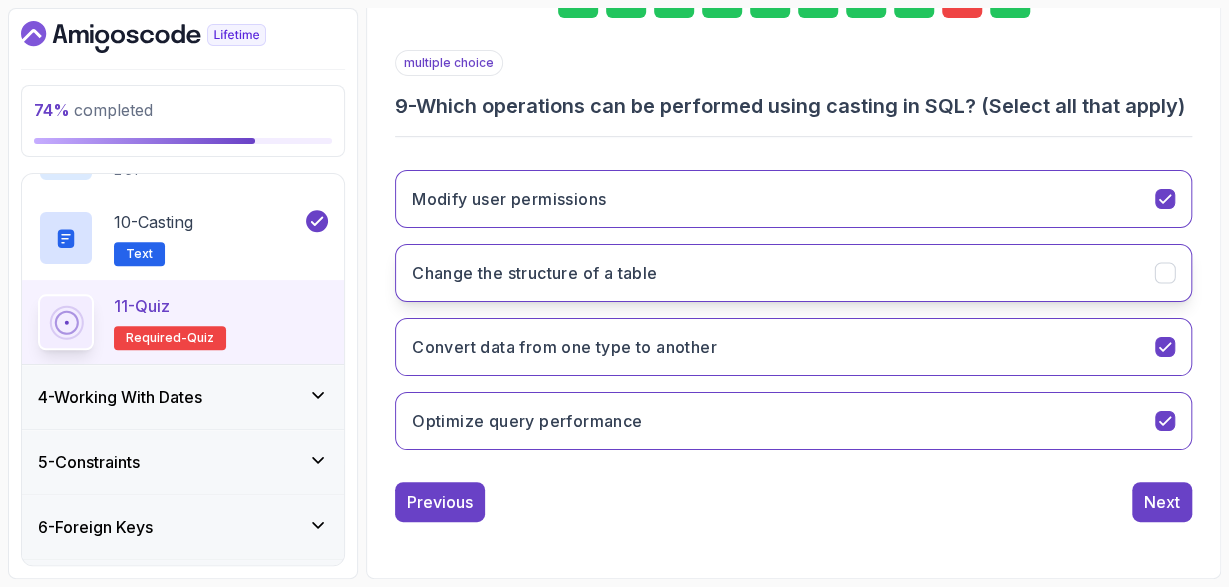 click 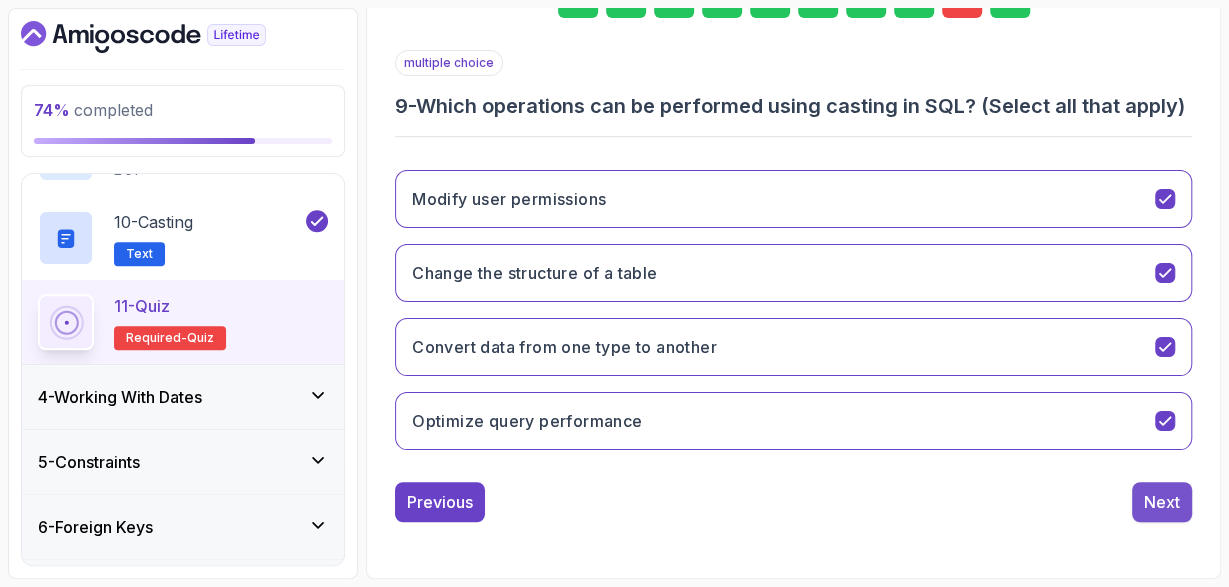 click on "Next" at bounding box center [1162, 502] 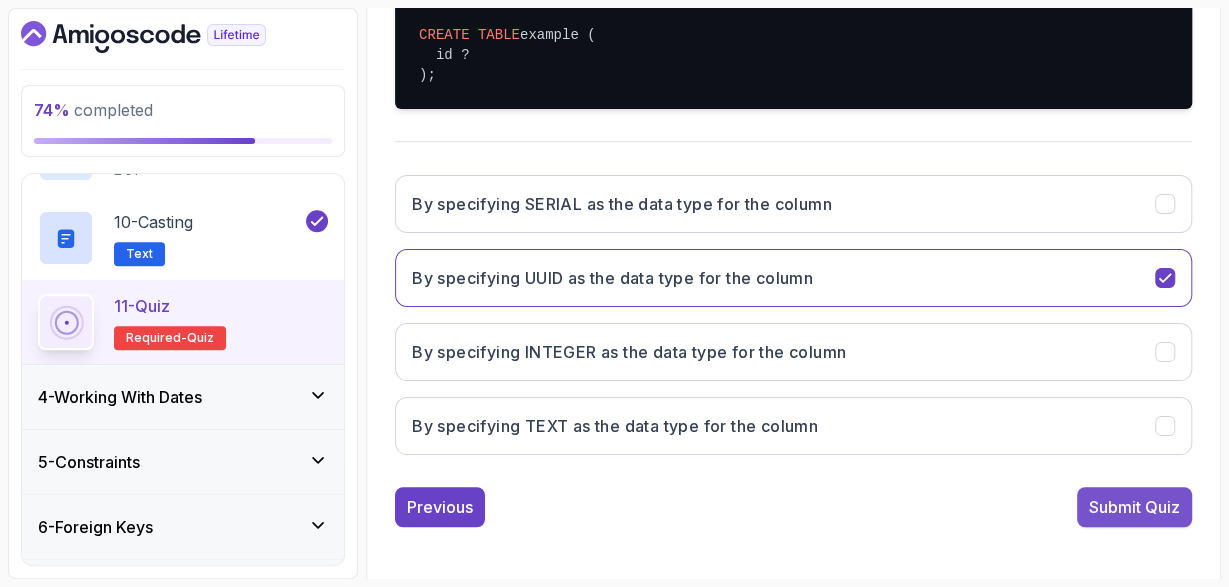 click on "Submit Quiz" at bounding box center [1134, 507] 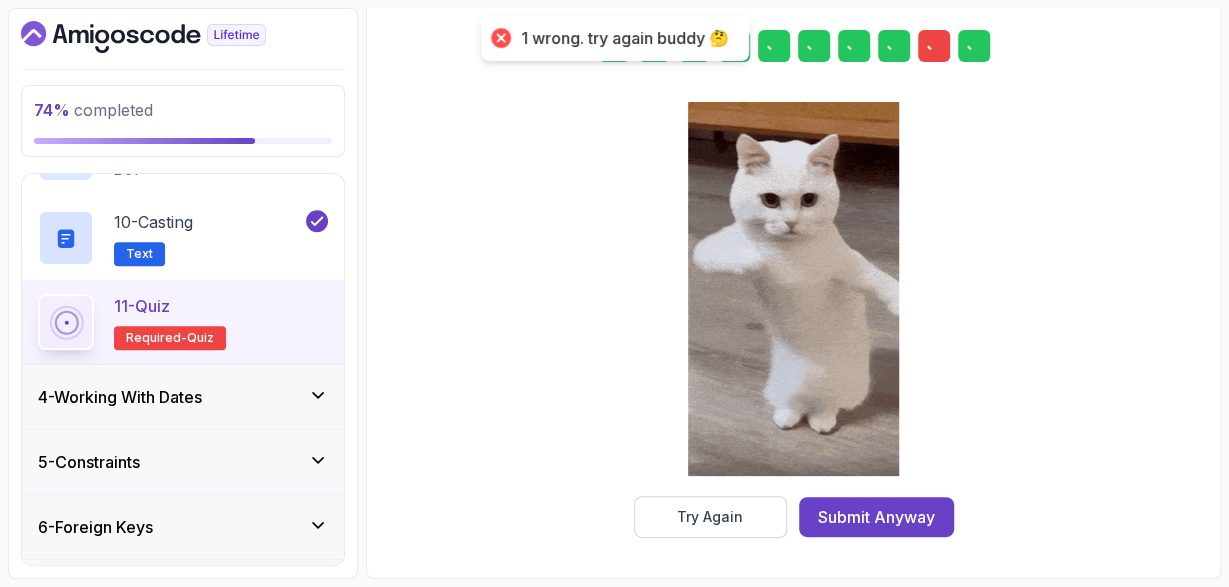 scroll, scrollTop: 369, scrollLeft: 0, axis: vertical 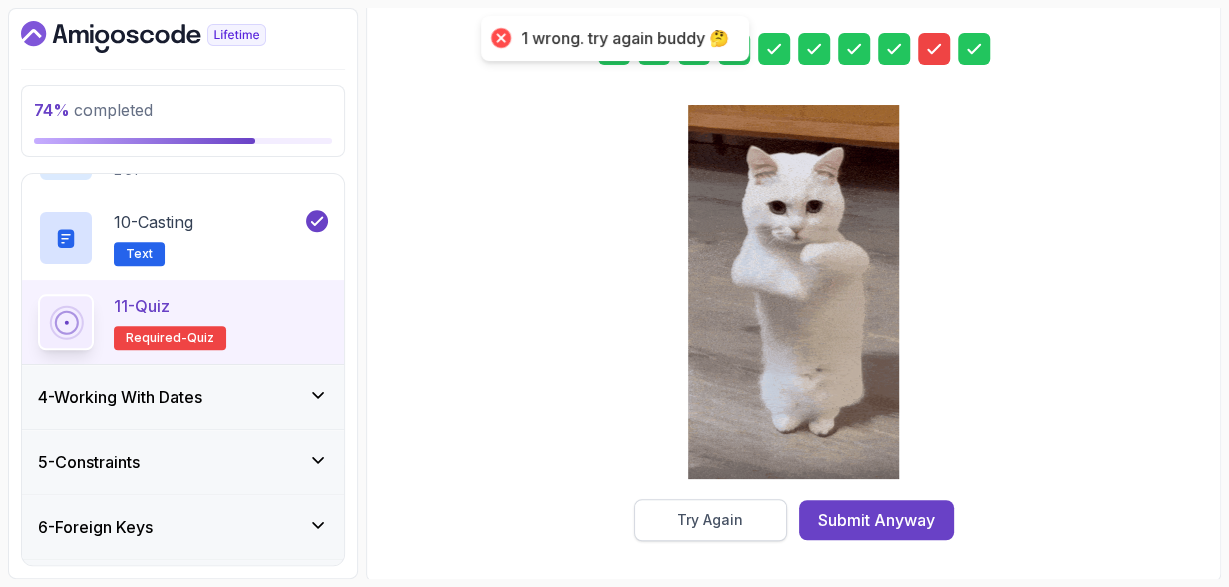 click on "Try Again" at bounding box center (710, 520) 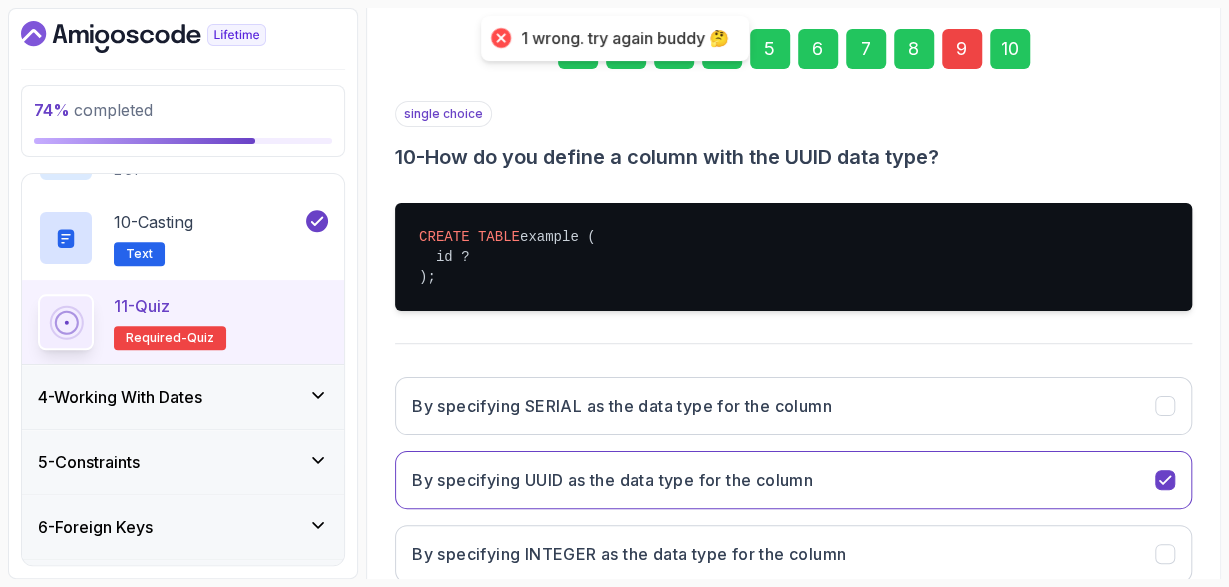 scroll, scrollTop: 253, scrollLeft: 0, axis: vertical 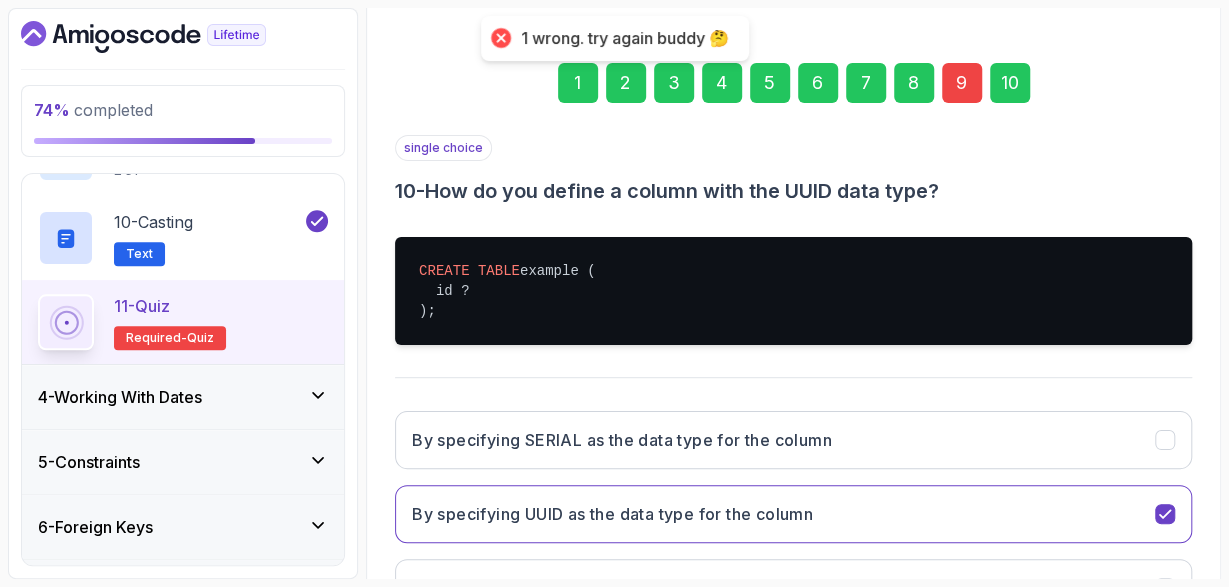 click on "9" at bounding box center [962, 83] 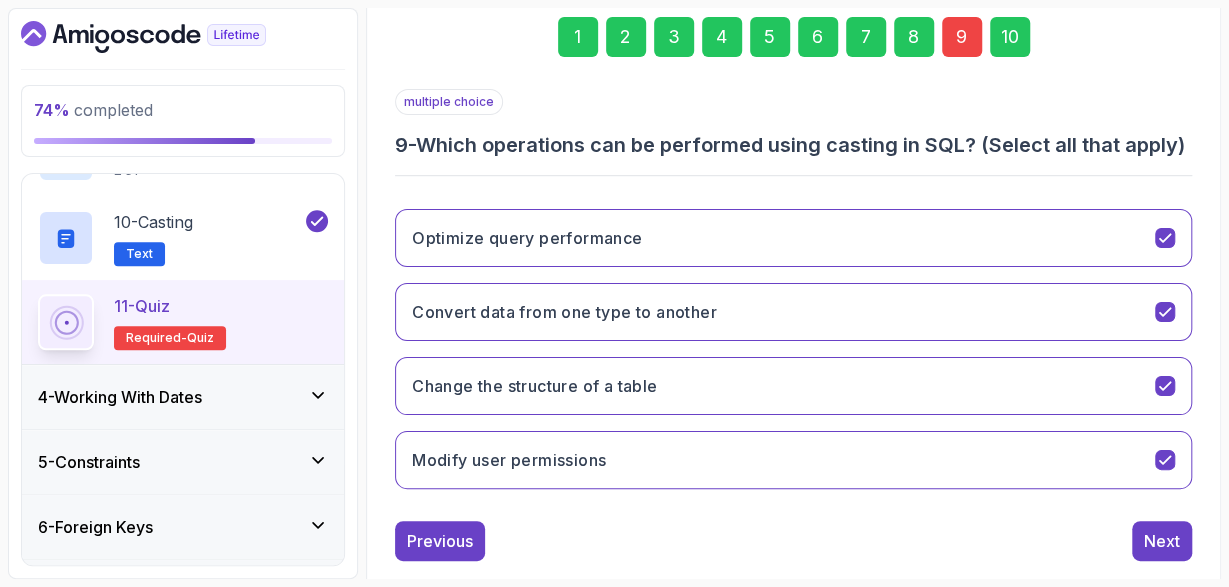 scroll, scrollTop: 361, scrollLeft: 0, axis: vertical 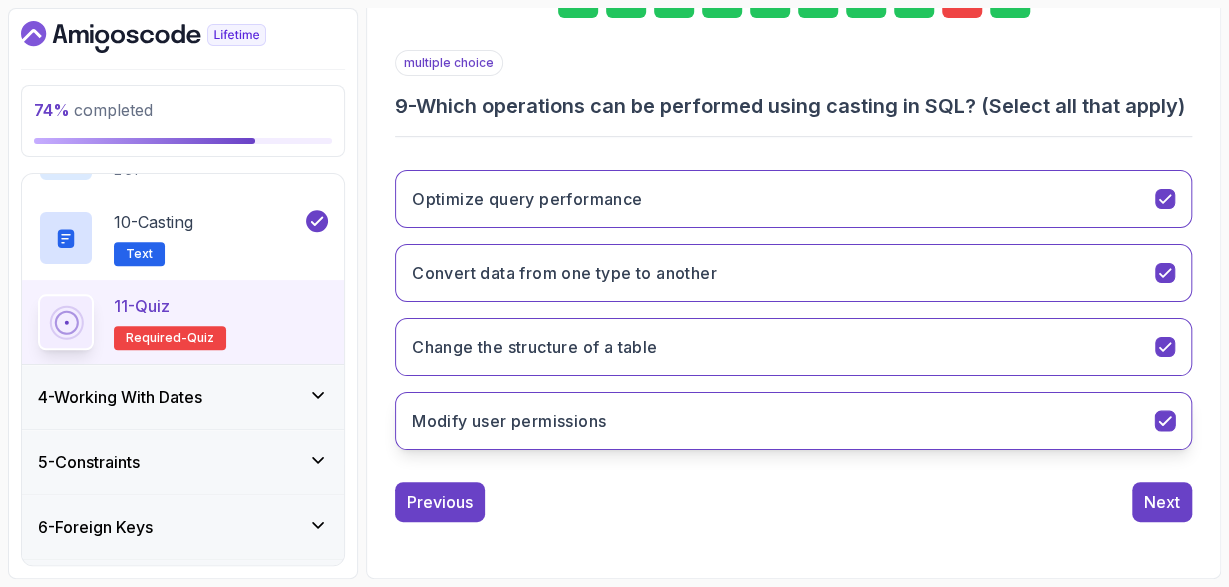click 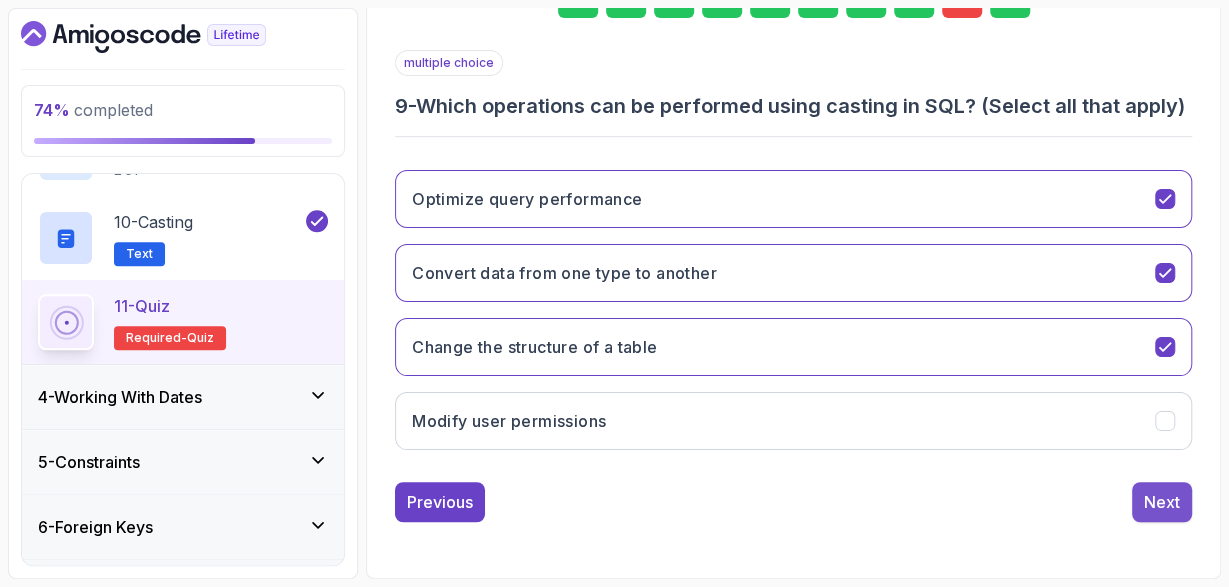 click on "Next" at bounding box center [1162, 502] 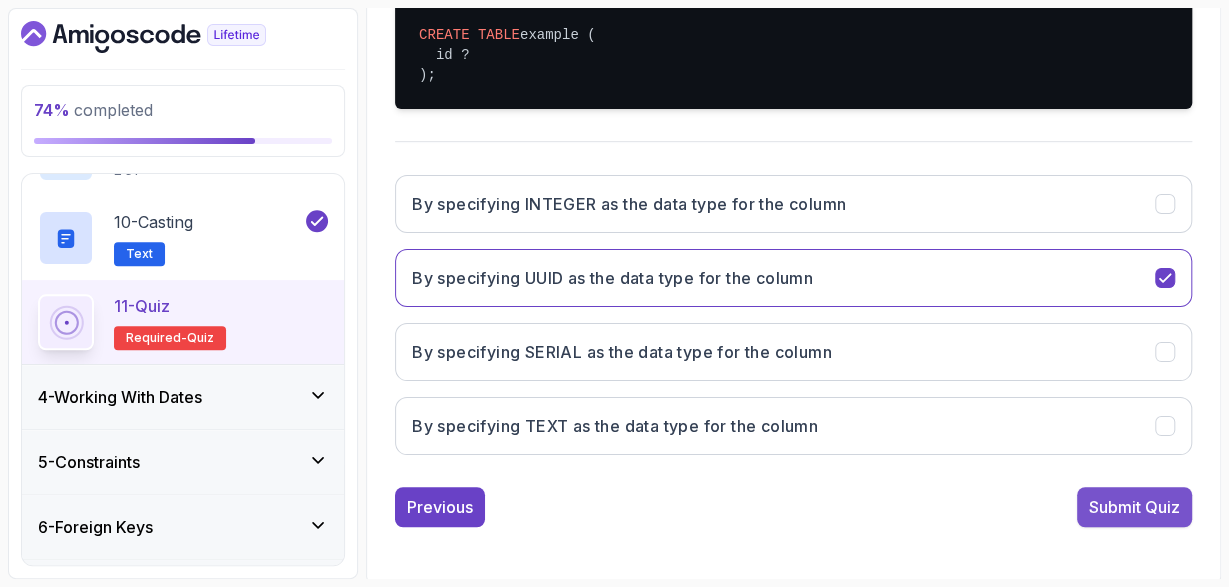 click on "Submit Quiz" at bounding box center [1134, 507] 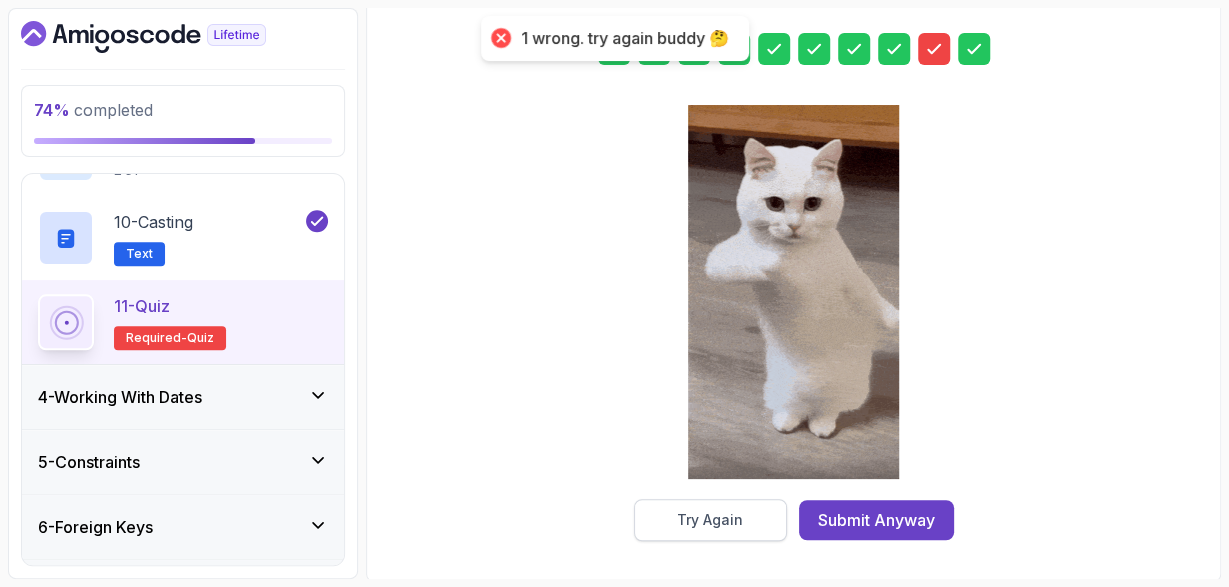 click on "Try Again" at bounding box center [710, 520] 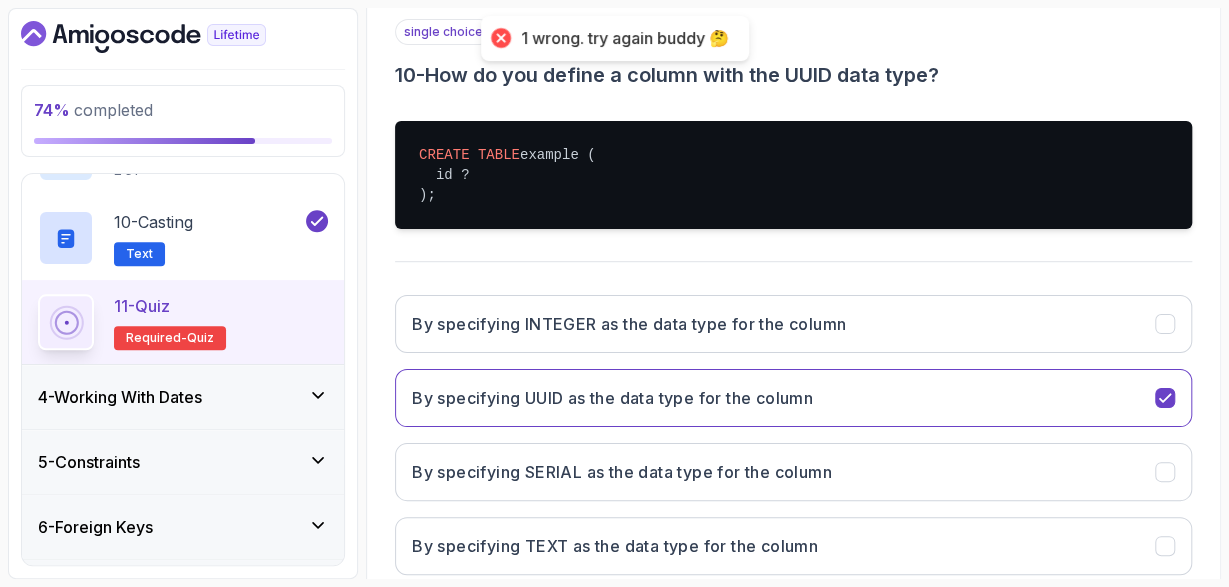 scroll, scrollTop: 253, scrollLeft: 0, axis: vertical 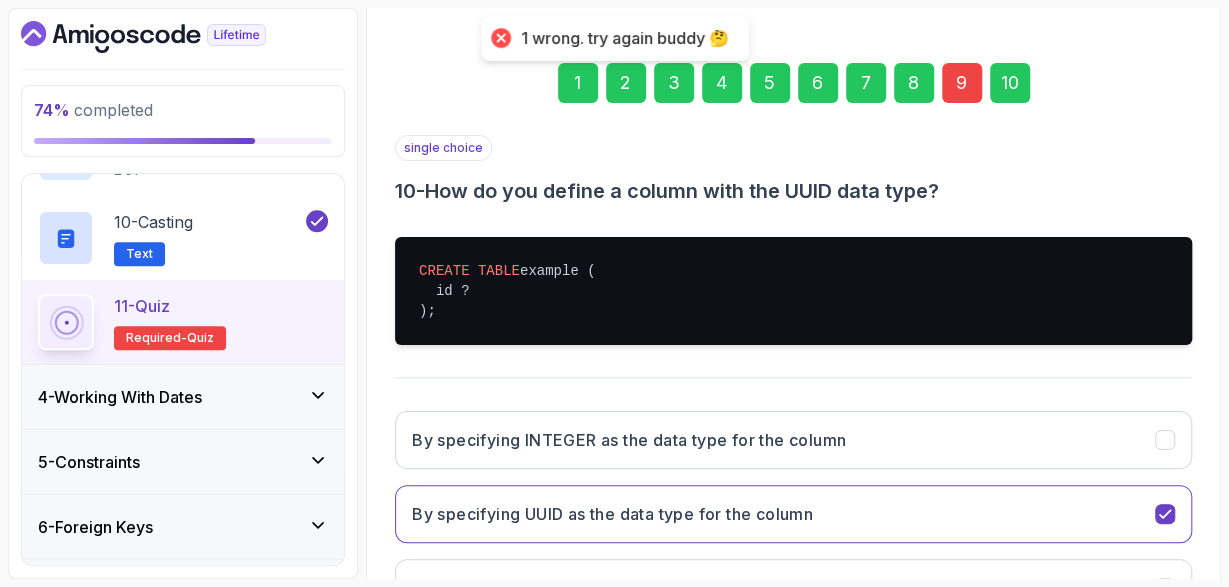 click on "9" at bounding box center (962, 83) 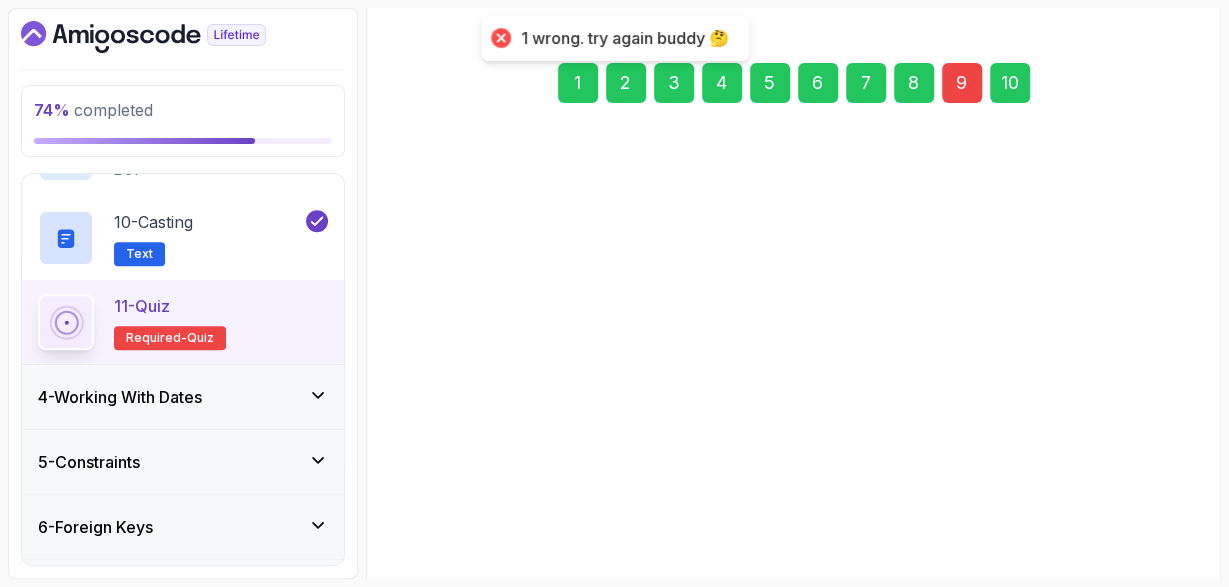 scroll, scrollTop: 361, scrollLeft: 0, axis: vertical 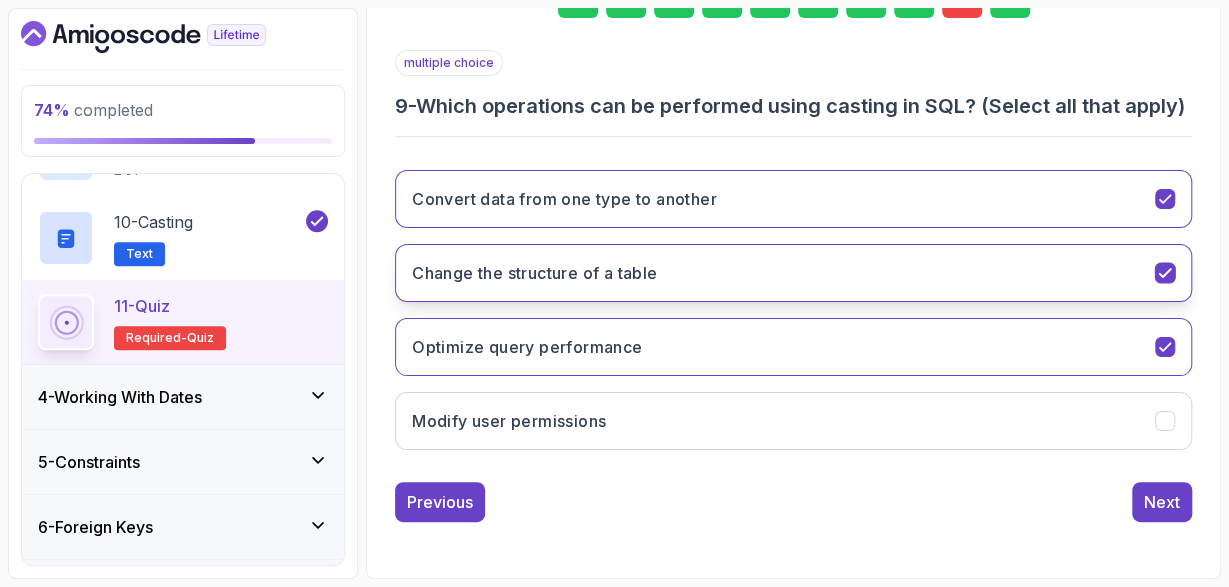 click 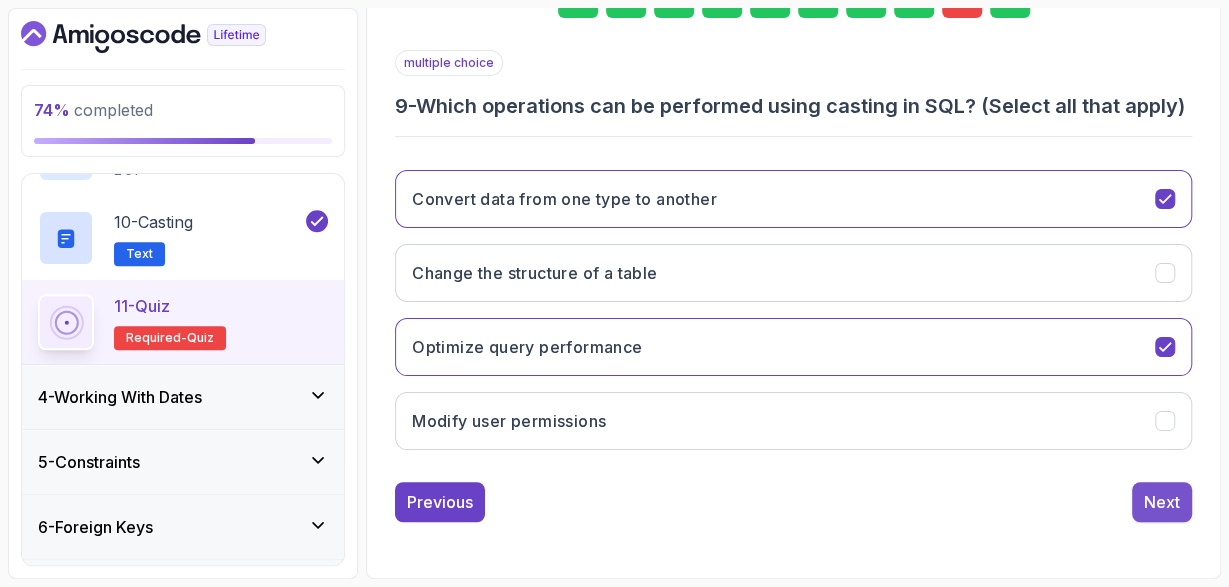 click on "Next" at bounding box center [1162, 502] 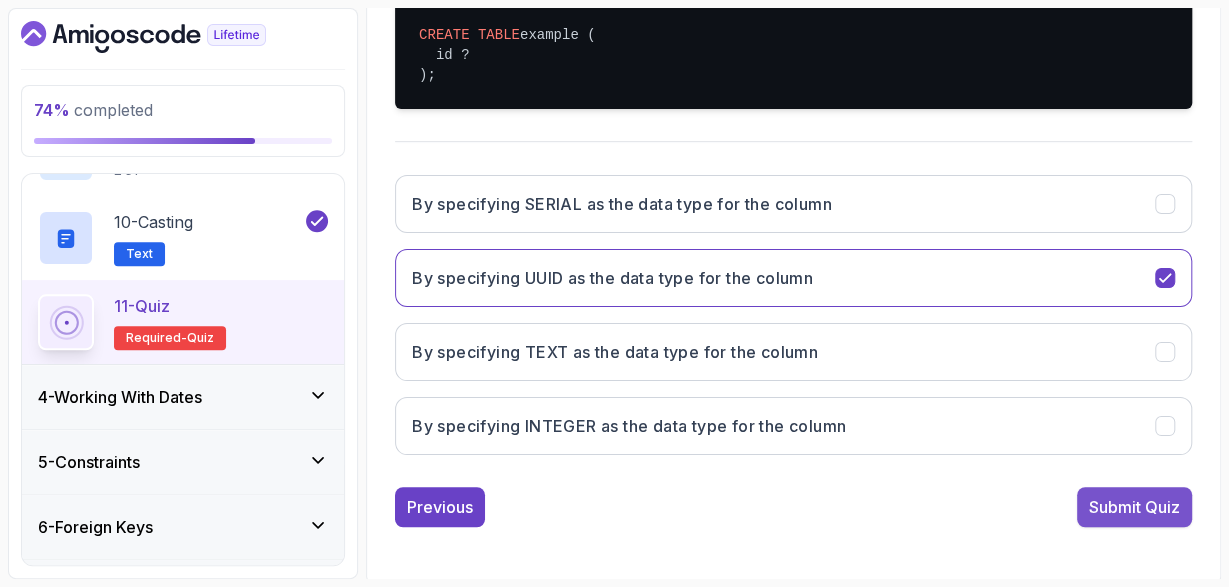 click on "Submit Quiz" at bounding box center [1134, 507] 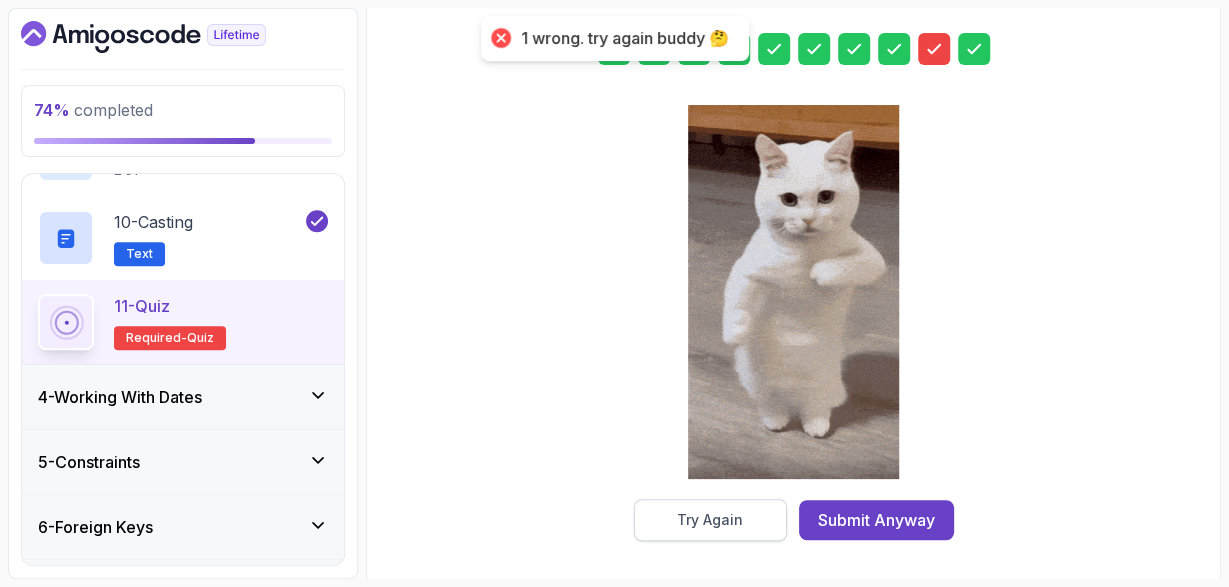 click on "Try Again" at bounding box center (710, 520) 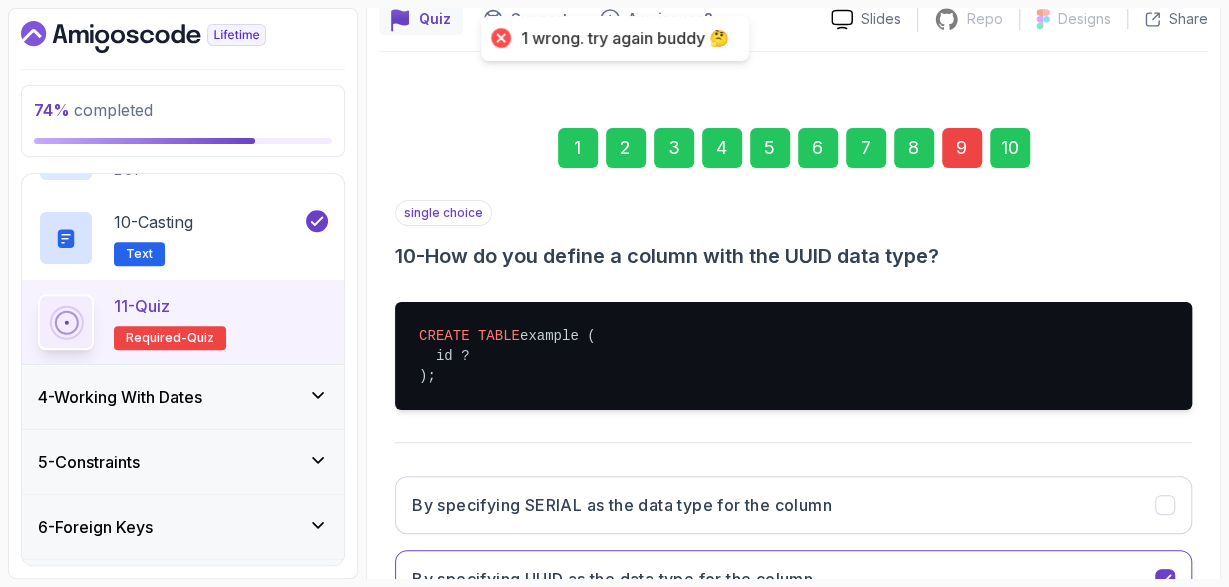 scroll, scrollTop: 137, scrollLeft: 0, axis: vertical 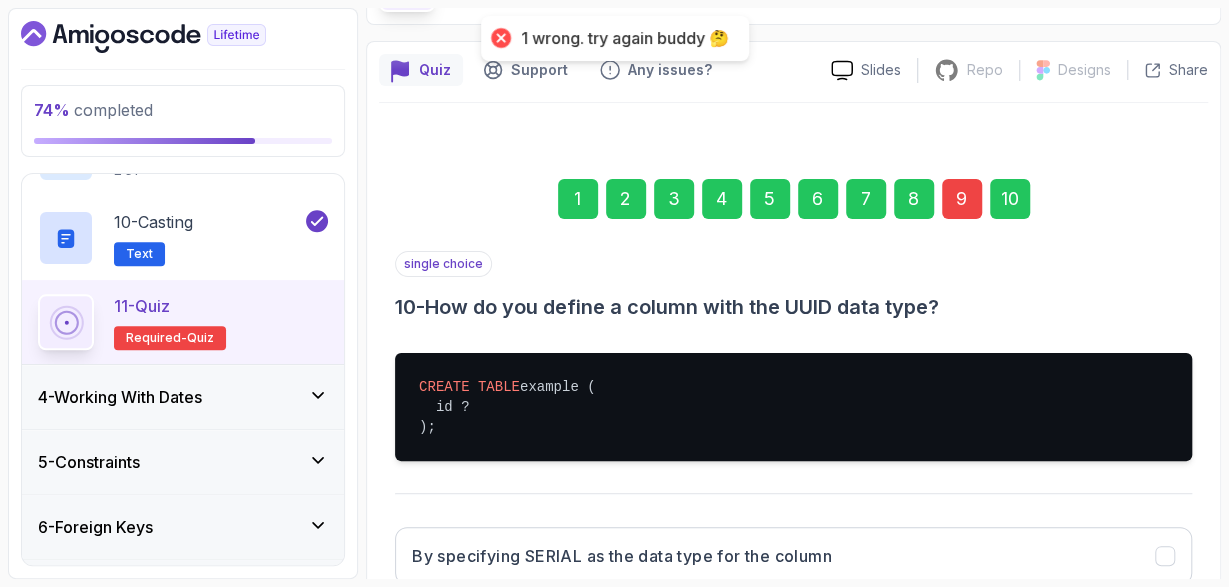 drag, startPoint x: 960, startPoint y: 196, endPoint x: 951, endPoint y: 257, distance: 61.66036 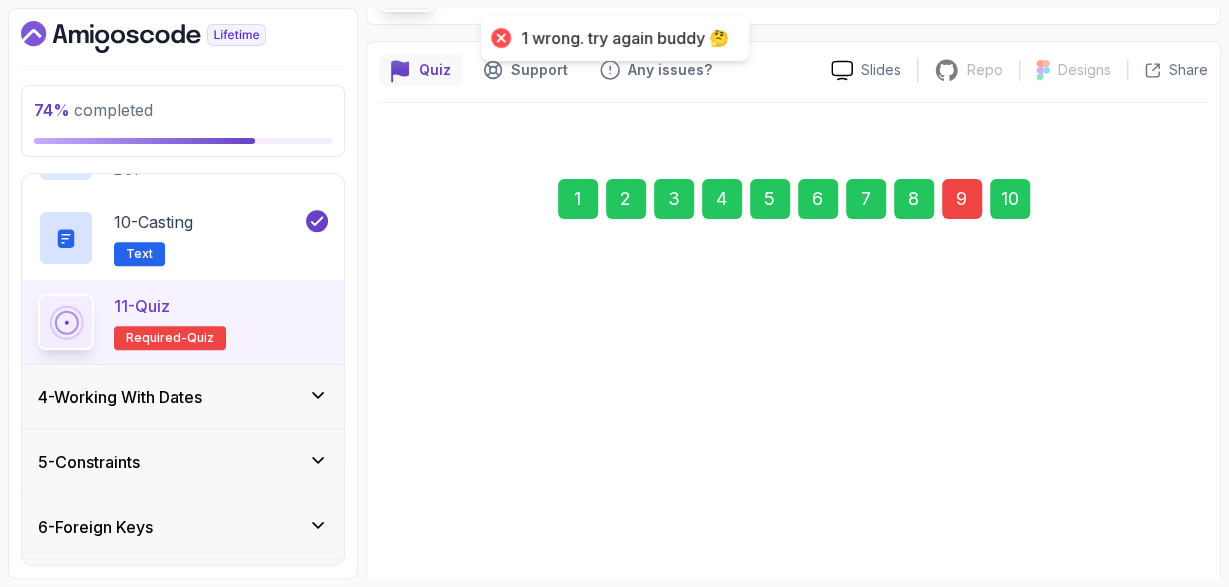 scroll, scrollTop: 361, scrollLeft: 0, axis: vertical 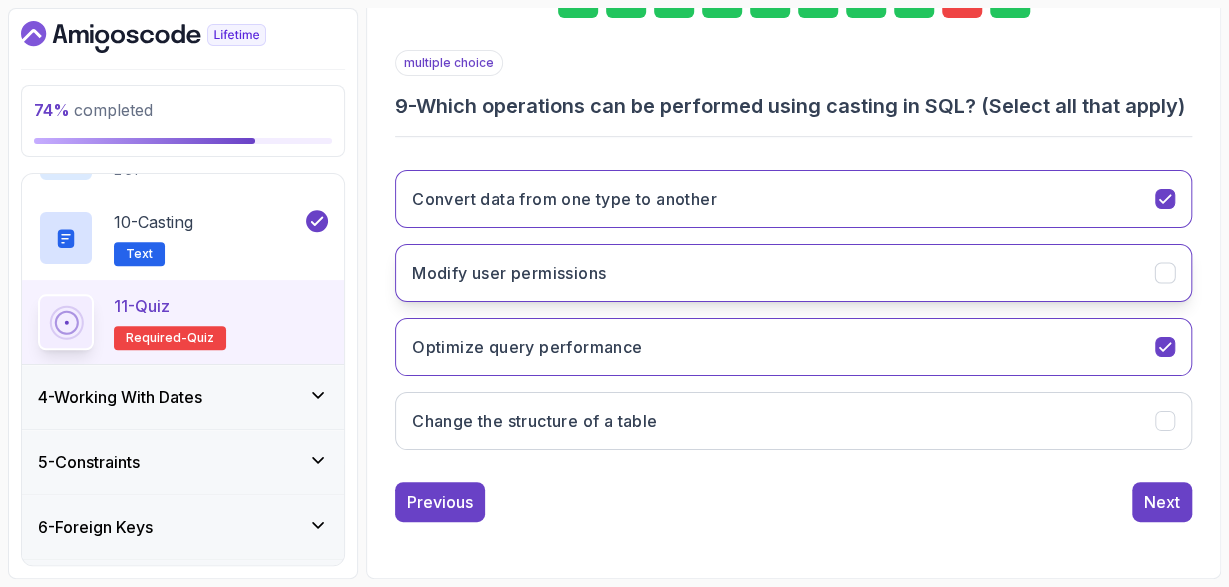 click 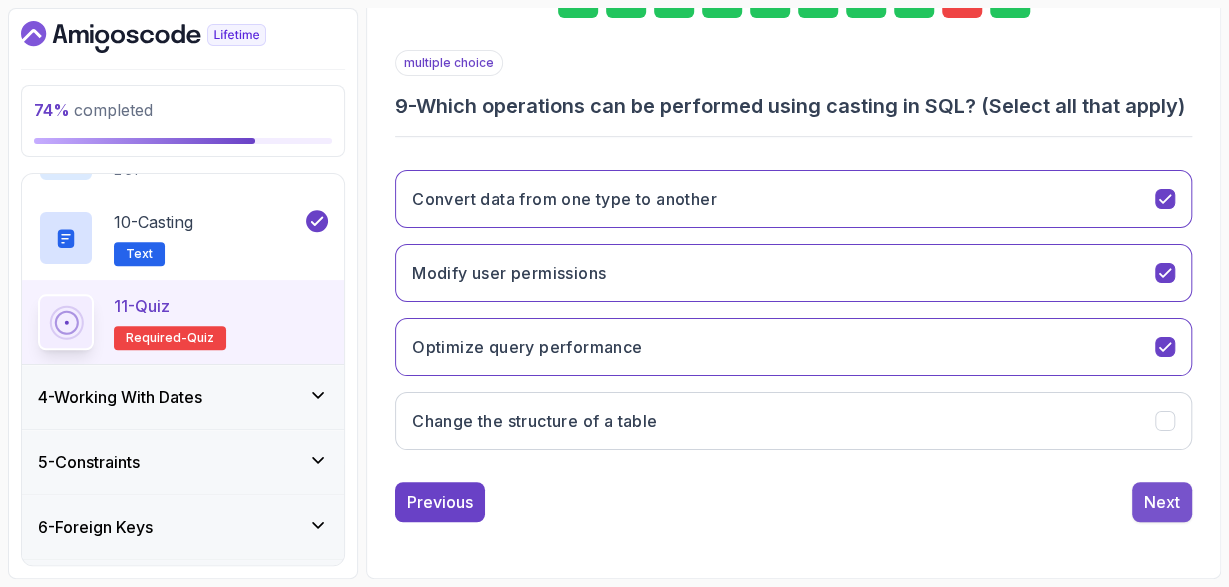 click on "Next" at bounding box center [1162, 502] 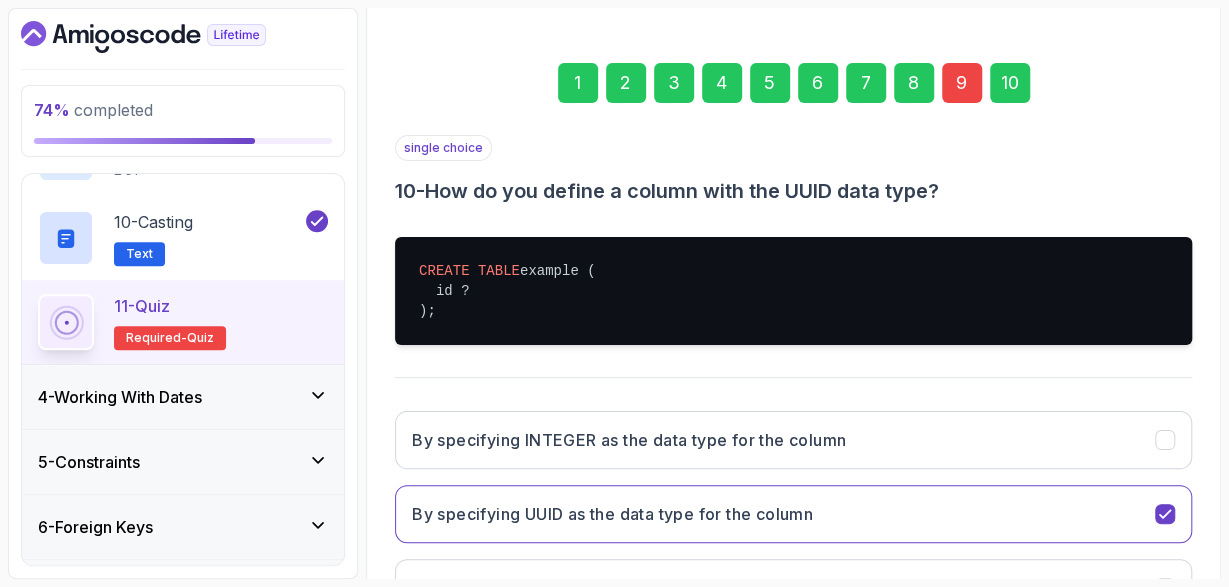 scroll, scrollTop: 489, scrollLeft: 0, axis: vertical 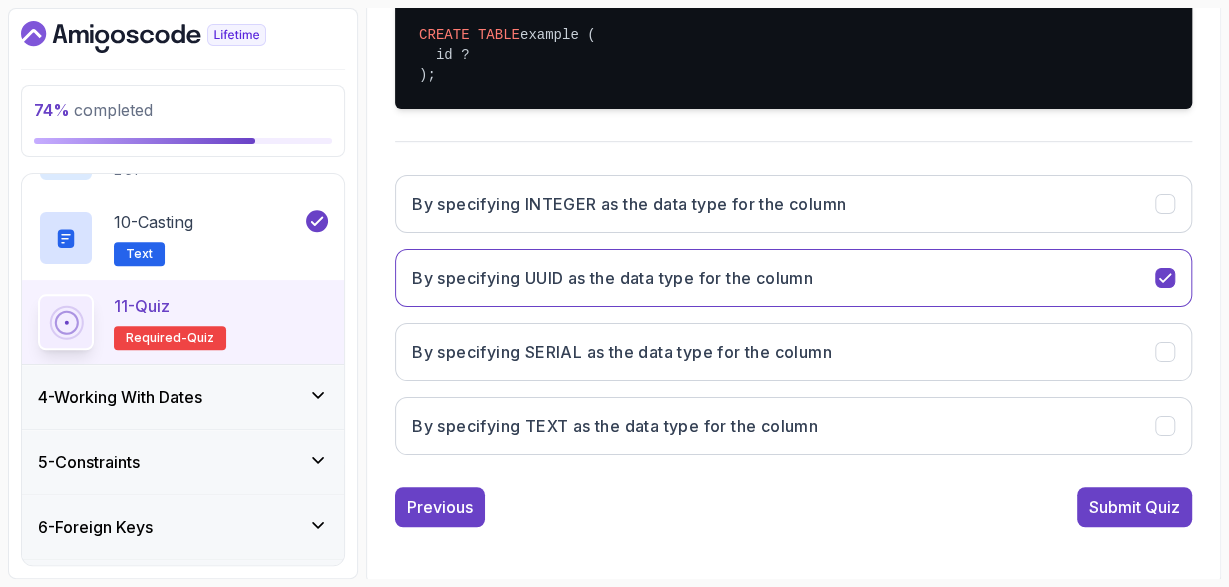 click on "74 % completed 1  -  Intro 2  -  Schemas 3  -  Advanced Data Types 1  -  Adavanced Data Types 1:04 2  -  Working With Sequences 6:30 3  -  Arrays 10:48 4  -  Serial And Bigserial 6:54 5  -  Jsonb 7:28 6  -  Enum 7:05 7  -  UUID (Universally Unique Identifier) 7:04 8  -  Other Data Types 1:26 9  -  Extensions And Hstore 2:51 10  -  Casting Text 11  -  Quiz Required- quiz 4  -  Working With Dates 5  -  Constraints 6  -  Foreign Keys 7  -  Manage Tables 8  -  Indexes 9  -  Analyse Queries 10  -  Conditional Expressions 11  -  Dealing With Conflicts 12  -  Sub Queries 13  -  Common Table Expressions 14  -  Window Functions 15  -  Views And Materialized Views 16  -  Transactions 17  -  Functions Stored Procedures And Triggers 18  -  Roles Groups And Privileges 19  -  Backup And Restore 20  -  Full Text Search 21  -  Row Level Security 22  -  Next Steps My Courses Advanced Databases 271  Points sunandarwin Software Engineer 4 - Advanced Data Types  74 % completed Advanced Data Types Quiz Quiz by  [PERSON_NAME] Repo" at bounding box center (614, 293) 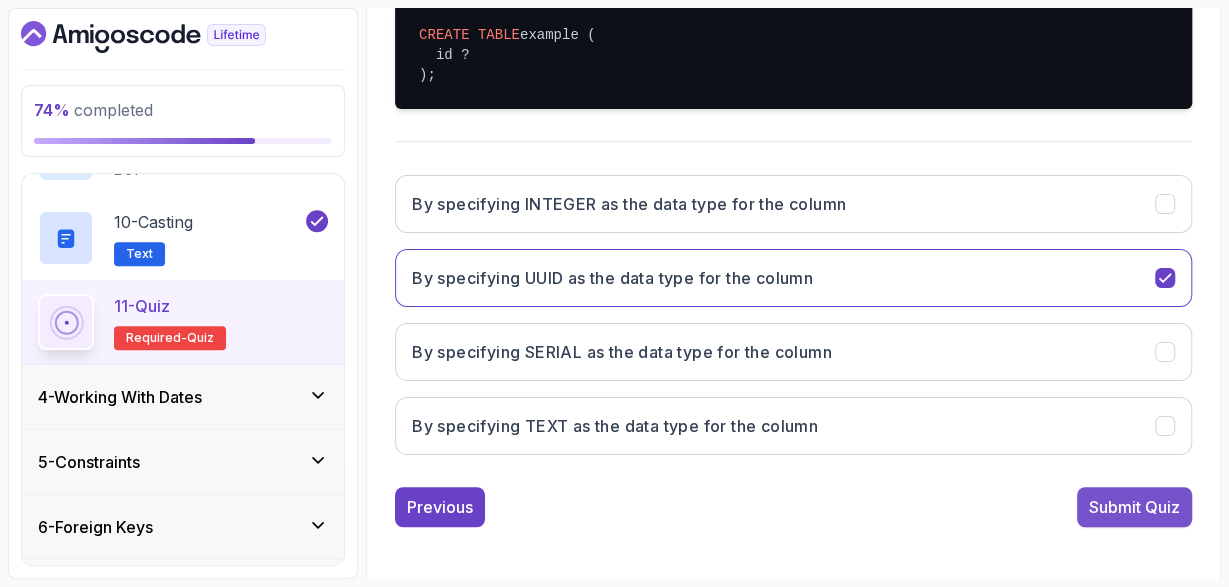 click on "Submit Quiz" at bounding box center [1134, 507] 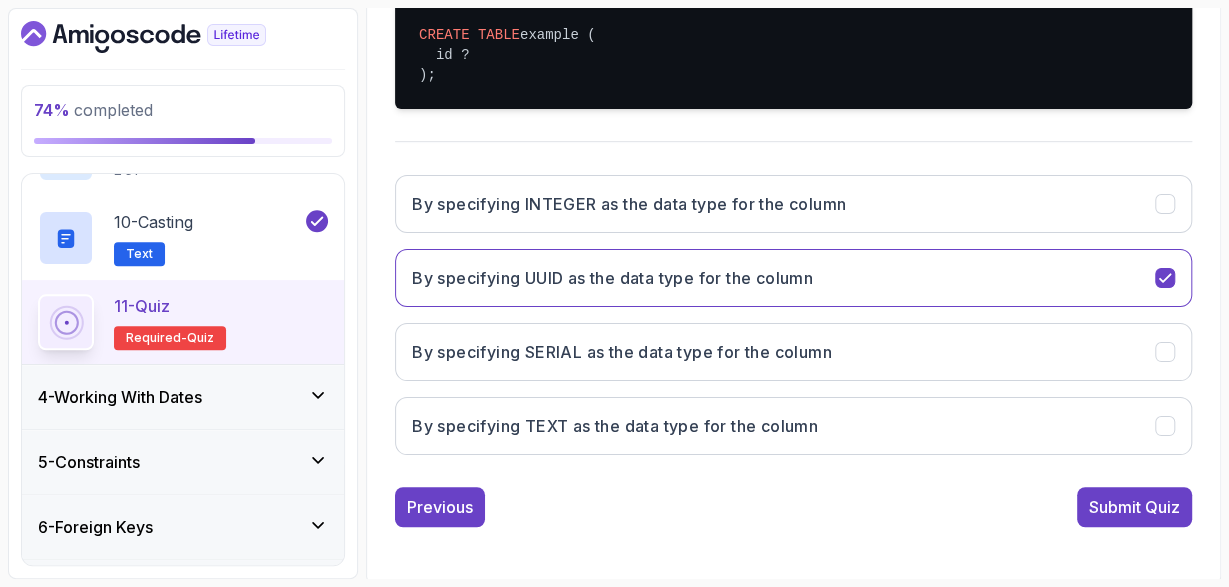 scroll, scrollTop: 369, scrollLeft: 0, axis: vertical 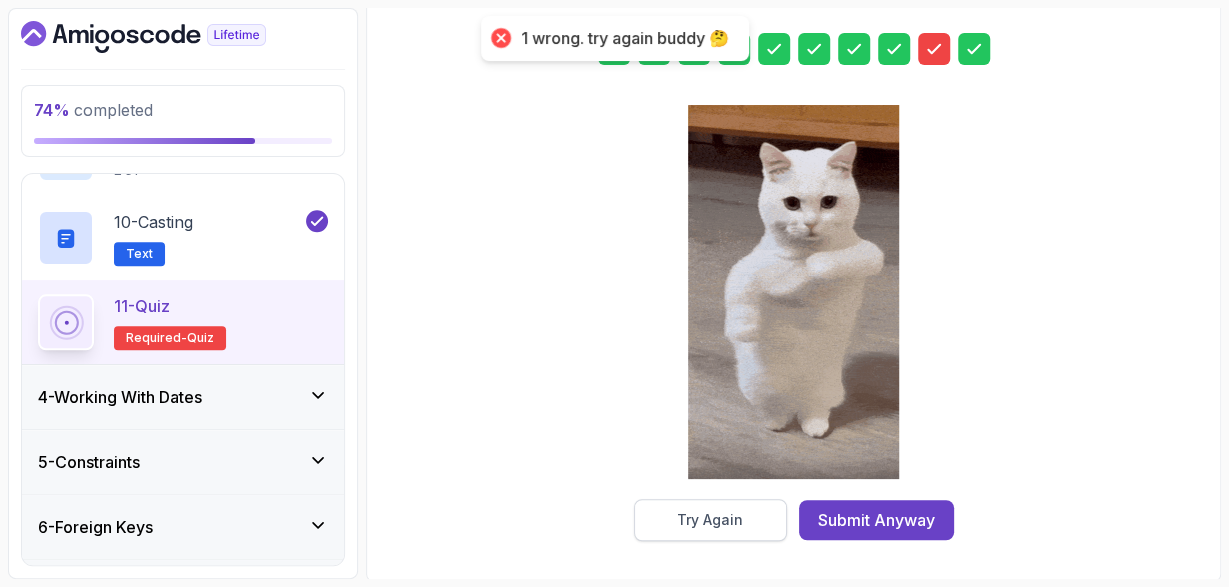 click on "Try Again" at bounding box center (710, 520) 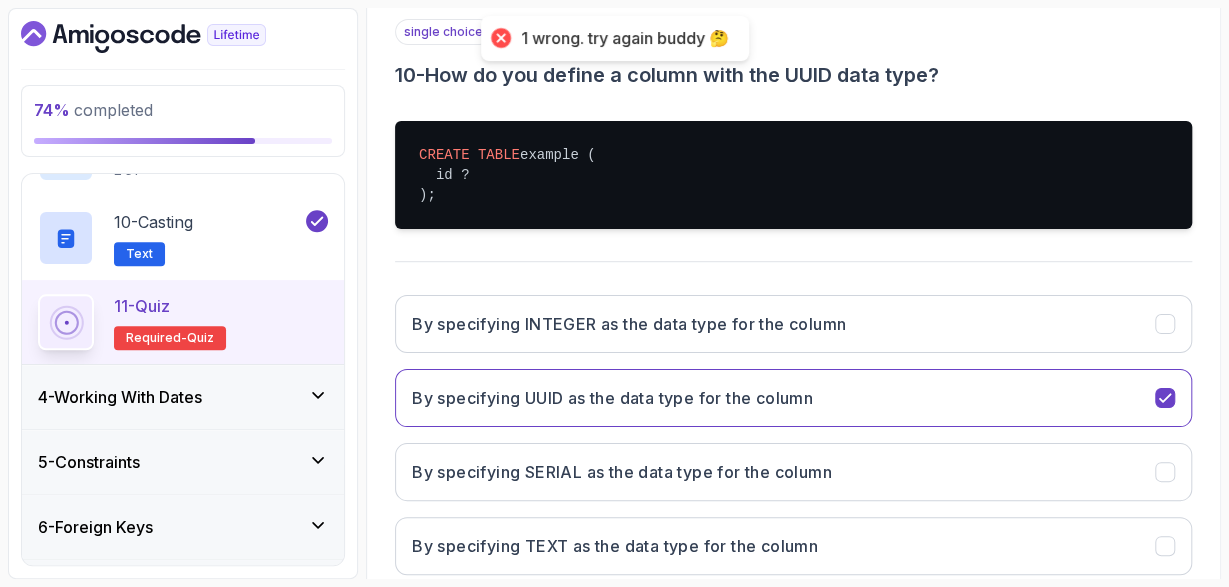 scroll, scrollTop: 21, scrollLeft: 0, axis: vertical 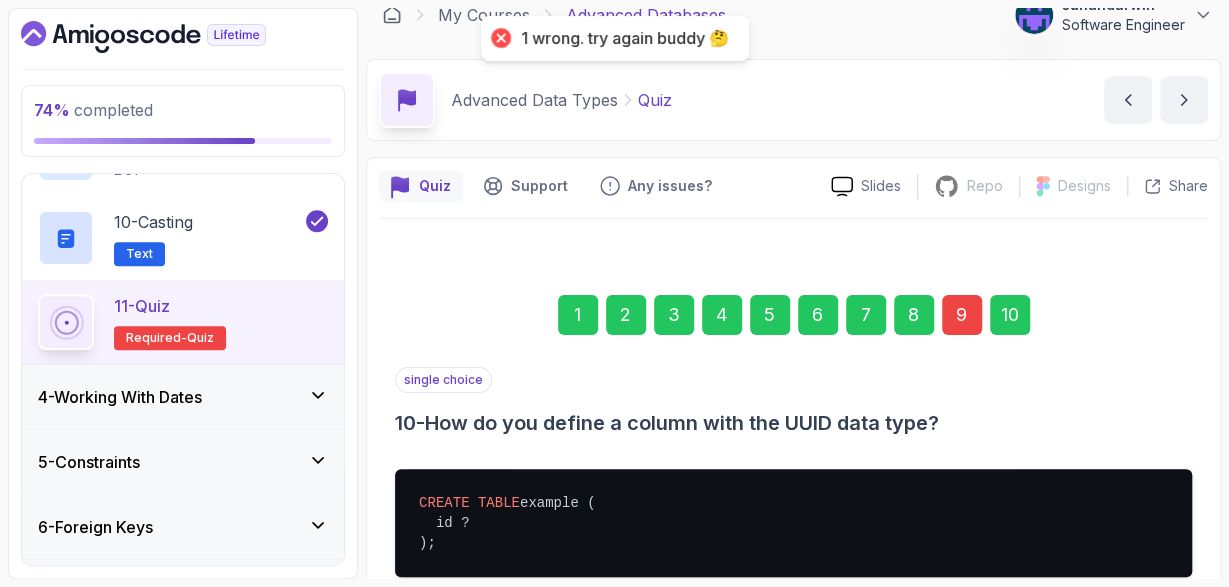 click on "9" at bounding box center (962, 315) 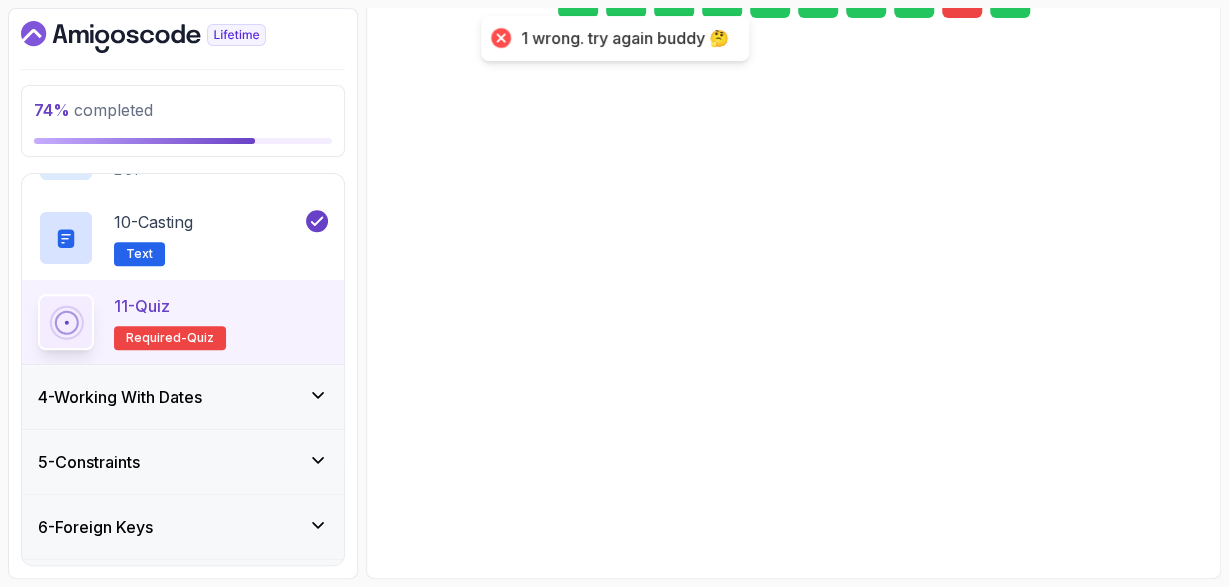 scroll, scrollTop: 361, scrollLeft: 0, axis: vertical 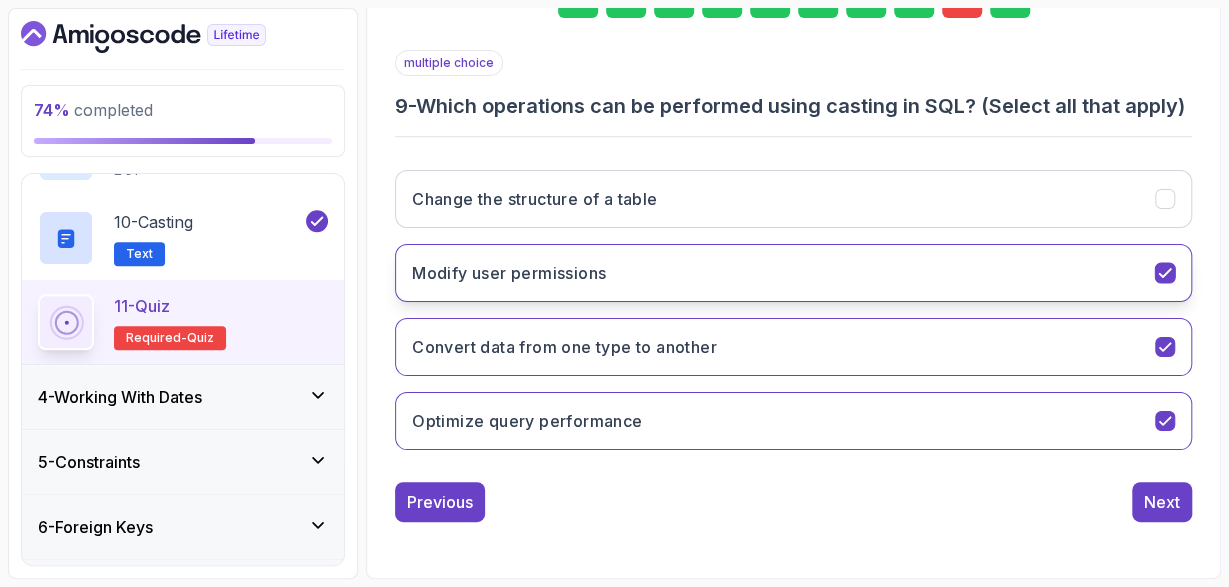 click 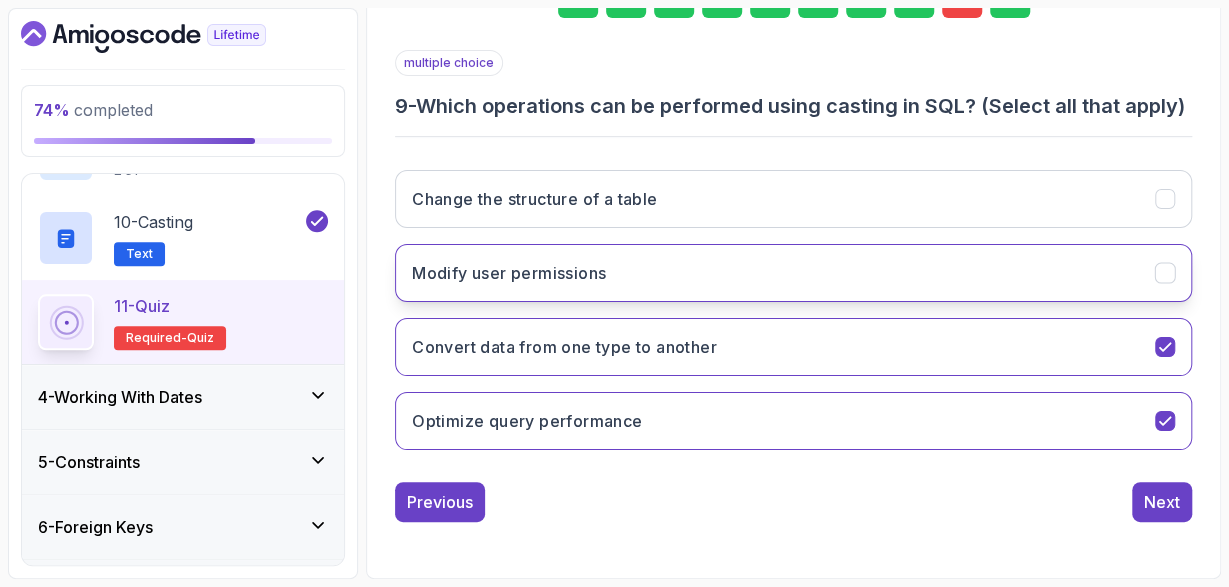 click 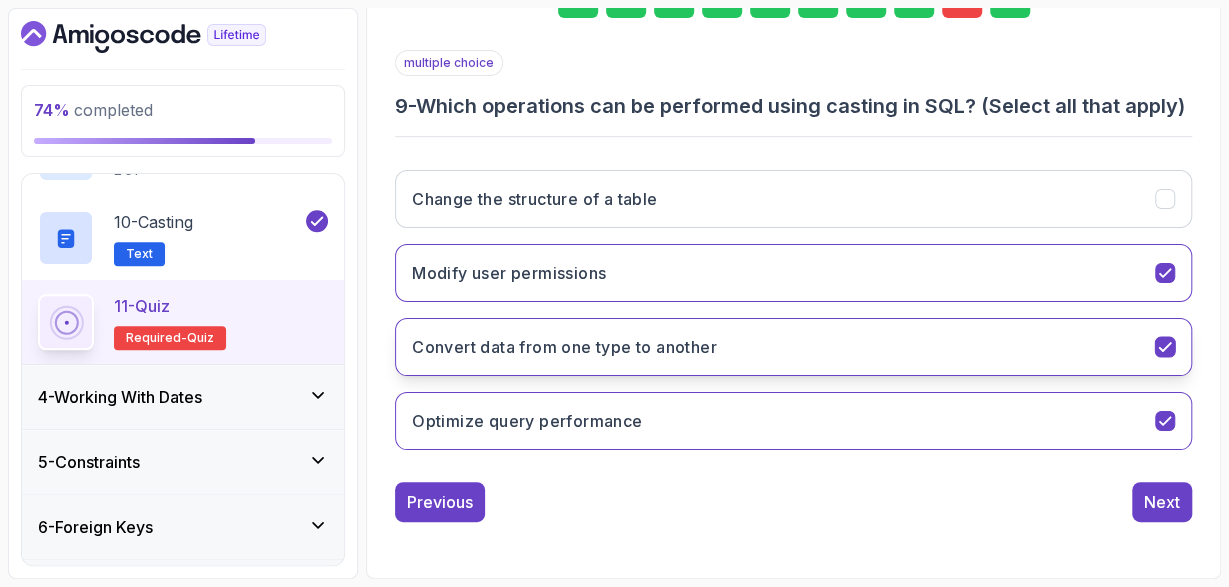 click 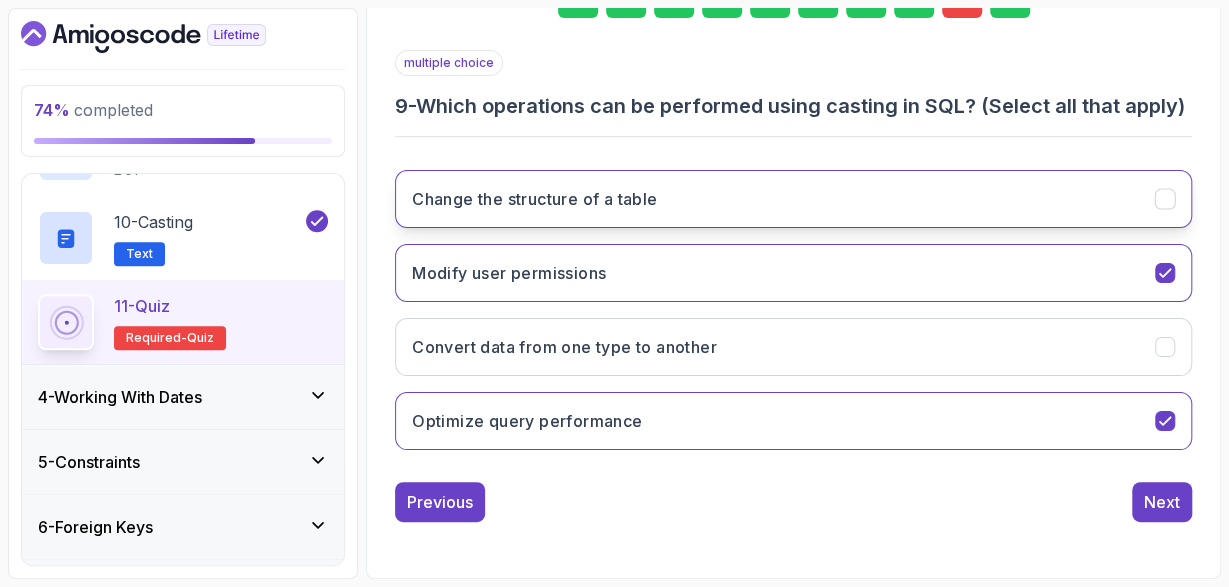 click on "Change the structure of a table" at bounding box center (793, 199) 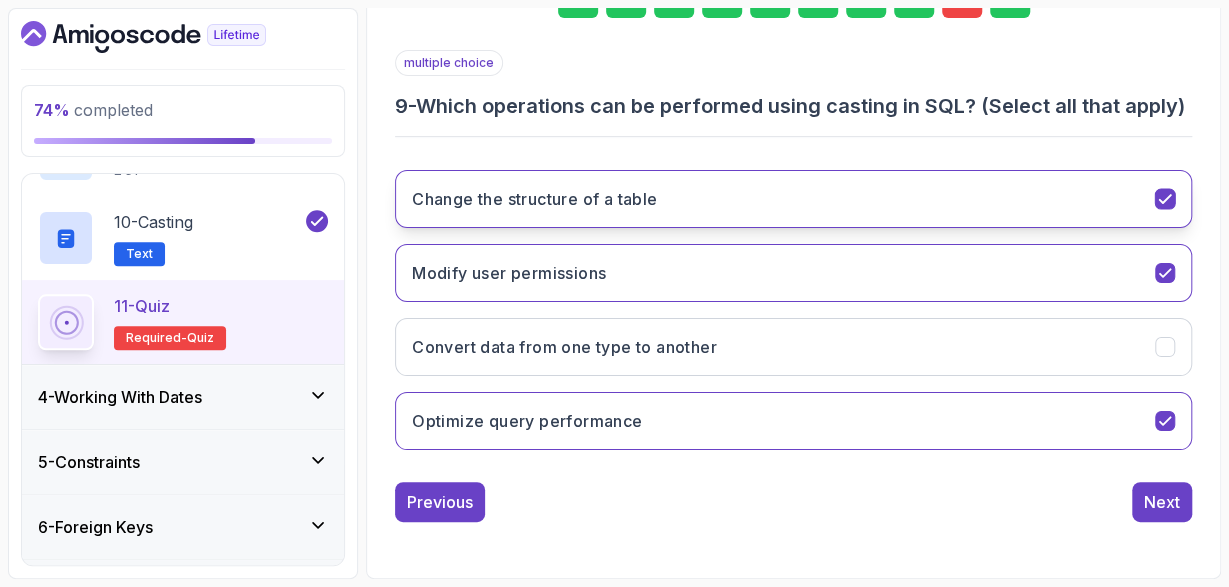 click 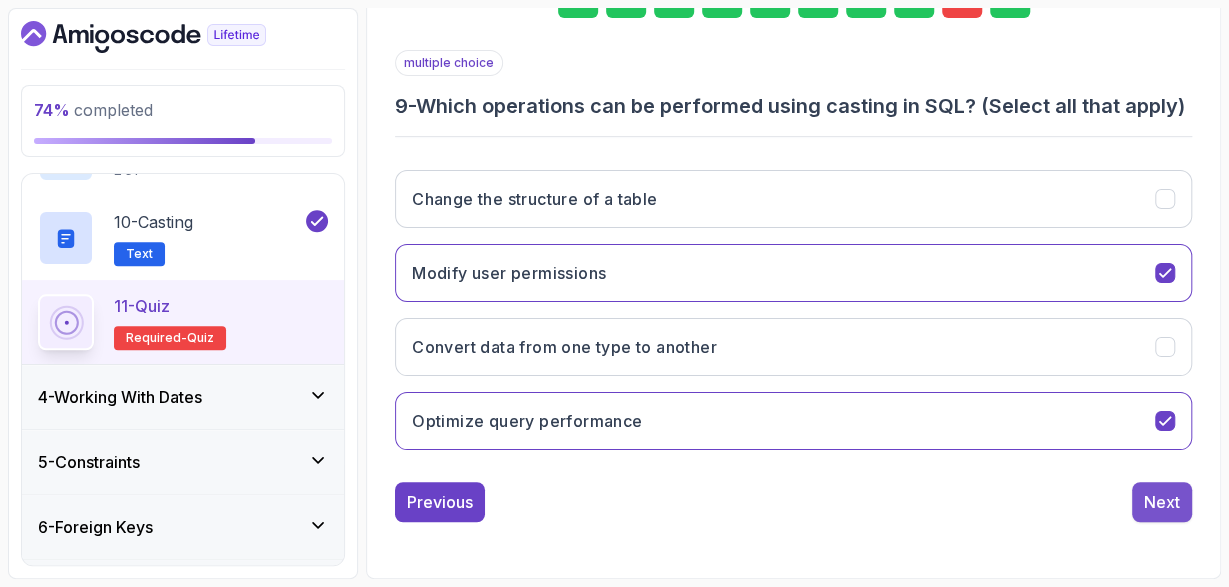 click on "Next" at bounding box center [1162, 502] 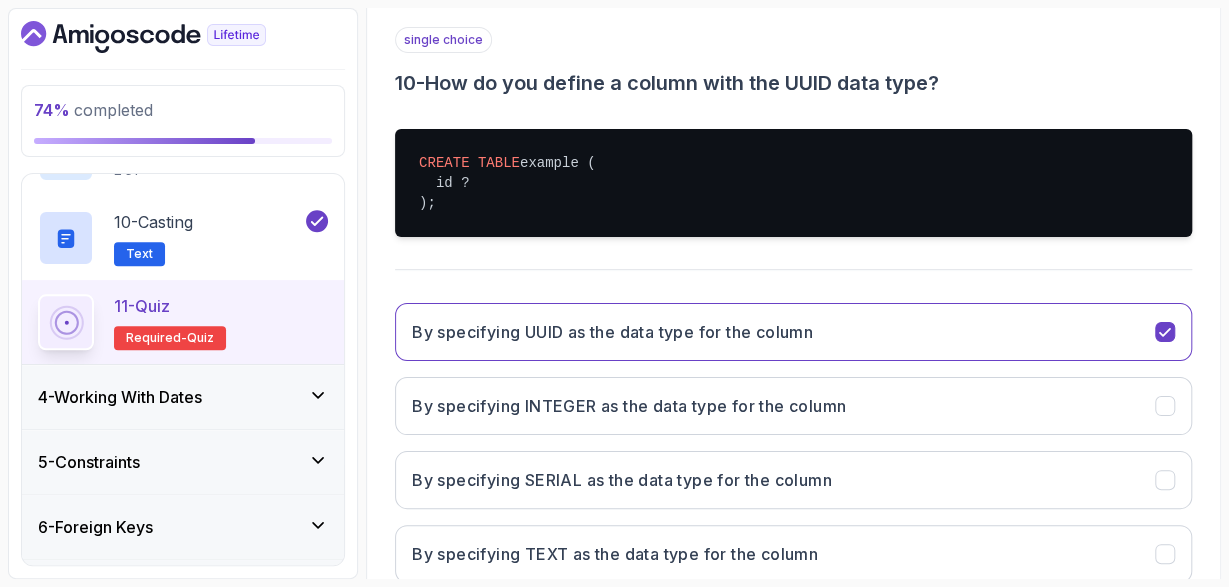 scroll, scrollTop: 489, scrollLeft: 0, axis: vertical 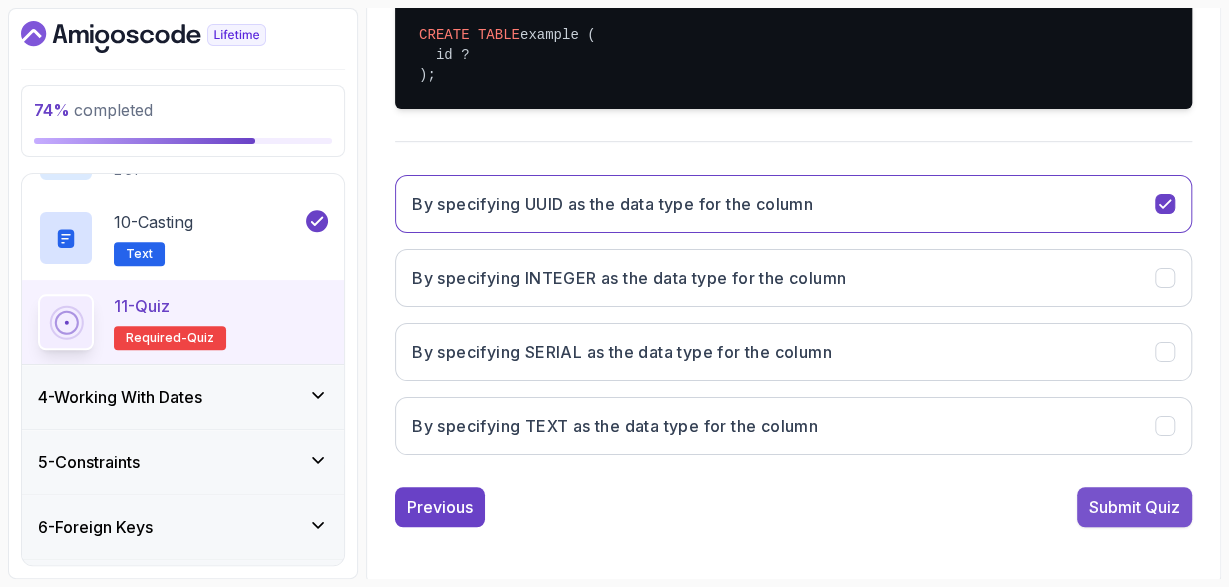 click on "Submit Quiz" at bounding box center (1134, 507) 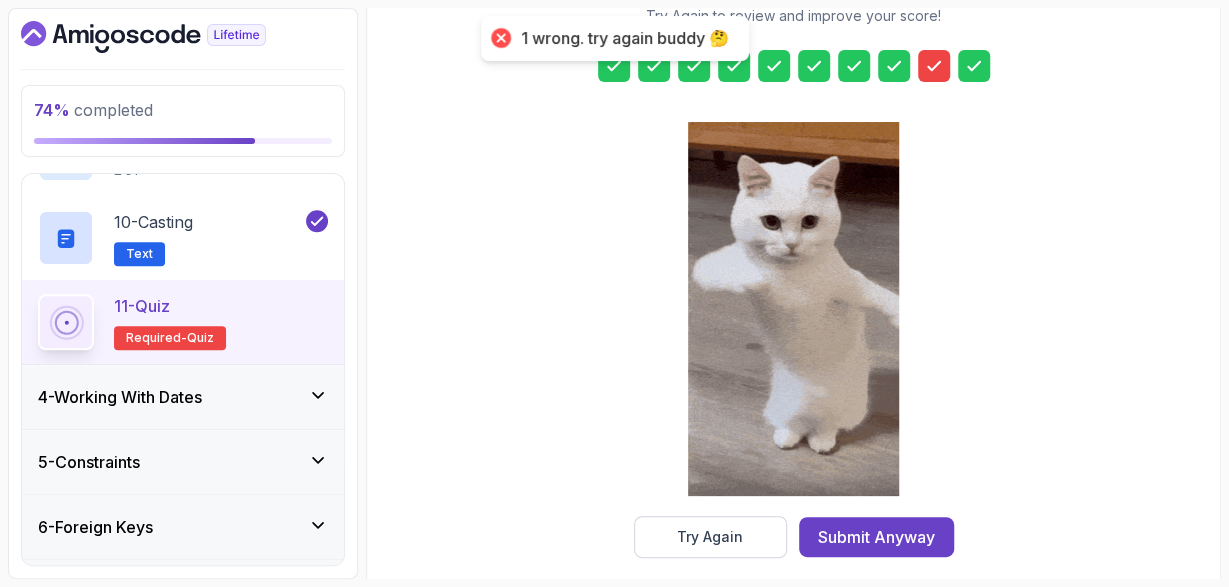 scroll, scrollTop: 369, scrollLeft: 0, axis: vertical 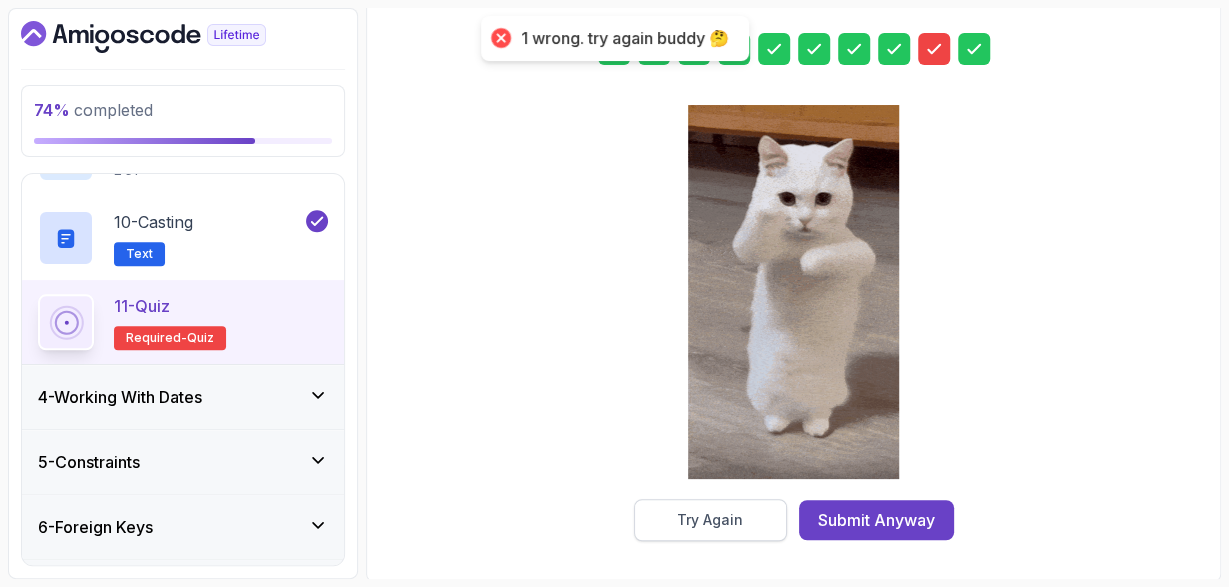 click on "Try Again" at bounding box center [710, 520] 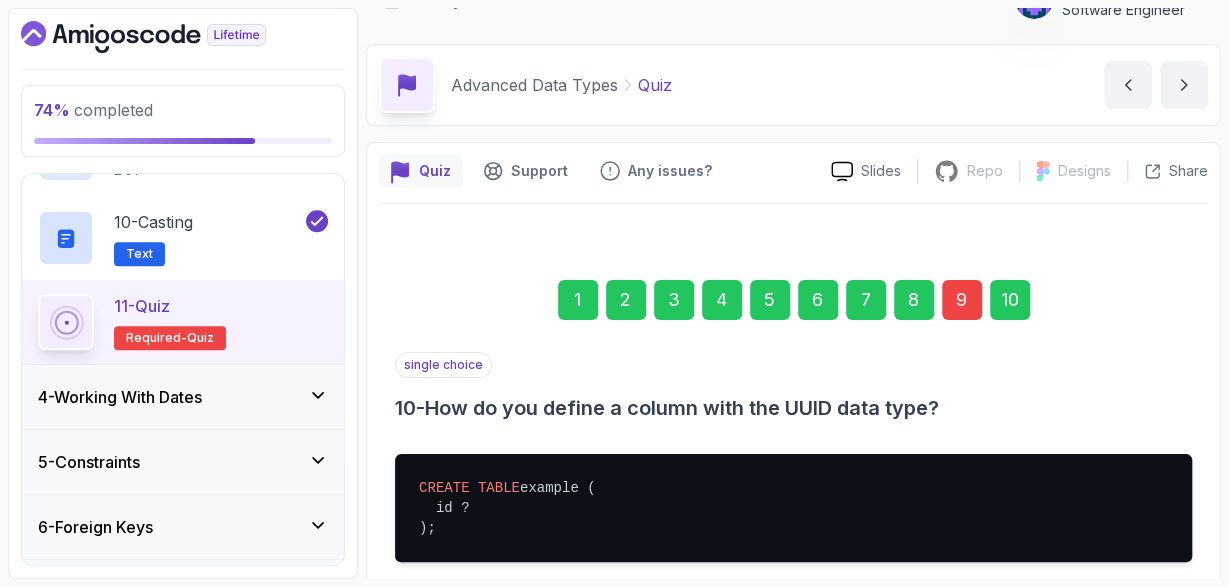 scroll, scrollTop: 21, scrollLeft: 0, axis: vertical 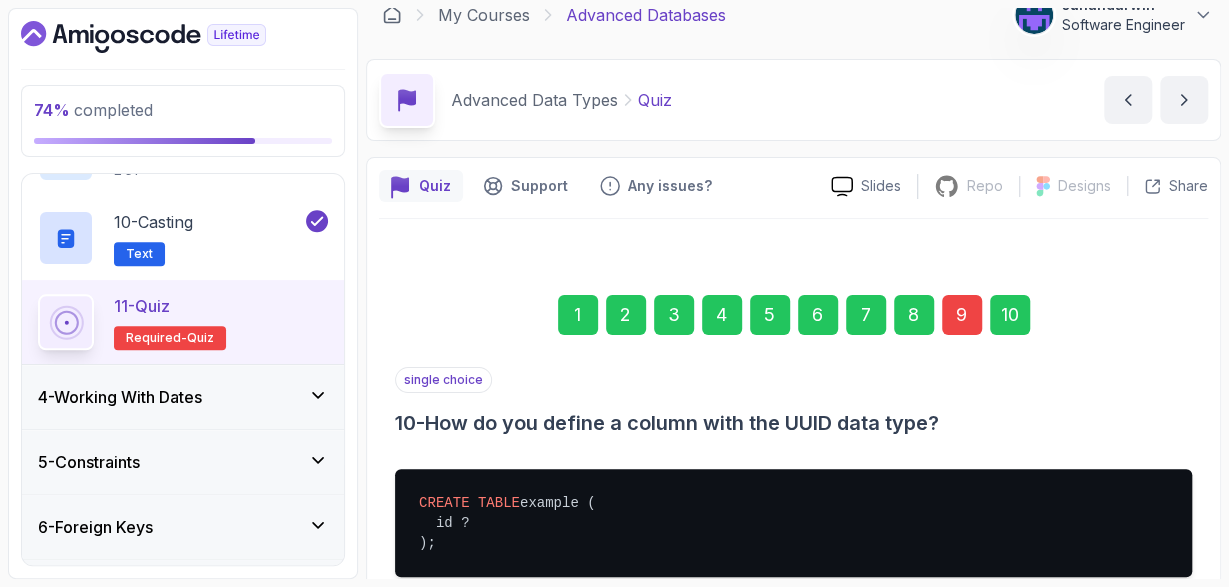 click on "9" at bounding box center (962, 315) 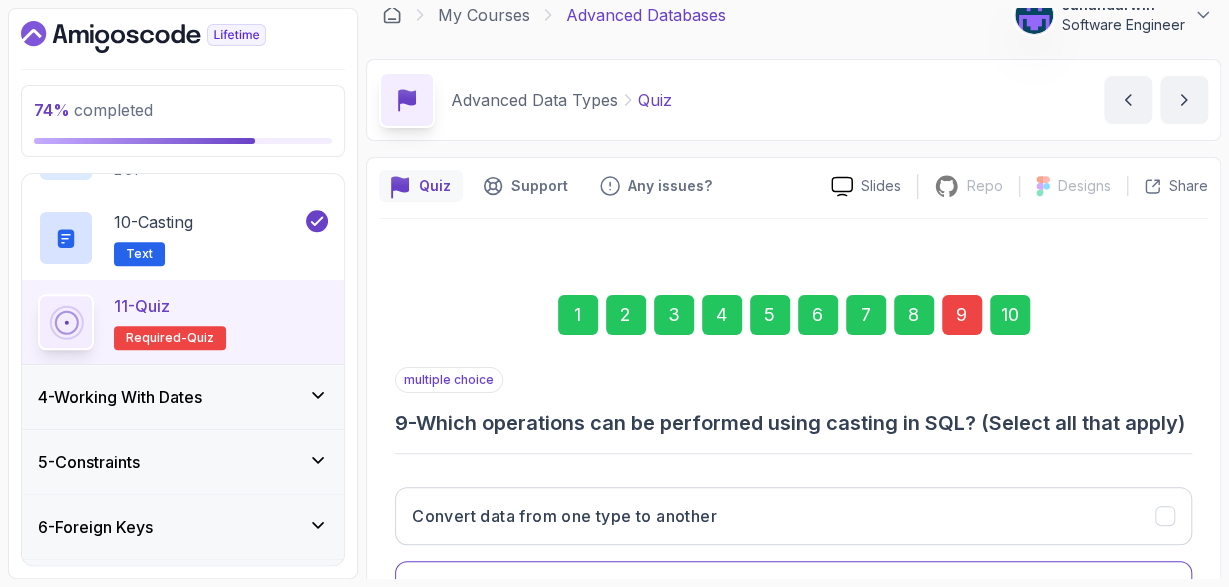 scroll, scrollTop: 361, scrollLeft: 0, axis: vertical 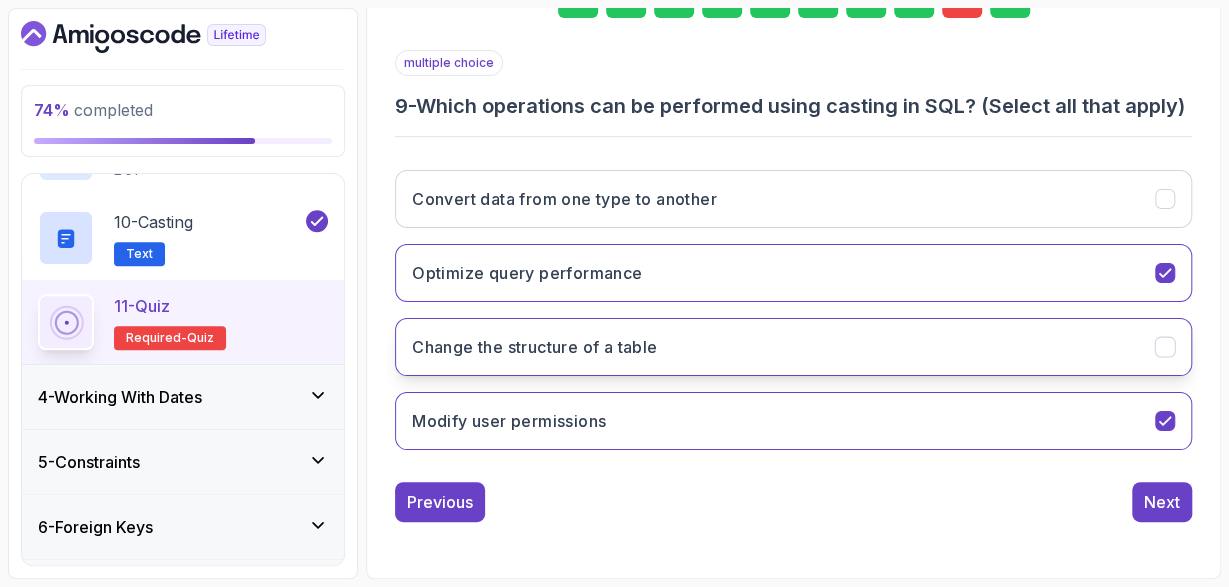click 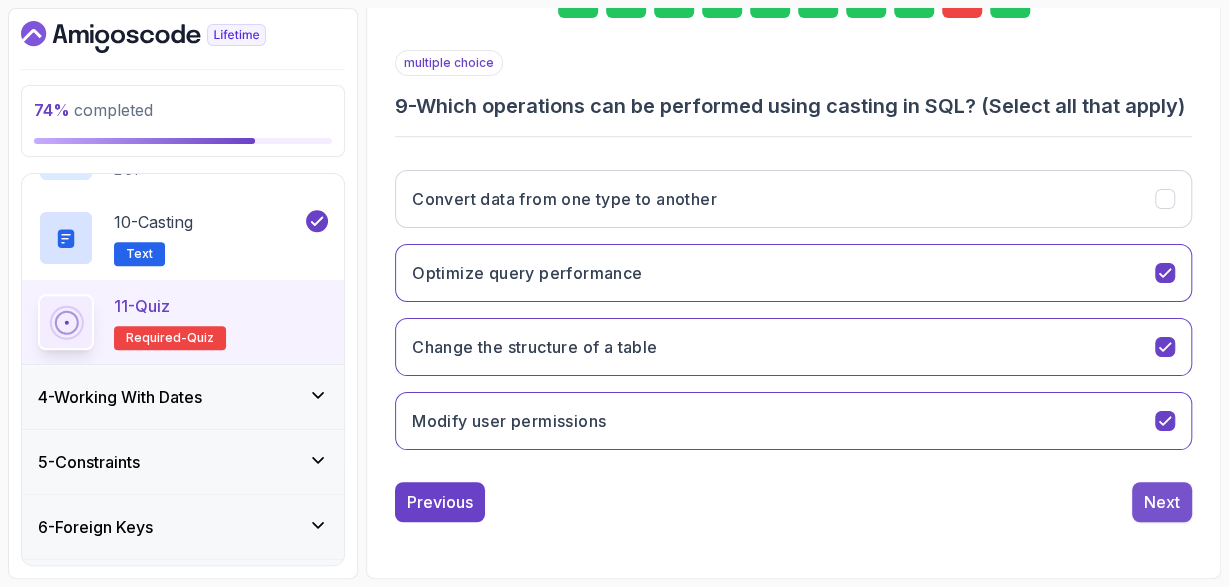 click on "Next" at bounding box center [1162, 502] 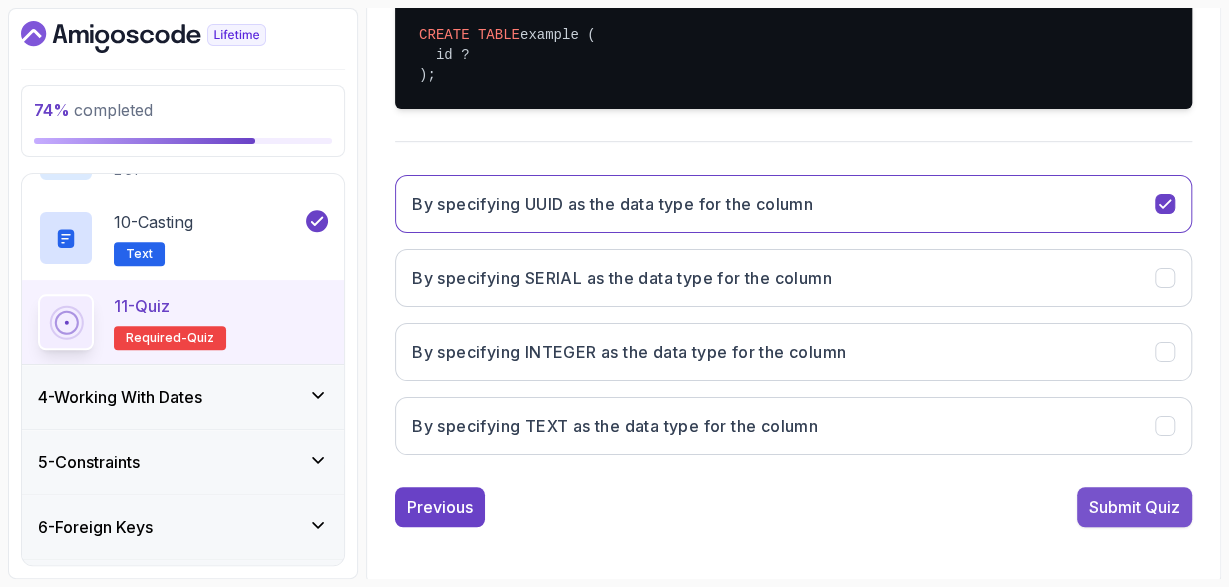 click on "Submit Quiz" at bounding box center (1134, 507) 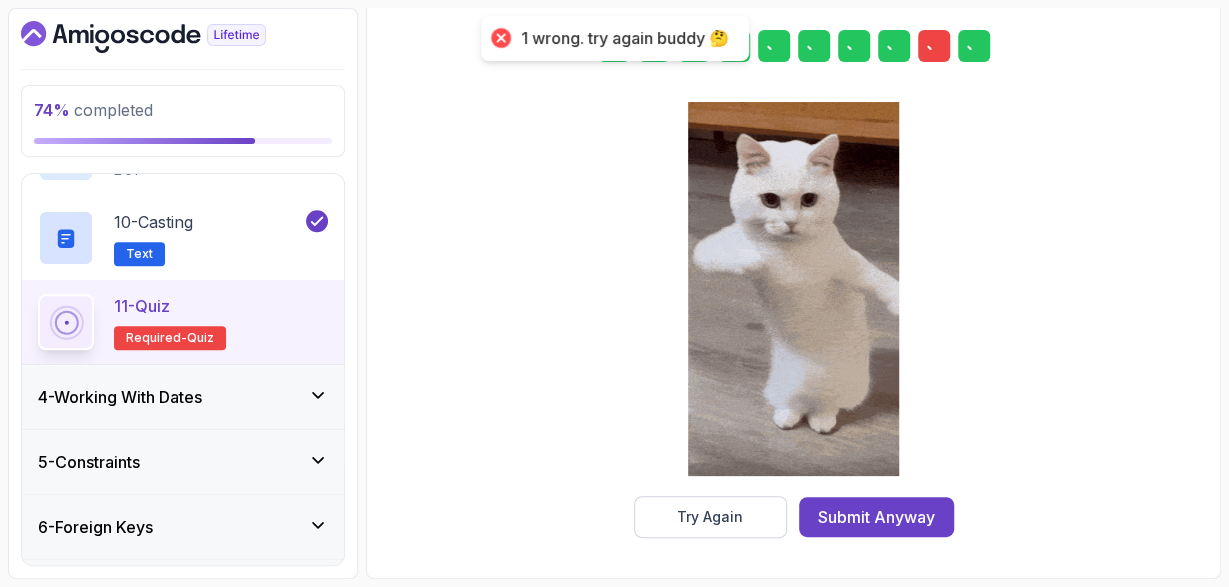scroll, scrollTop: 369, scrollLeft: 0, axis: vertical 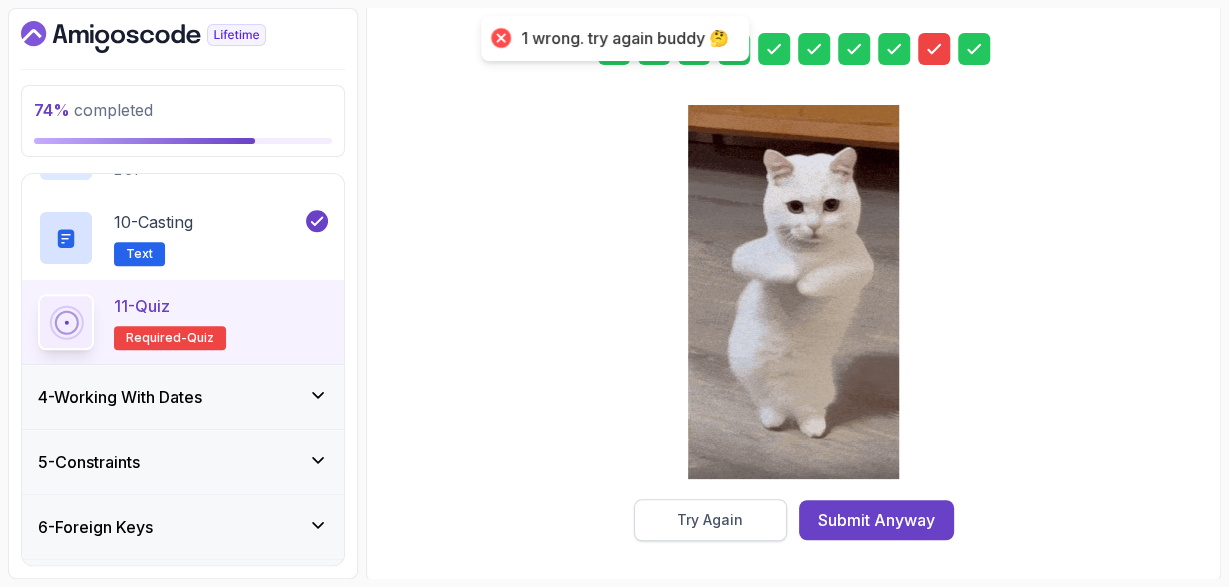 click on "Try Again" at bounding box center [710, 520] 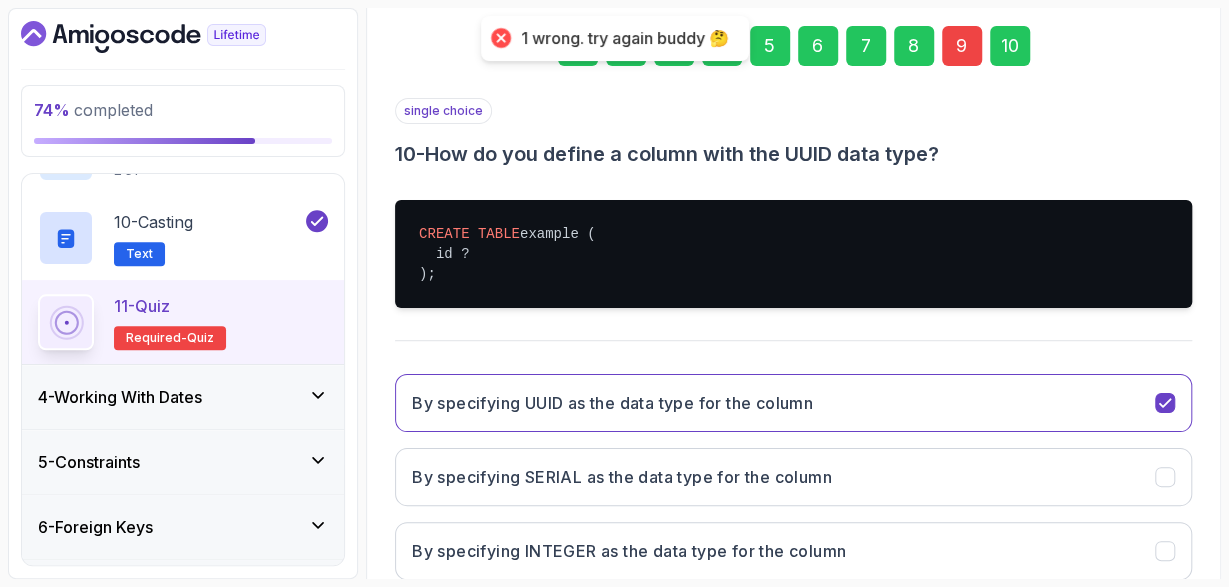 scroll, scrollTop: 253, scrollLeft: 0, axis: vertical 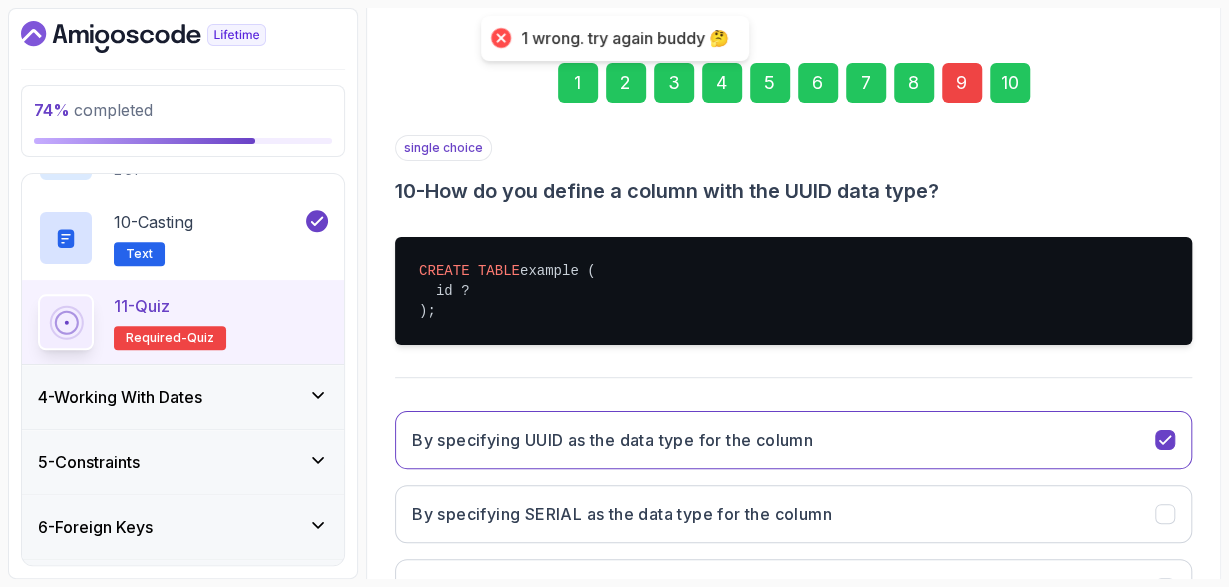 click on "9" at bounding box center (962, 83) 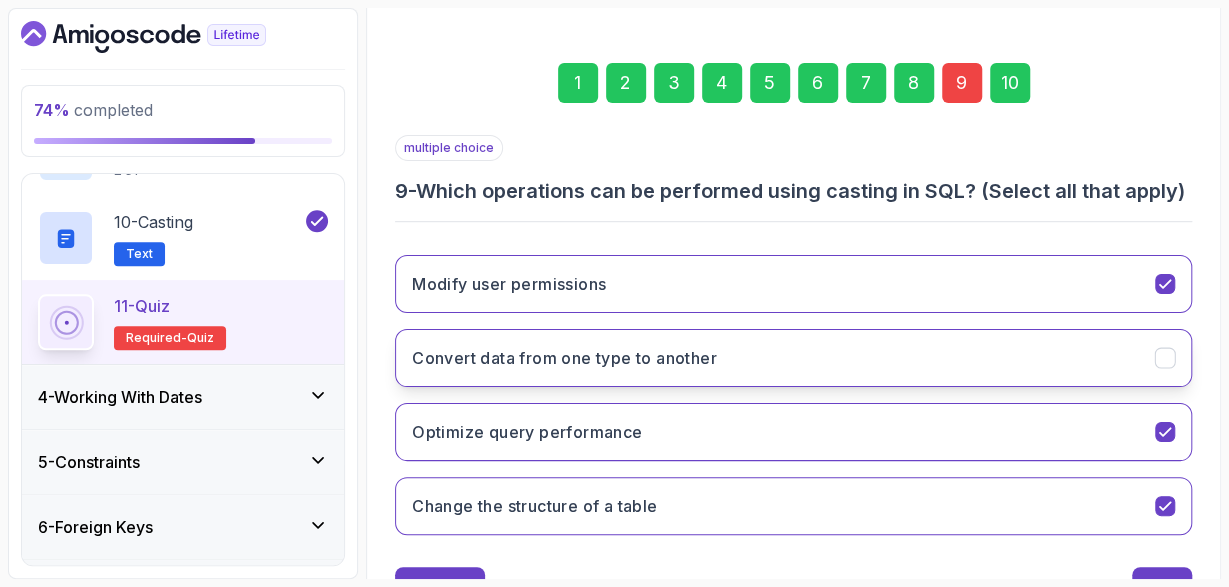 scroll, scrollTop: 361, scrollLeft: 0, axis: vertical 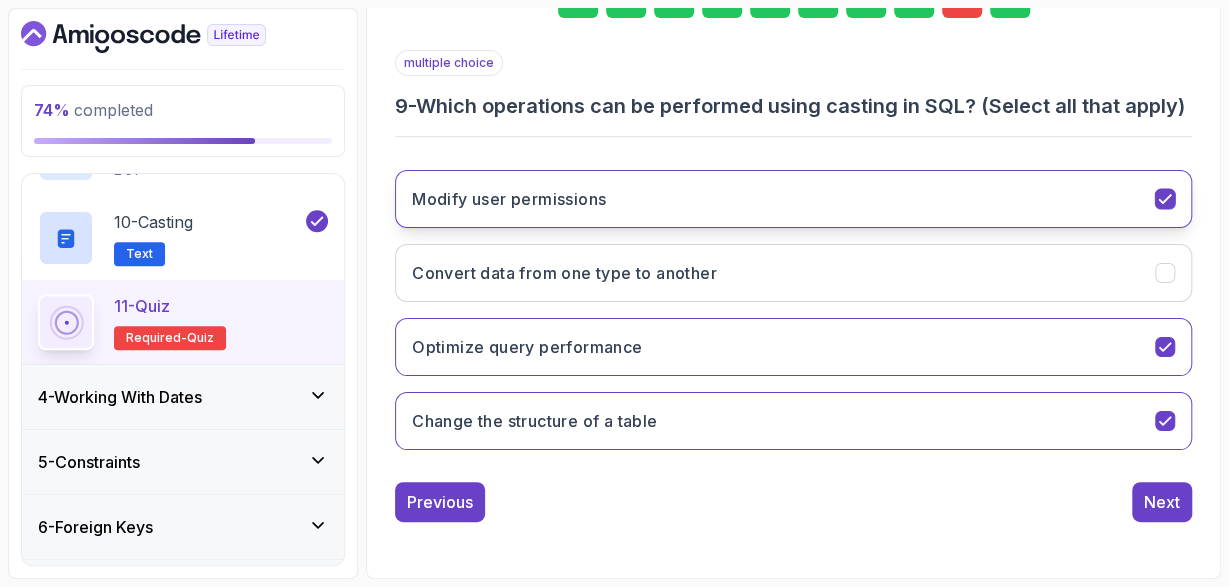 click 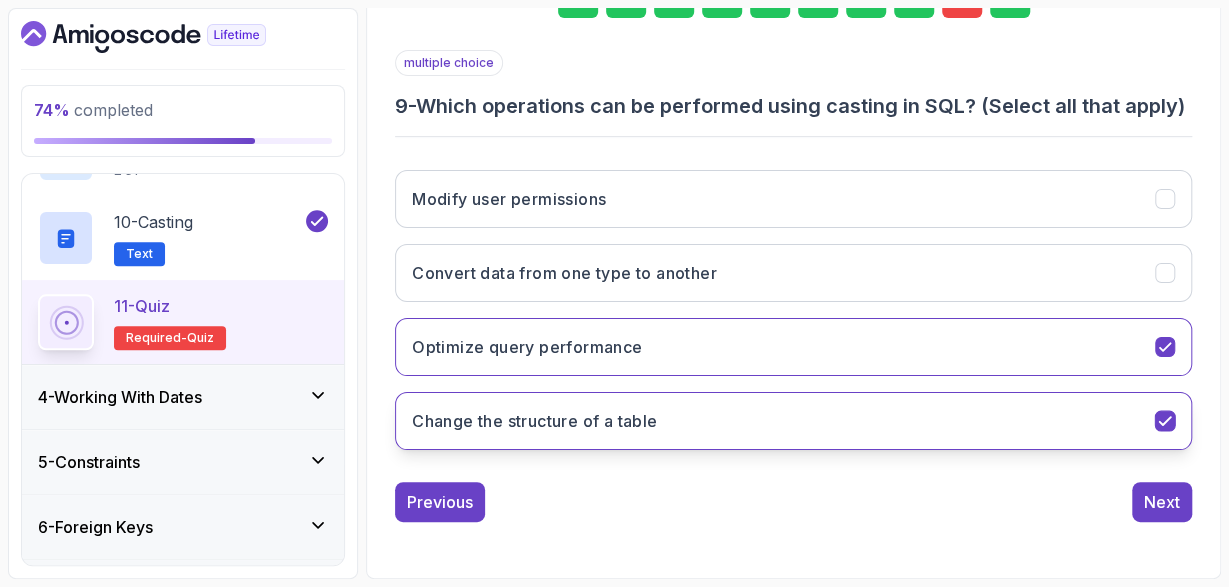 click 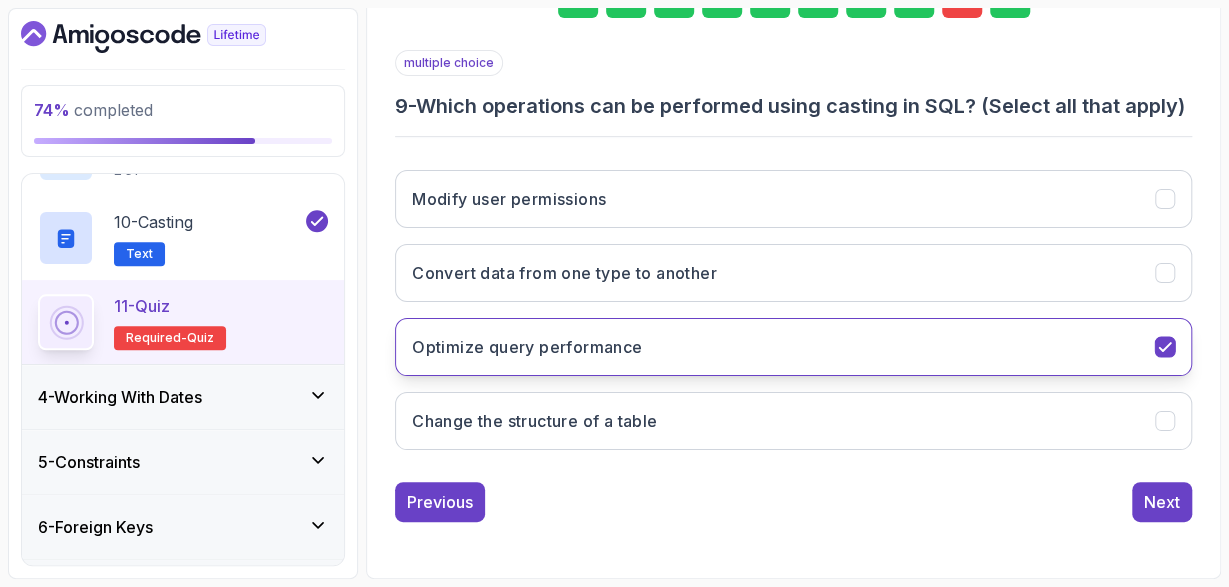 click 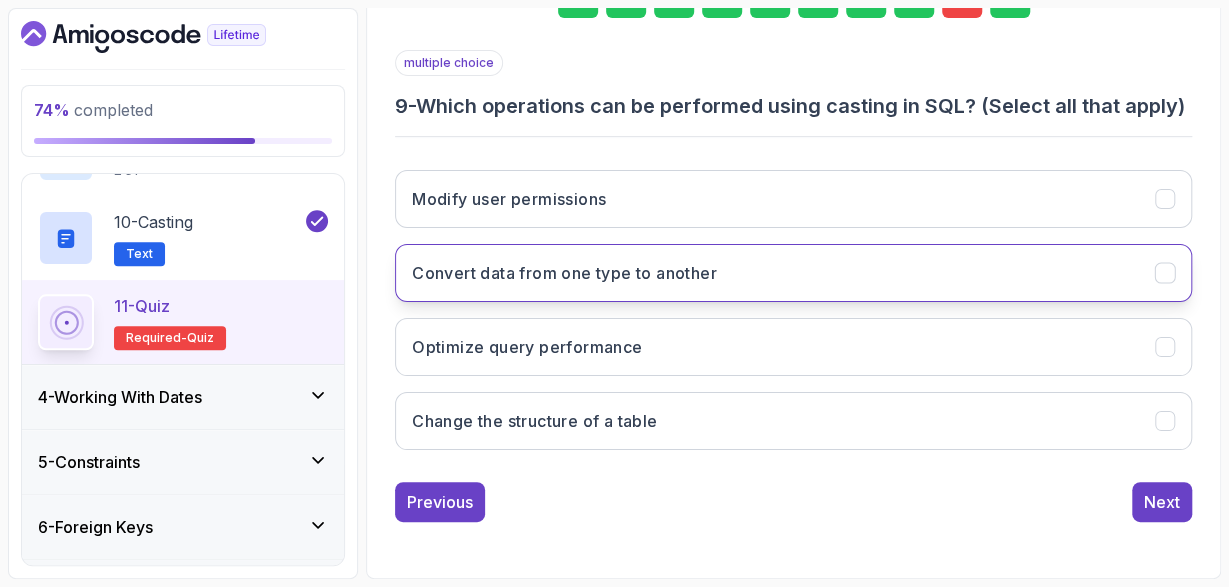 click 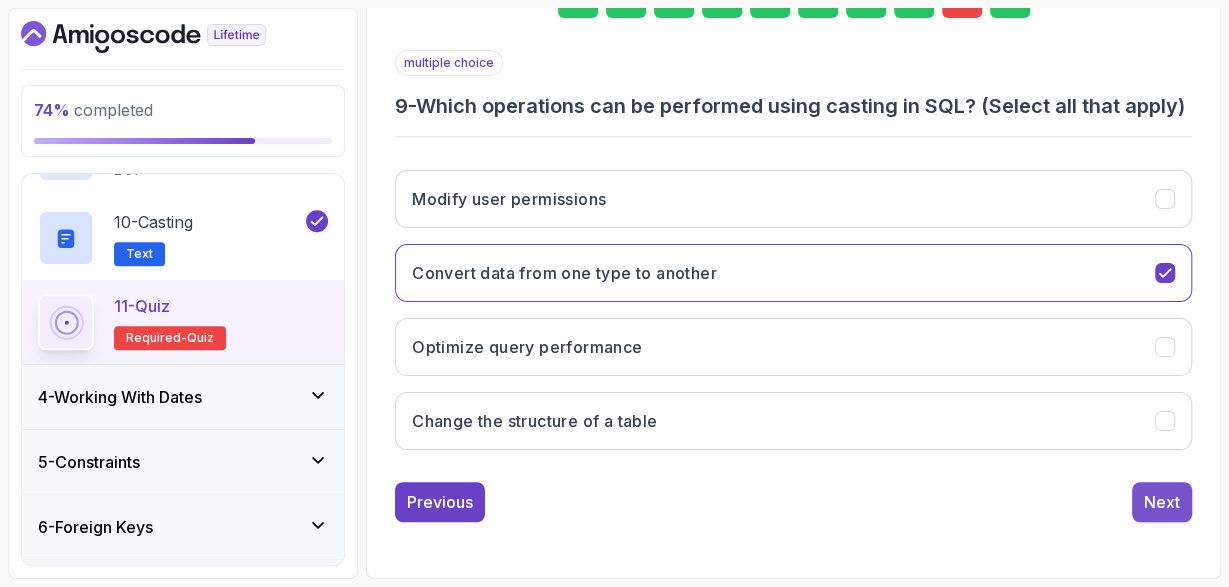 click on "Next" at bounding box center [1162, 502] 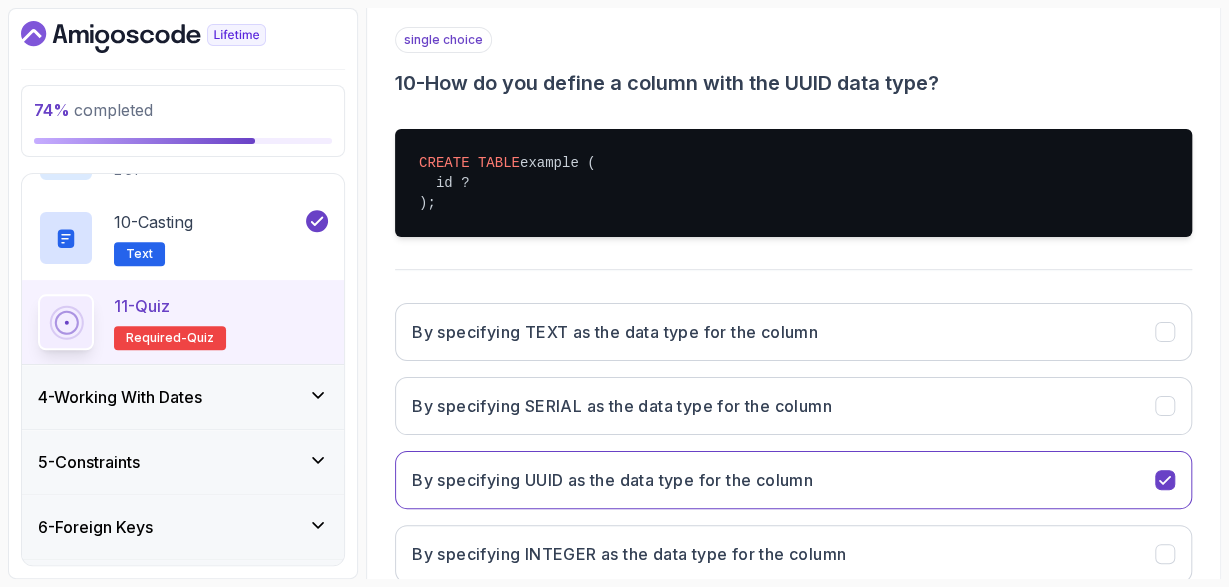 scroll, scrollTop: 489, scrollLeft: 0, axis: vertical 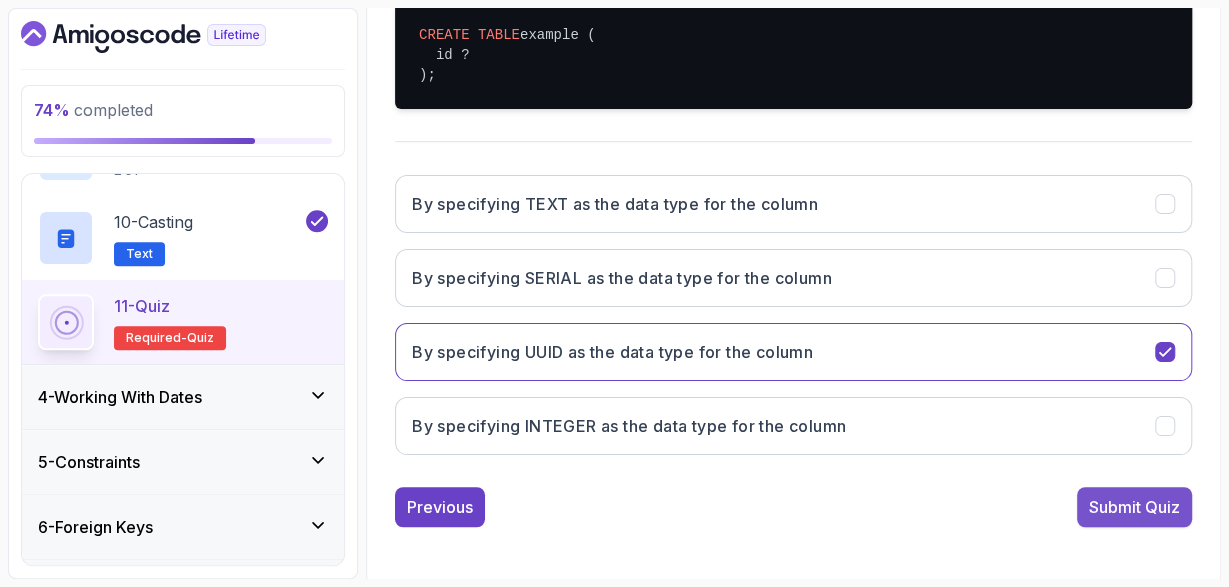 click on "Submit Quiz" at bounding box center (1134, 507) 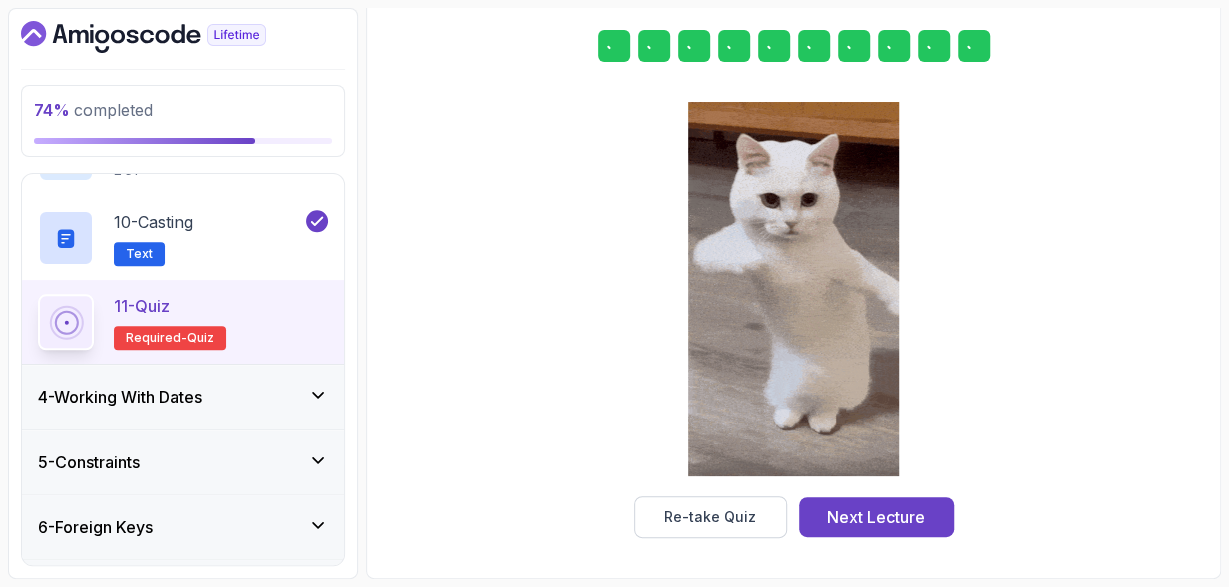scroll, scrollTop: 369, scrollLeft: 0, axis: vertical 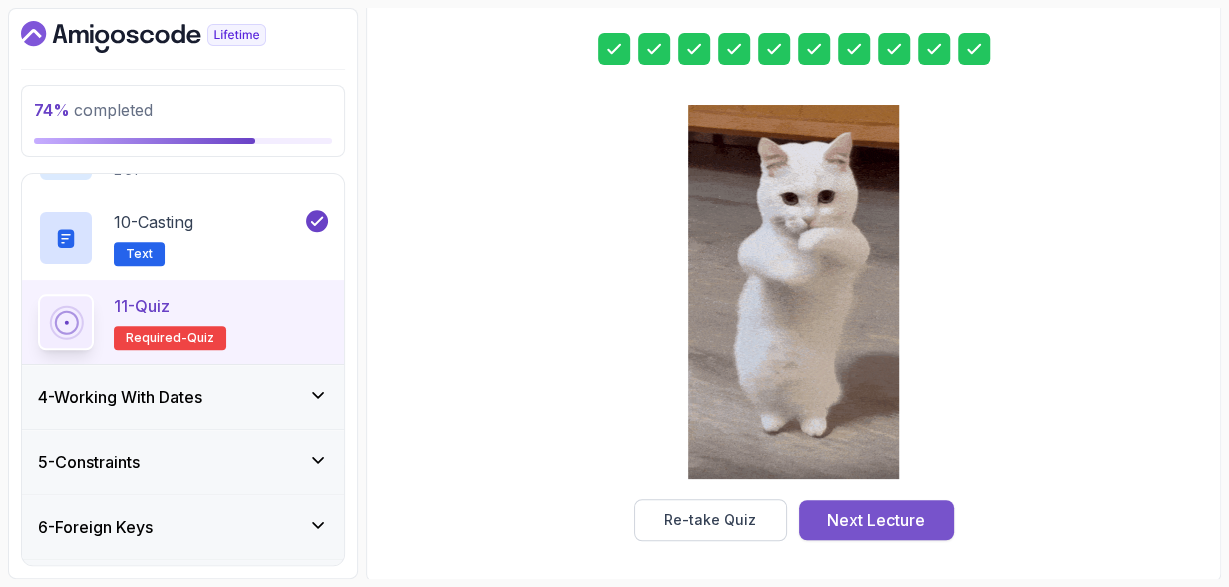 click on "Next Lecture" at bounding box center (876, 520) 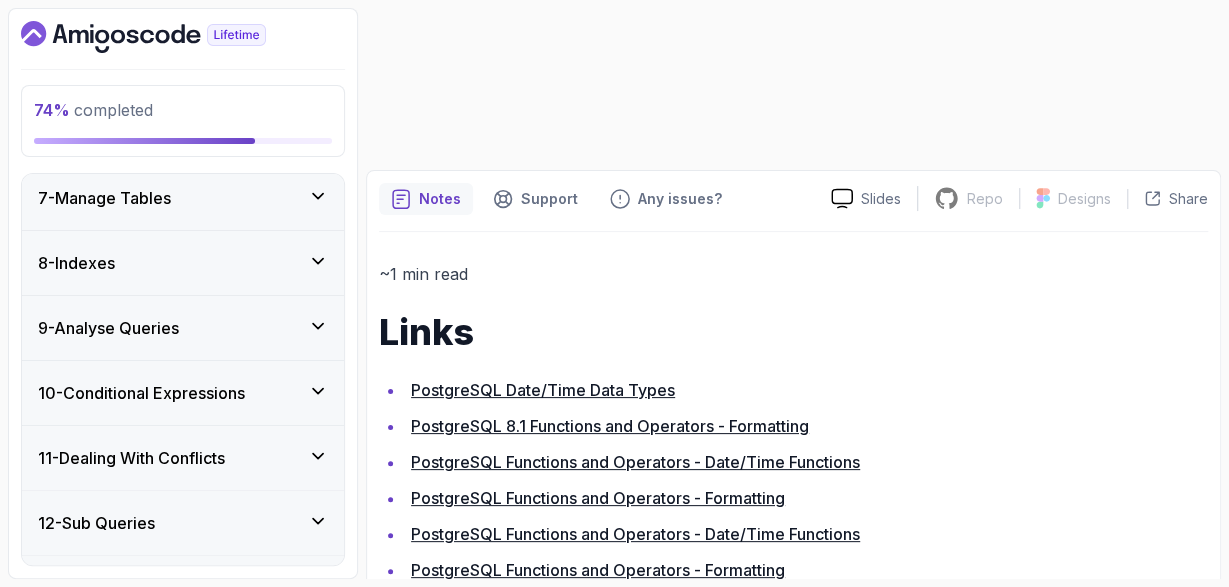 scroll, scrollTop: 0, scrollLeft: 0, axis: both 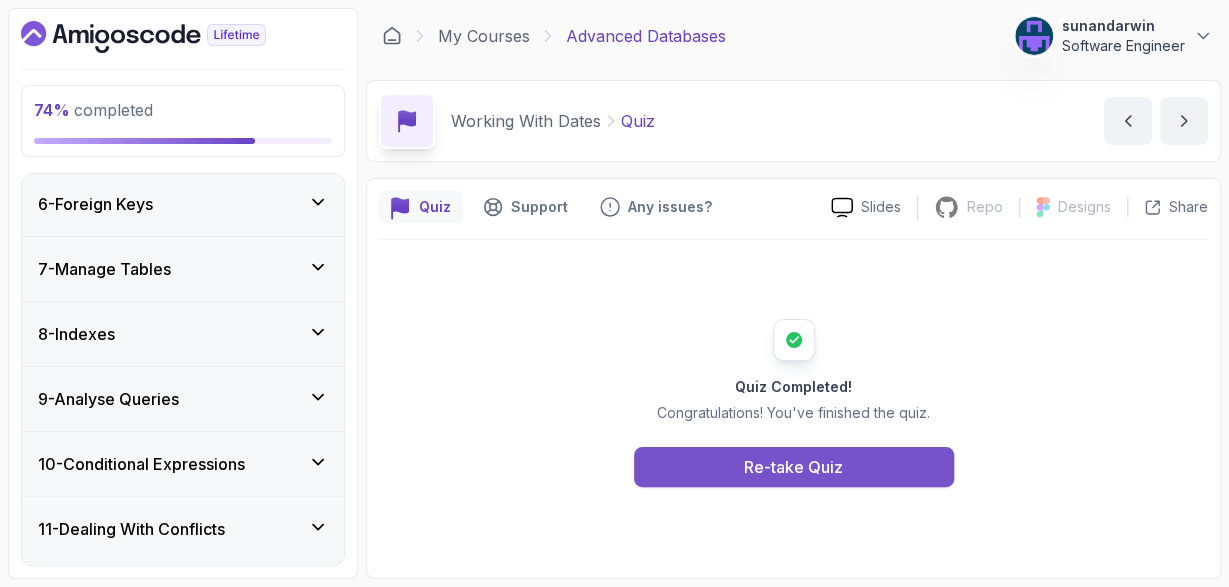 click on "Re-take Quiz" at bounding box center [793, 467] 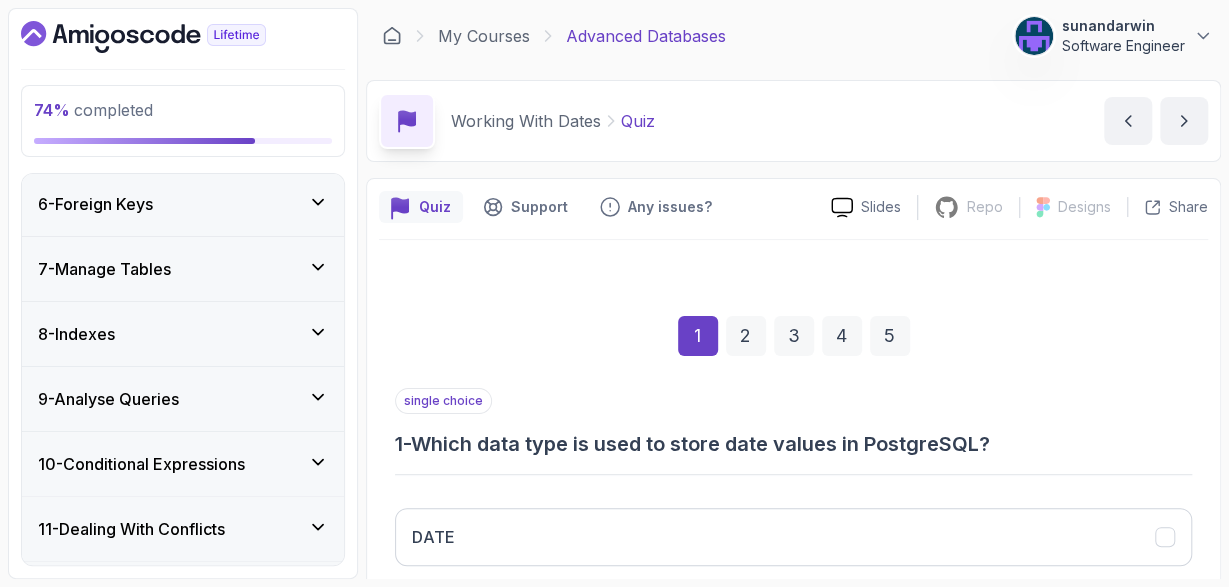 scroll, scrollTop: 232, scrollLeft: 0, axis: vertical 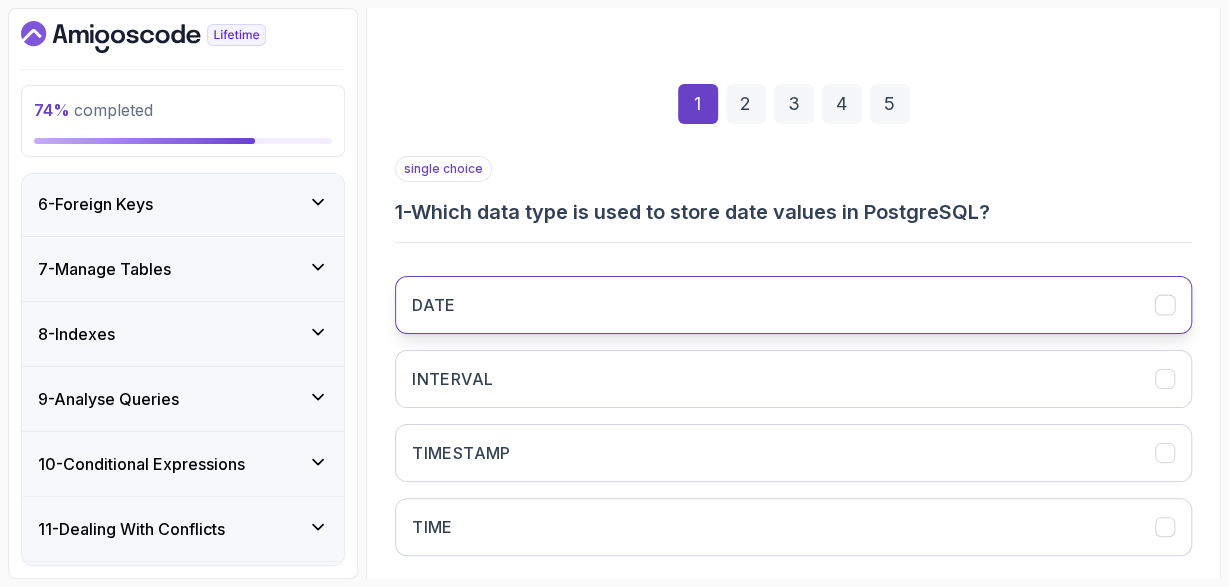 click 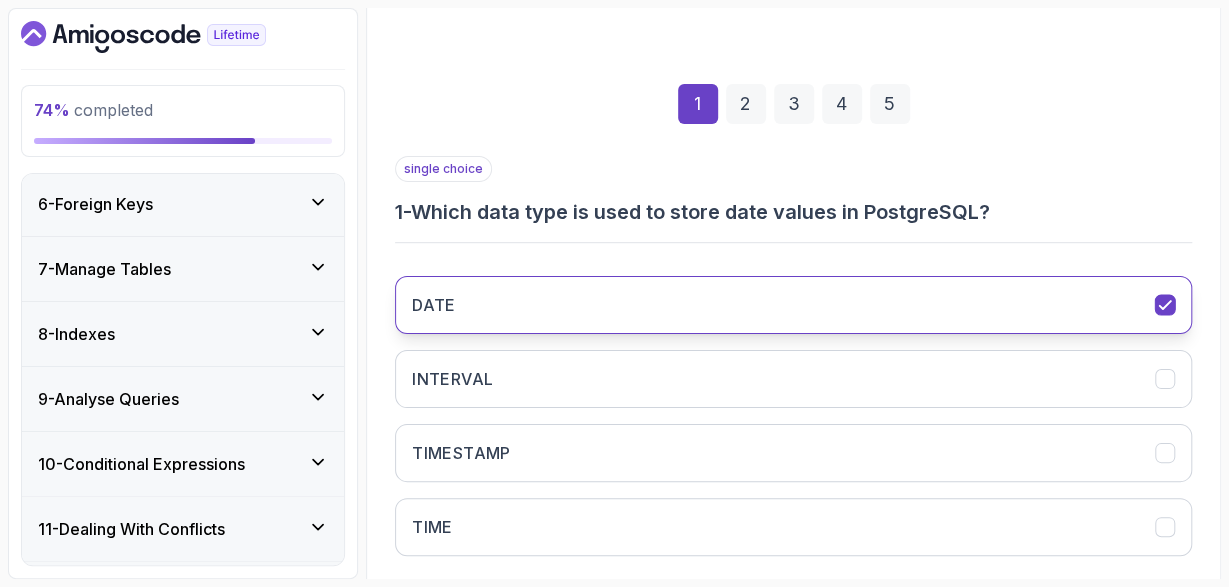 scroll, scrollTop: 333, scrollLeft: 0, axis: vertical 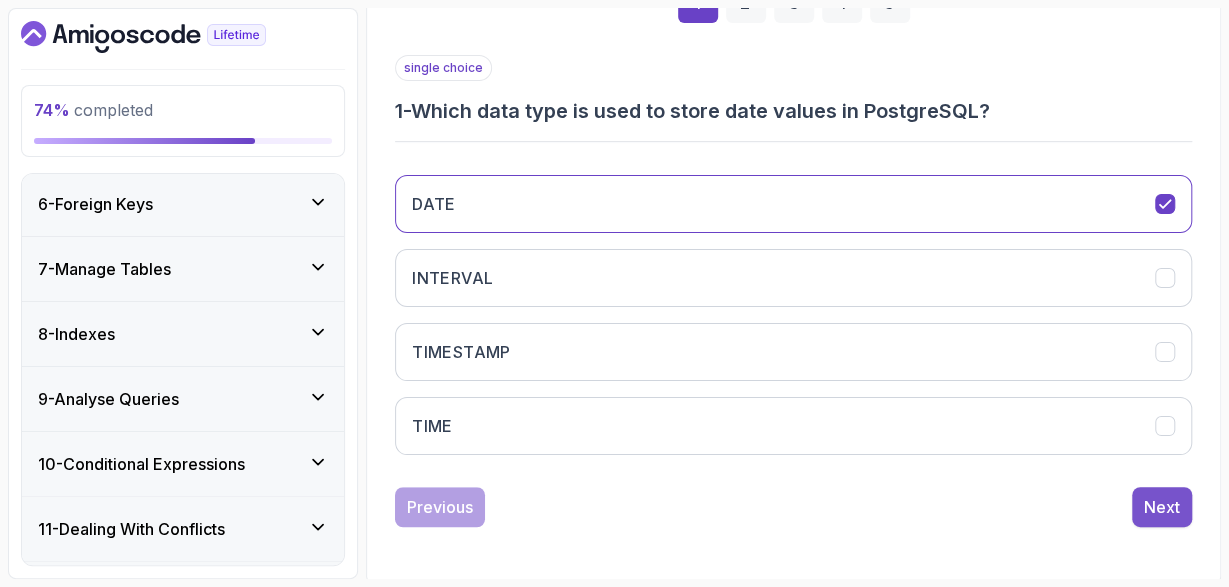 click on "Next" at bounding box center [1162, 507] 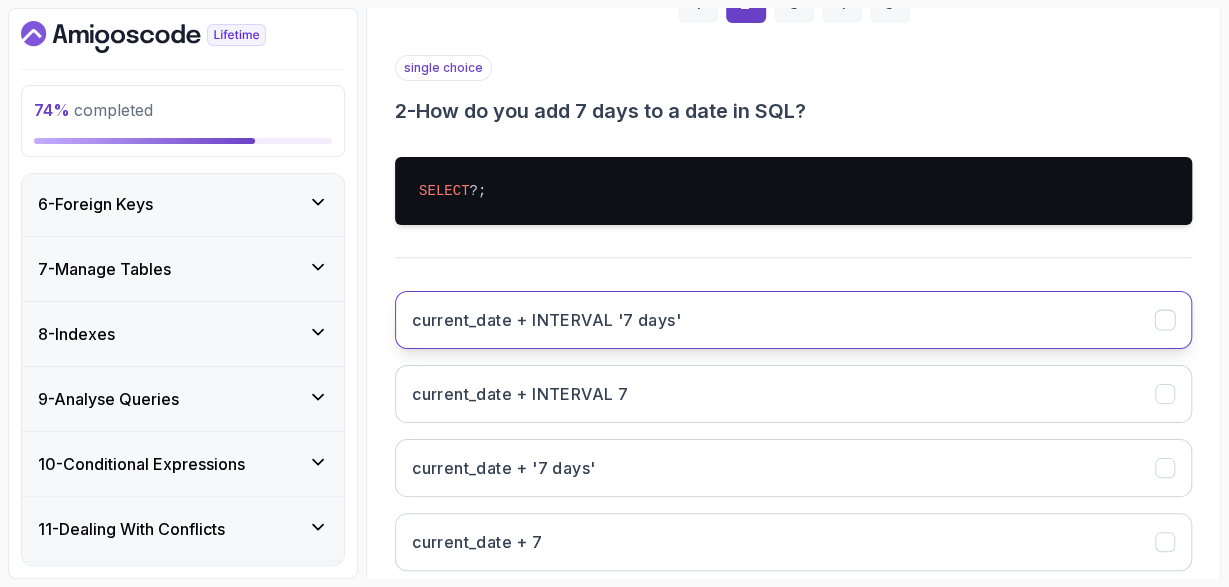 click 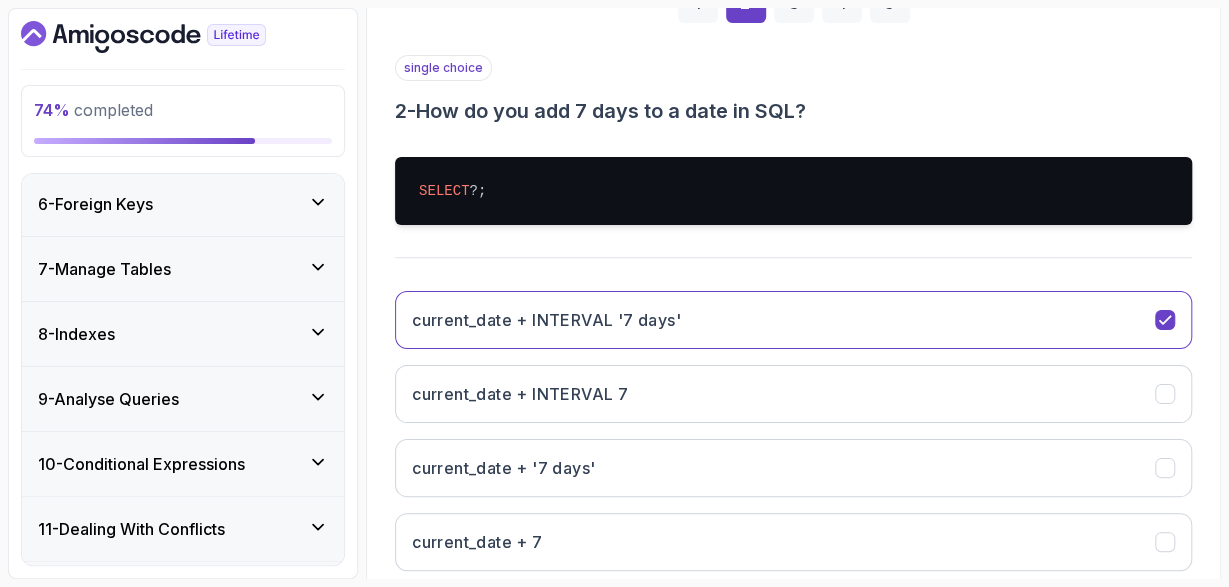 scroll, scrollTop: 449, scrollLeft: 0, axis: vertical 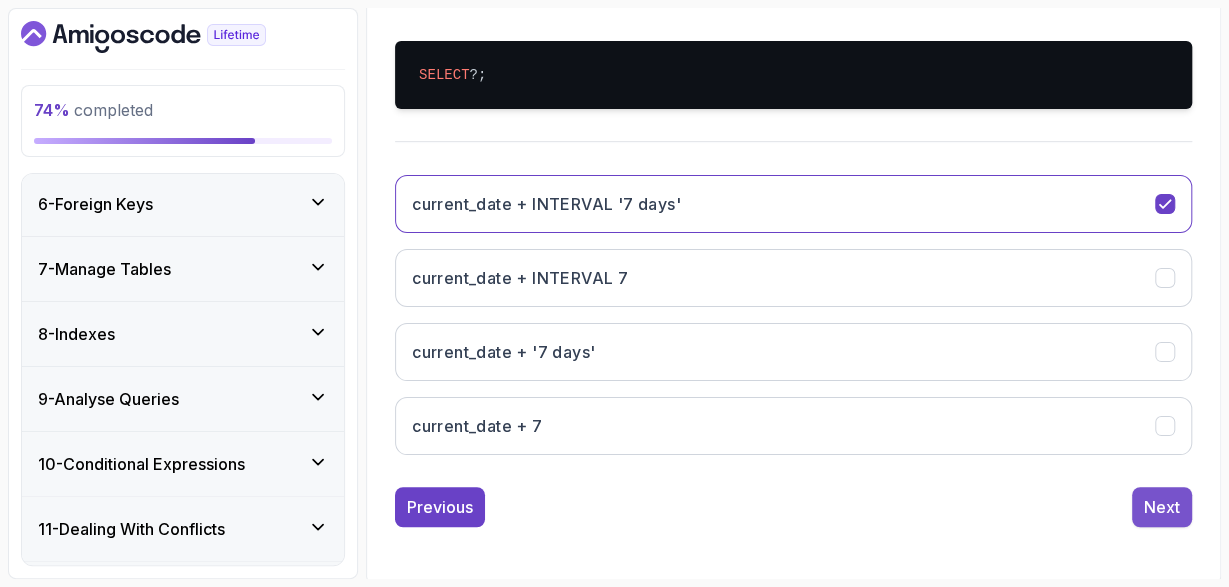 click on "Next" at bounding box center [1162, 507] 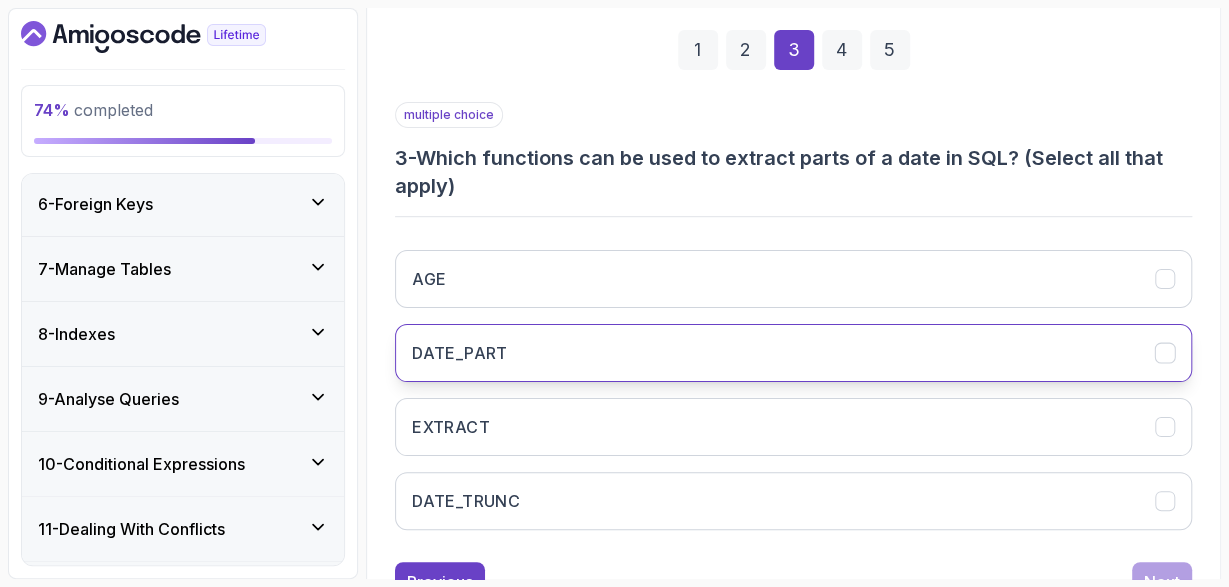 scroll, scrollTop: 361, scrollLeft: 0, axis: vertical 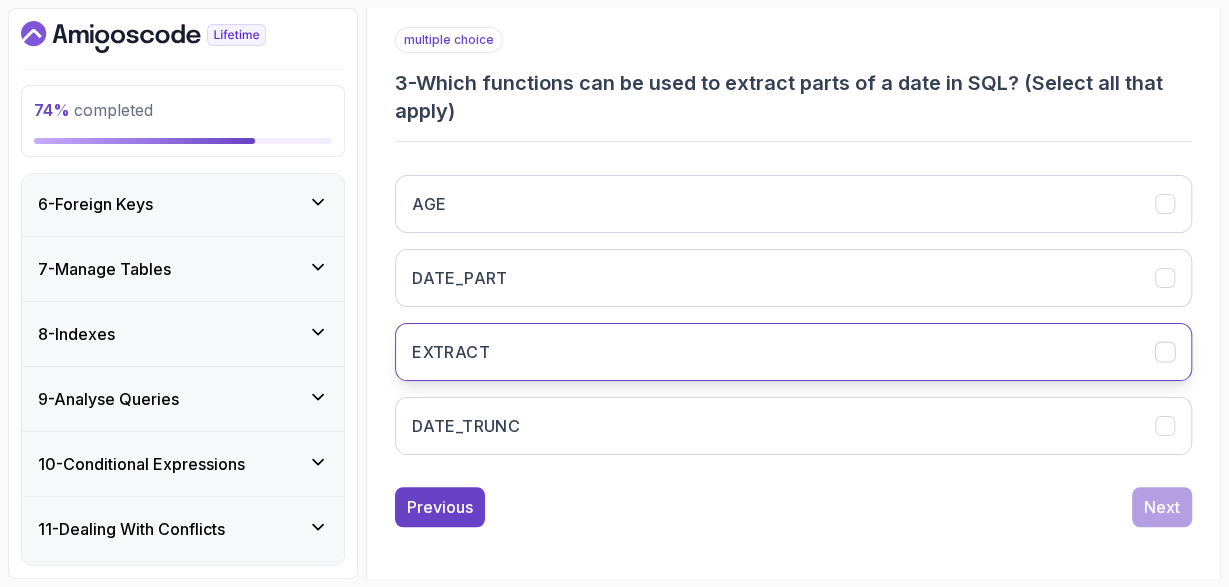 click 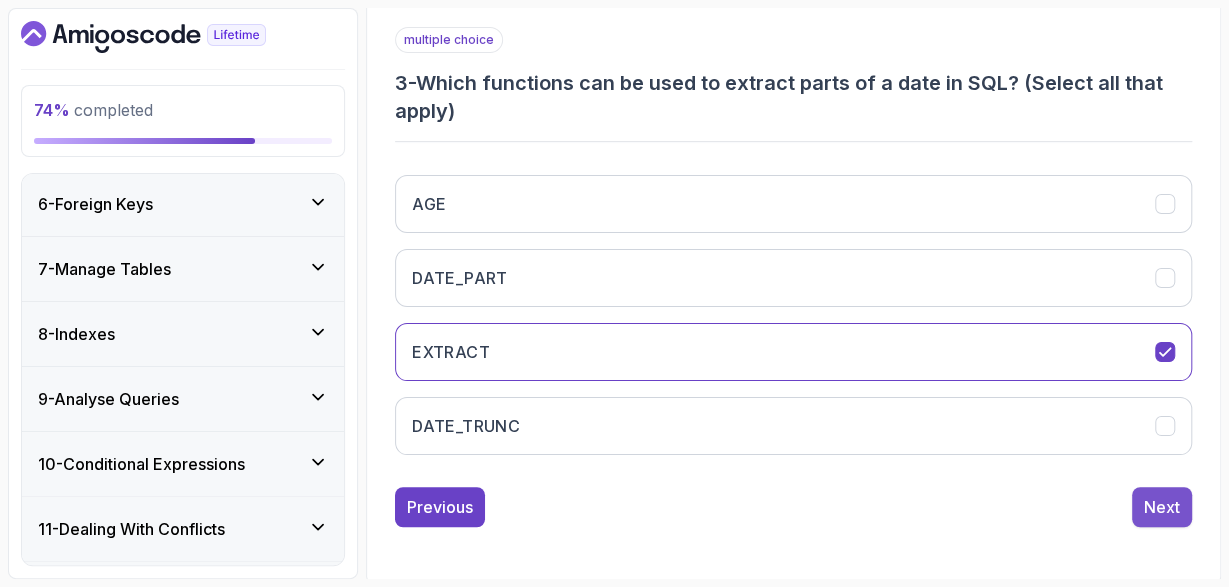 click on "Next" at bounding box center [1162, 507] 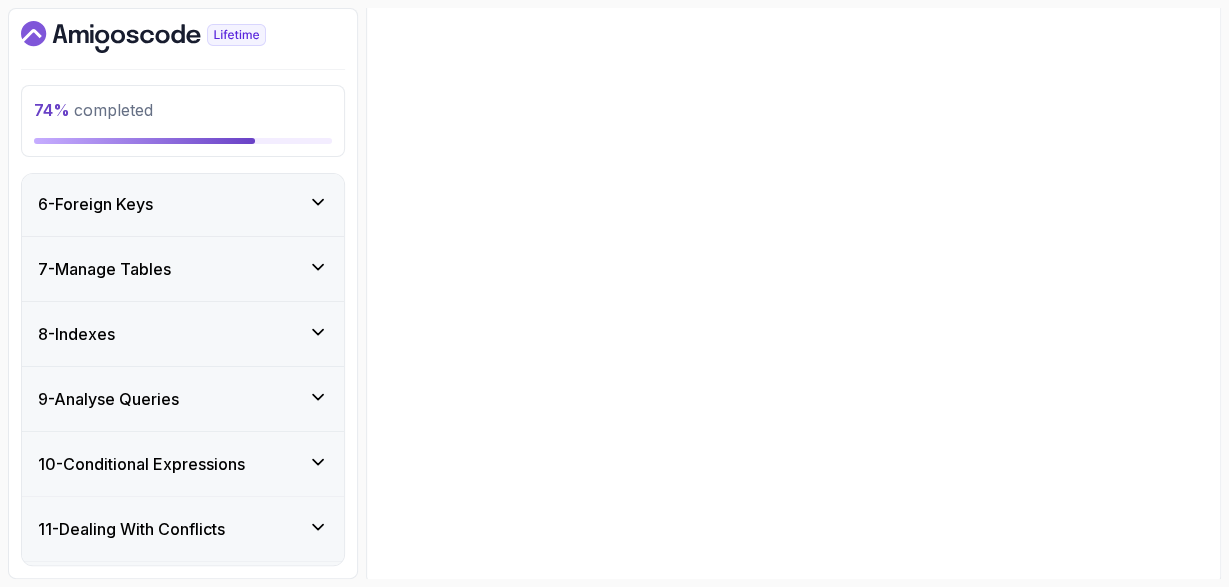 click on "Next" at bounding box center (1162, 507) 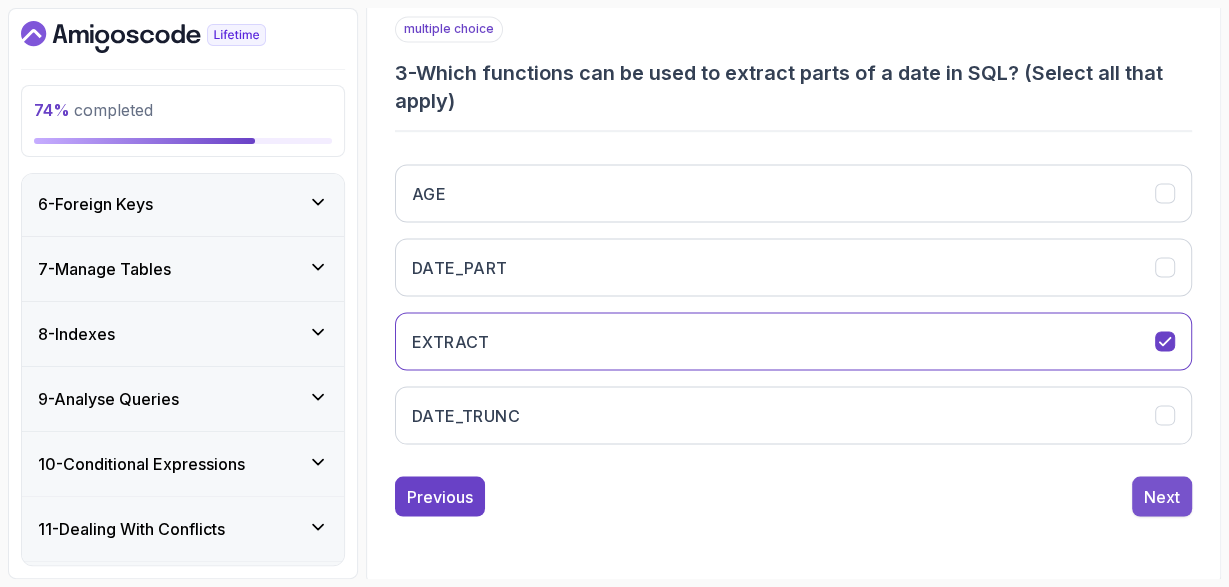 scroll, scrollTop: 333, scrollLeft: 0, axis: vertical 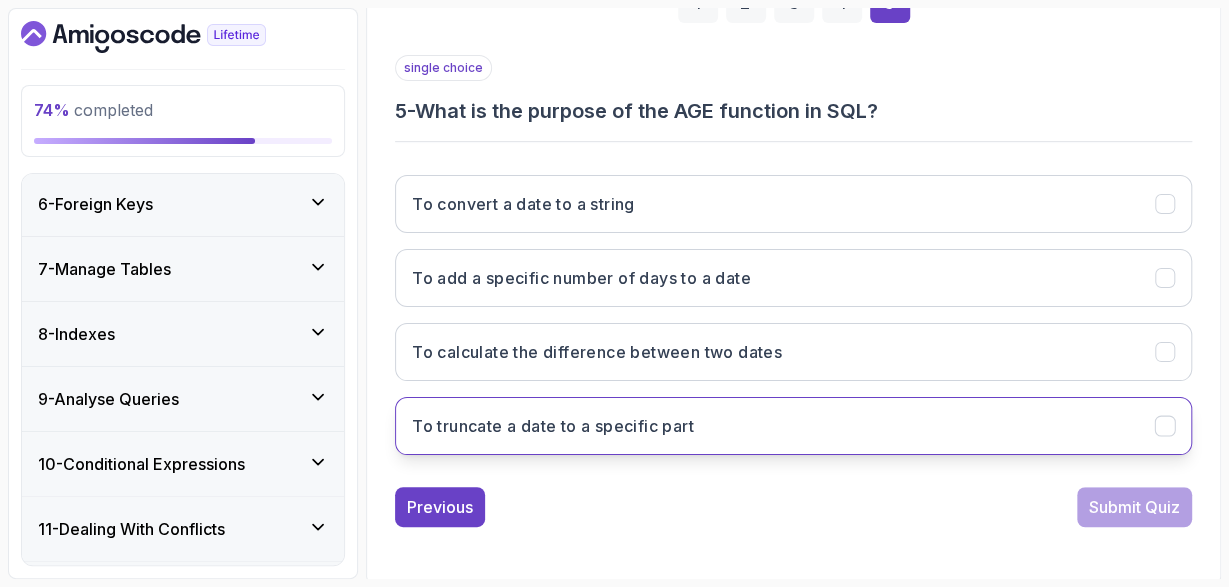 click 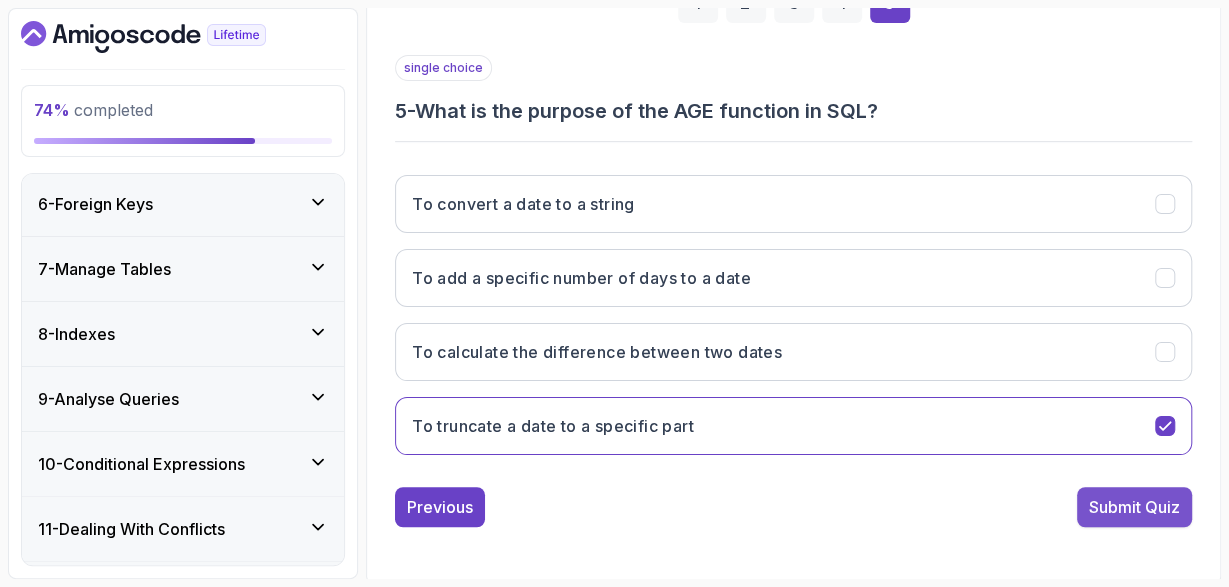 click on "Submit Quiz" at bounding box center (1134, 507) 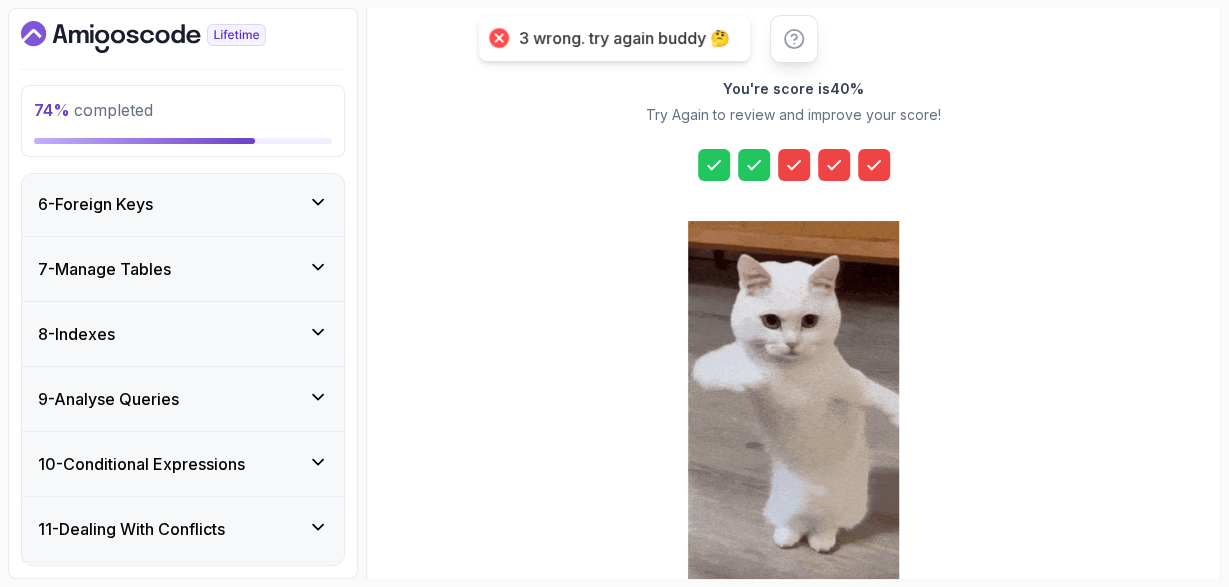 scroll, scrollTop: 369, scrollLeft: 0, axis: vertical 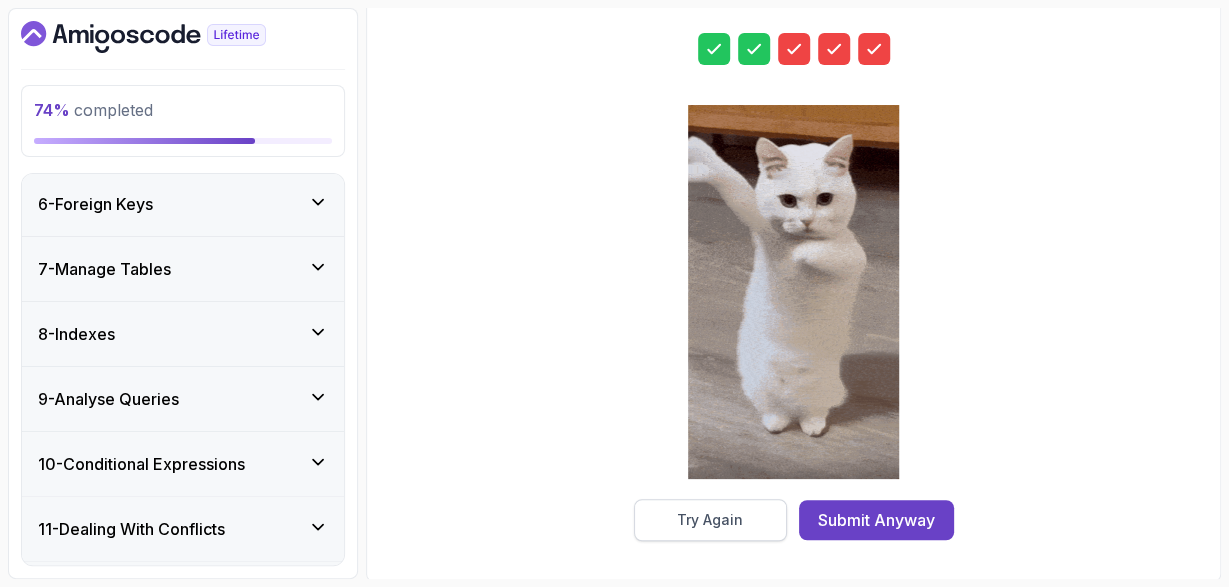 click on "Try Again" at bounding box center [710, 520] 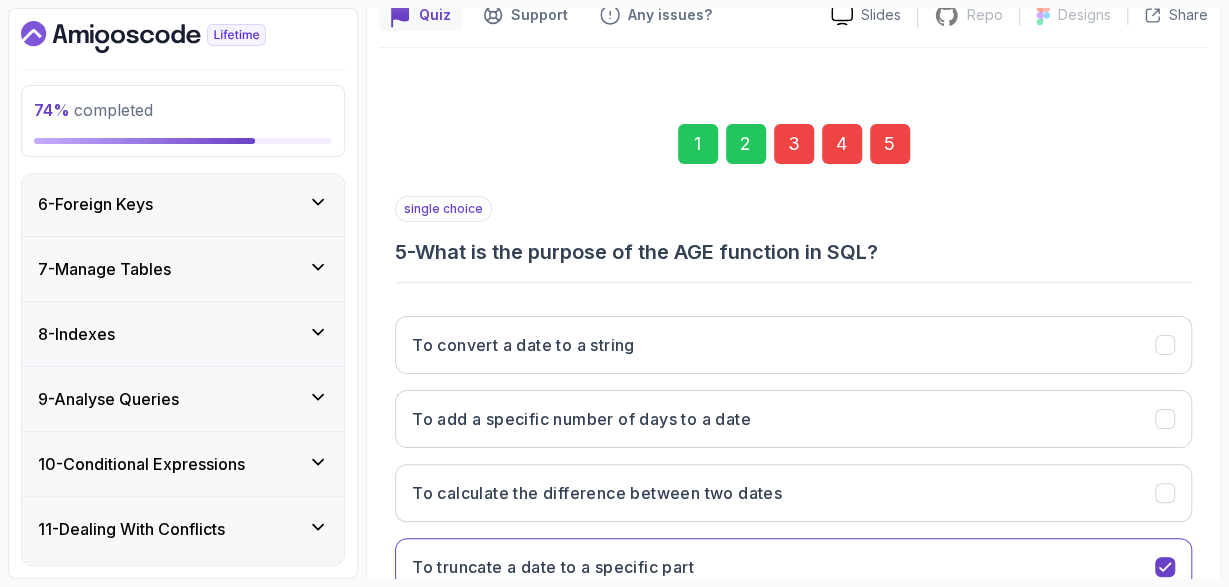 scroll, scrollTop: 101, scrollLeft: 0, axis: vertical 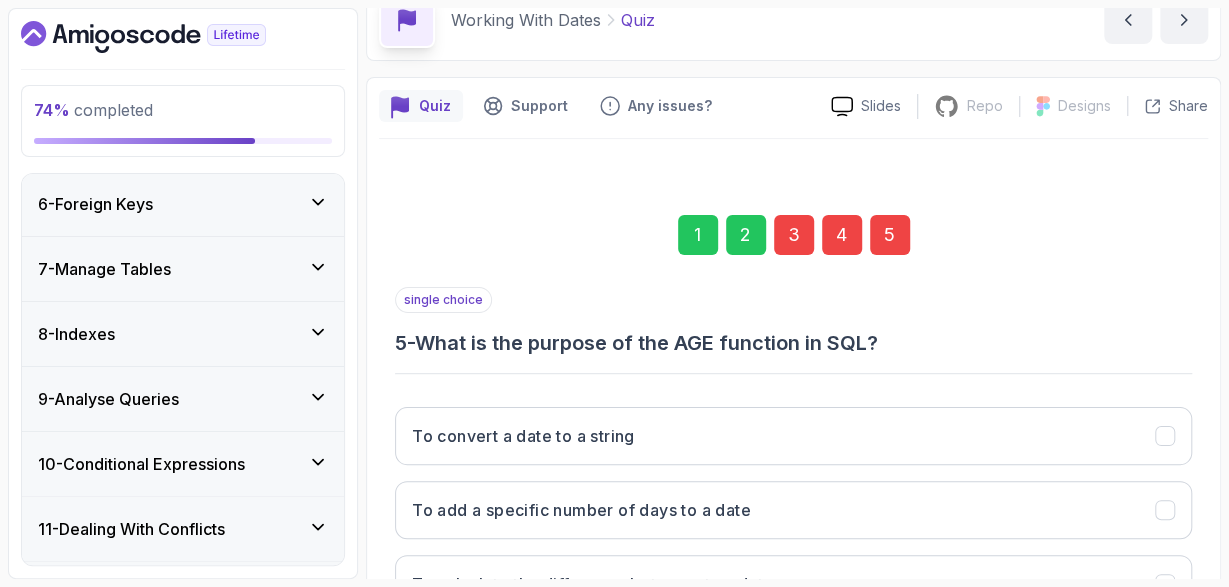 click on "3" at bounding box center [794, 235] 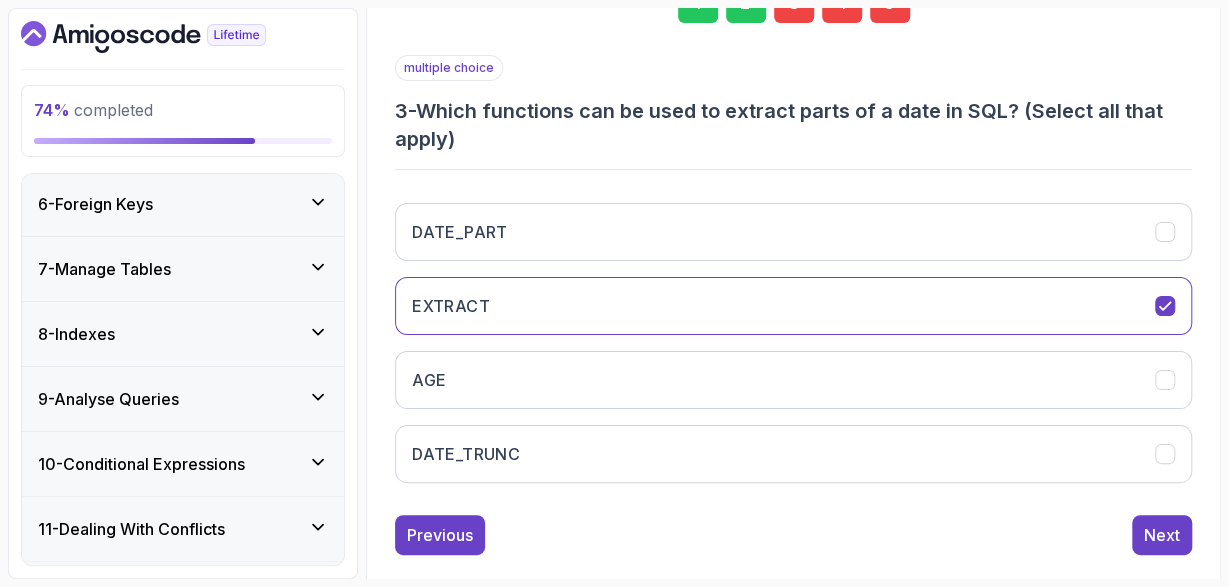 scroll, scrollTop: 361, scrollLeft: 0, axis: vertical 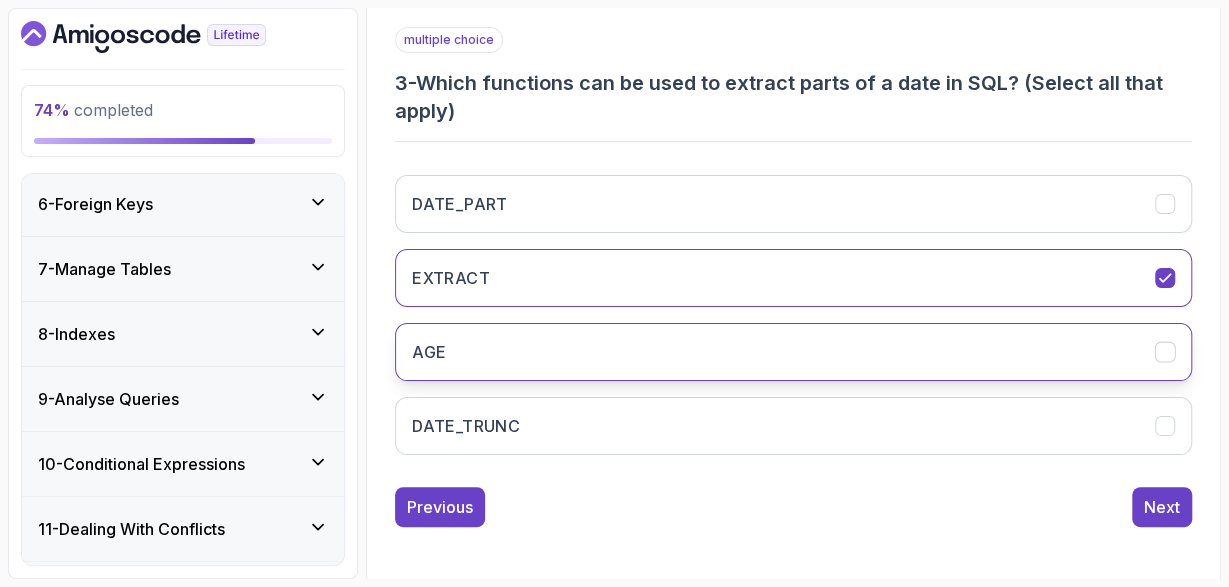 click 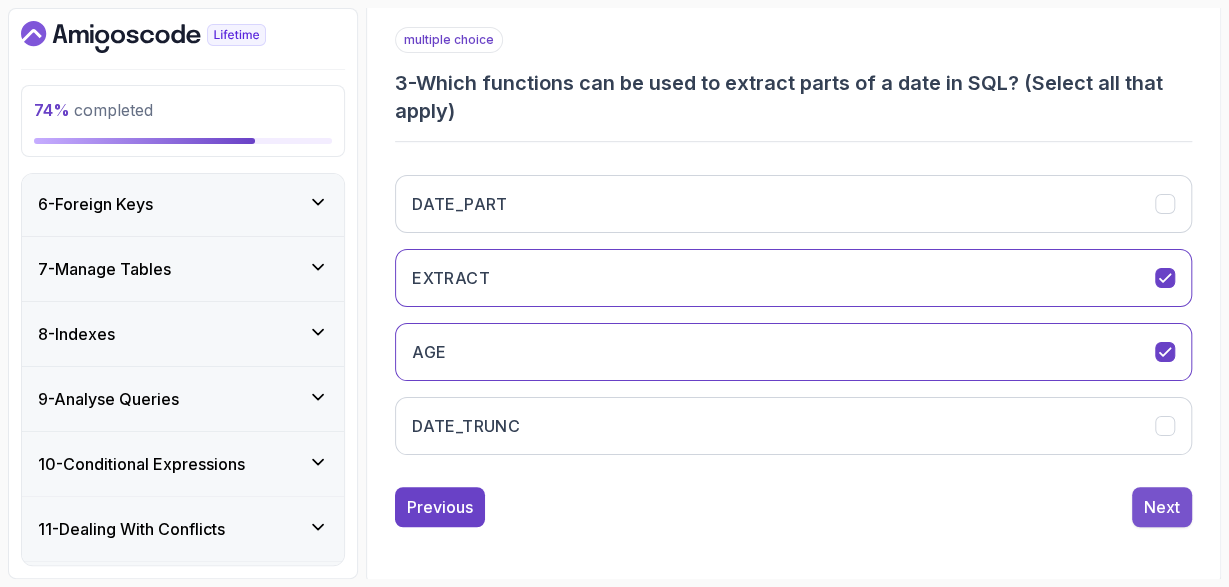 click on "Next" at bounding box center (1162, 507) 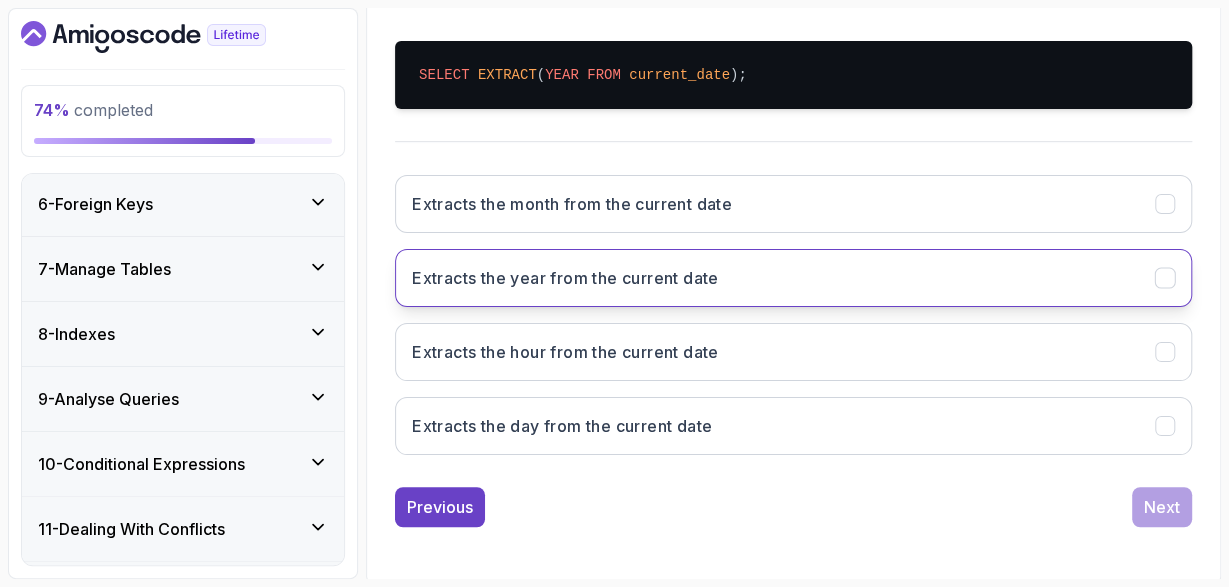 scroll, scrollTop: 333, scrollLeft: 0, axis: vertical 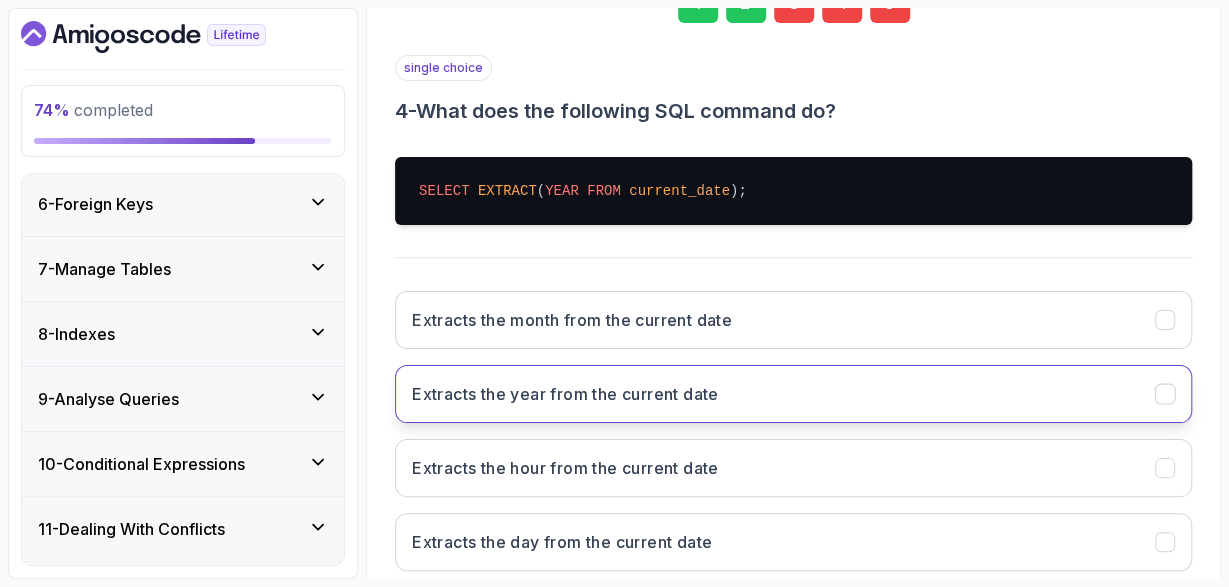 click on "Extracts the year from the current date" at bounding box center [793, 394] 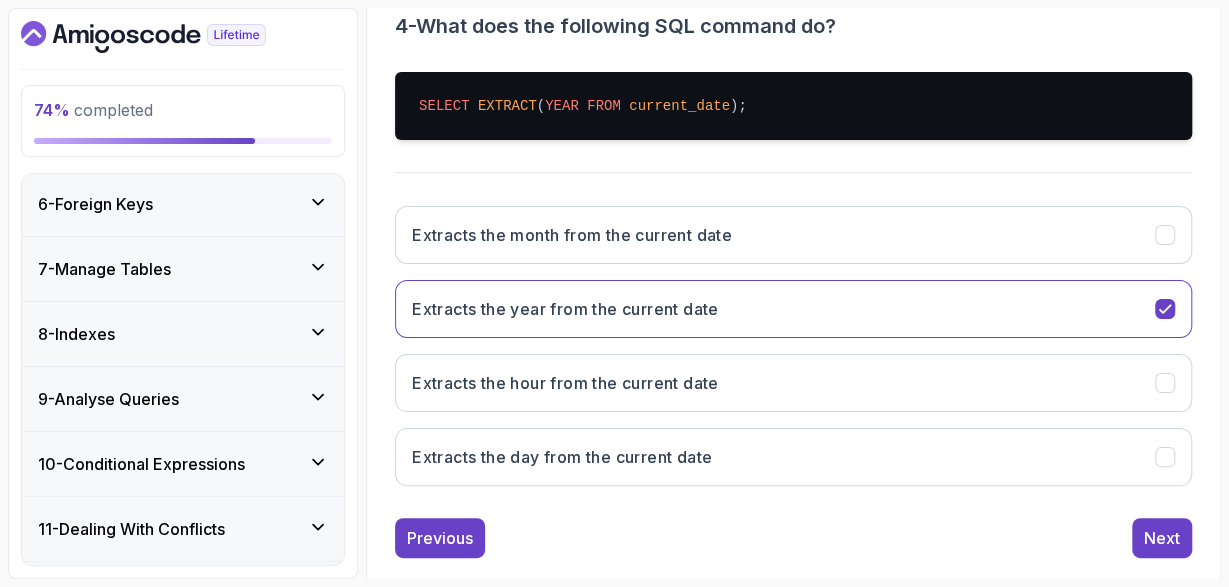 scroll, scrollTop: 449, scrollLeft: 0, axis: vertical 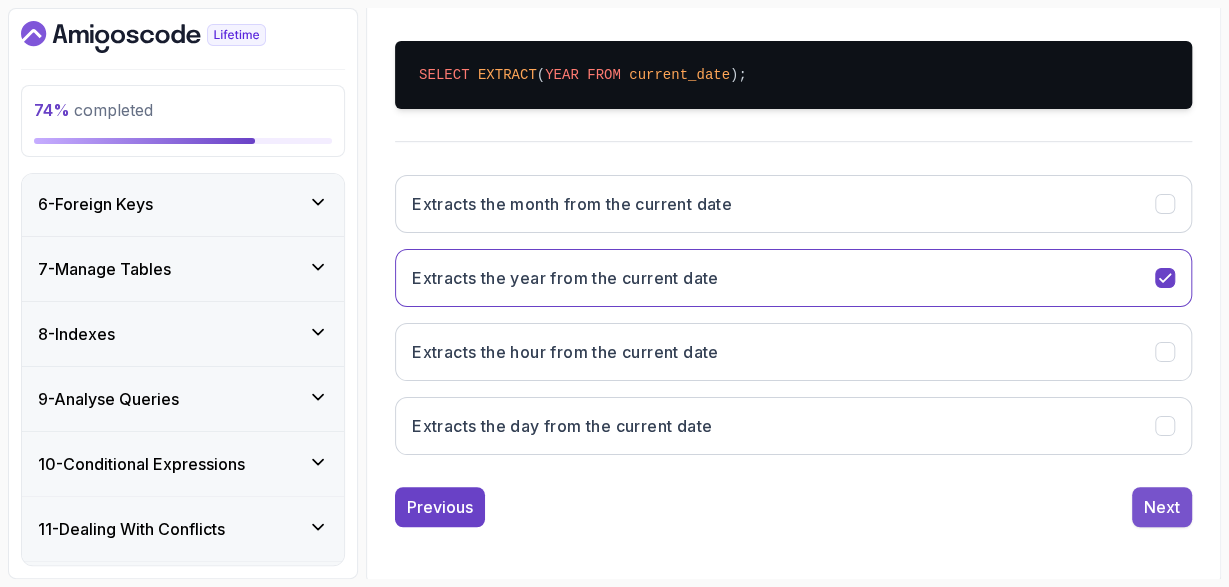 click on "Next" at bounding box center (1162, 507) 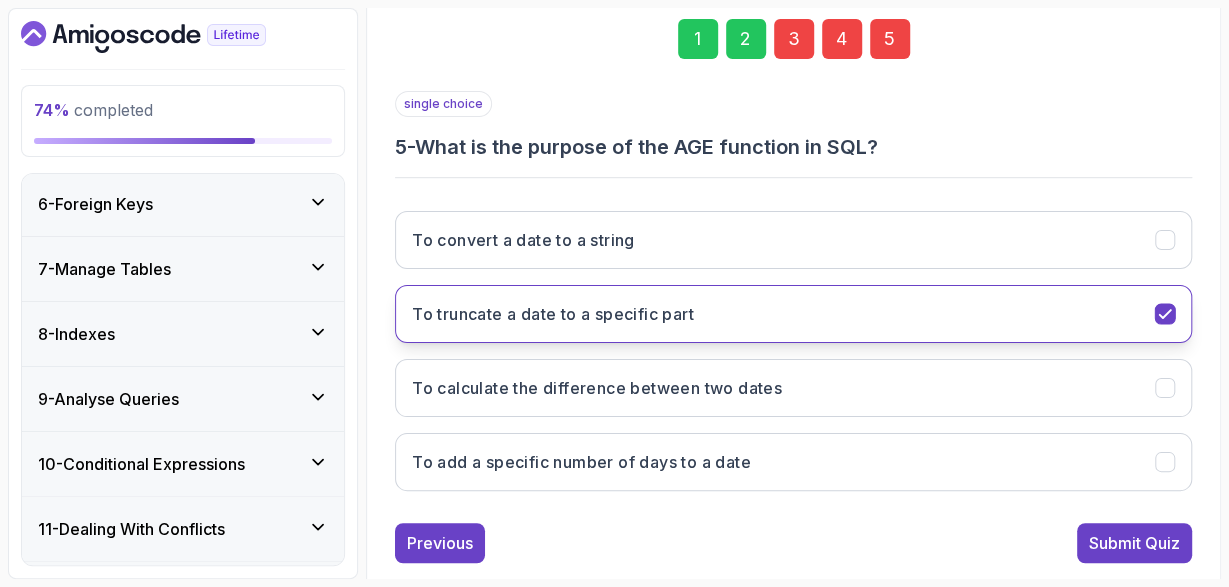 scroll, scrollTop: 333, scrollLeft: 0, axis: vertical 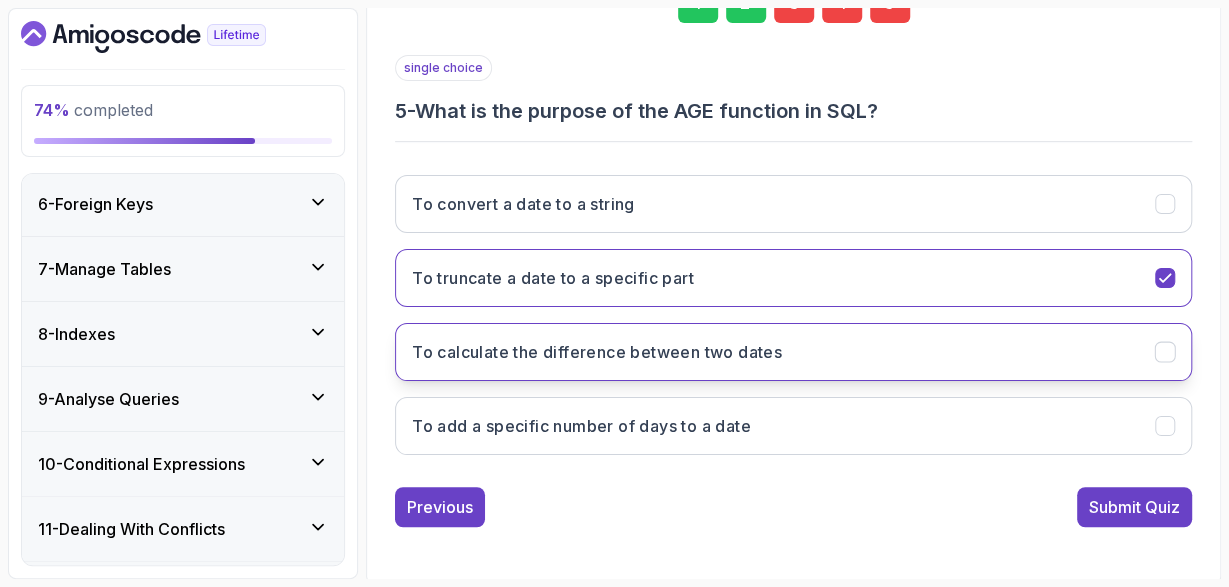 click 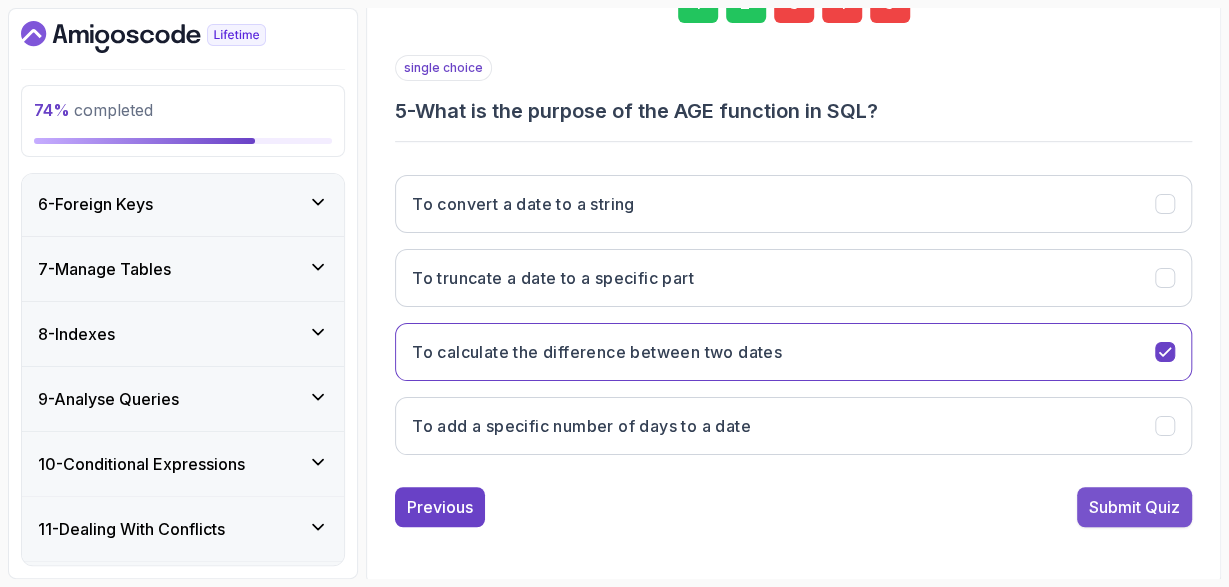 click on "Submit Quiz" at bounding box center [1134, 507] 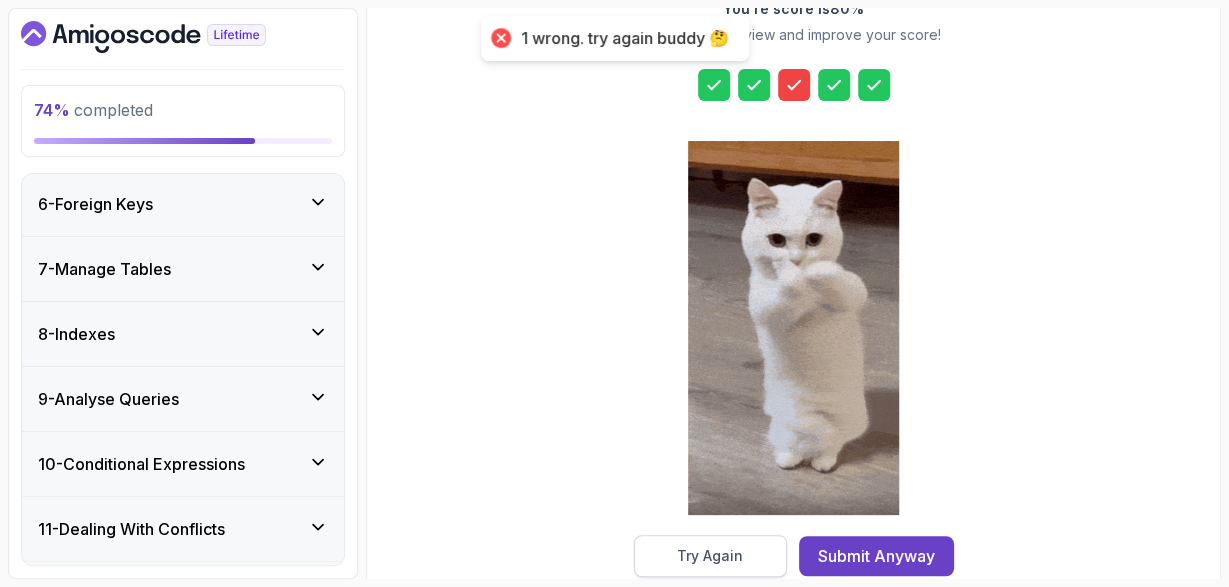 click on "Try Again" at bounding box center [710, 556] 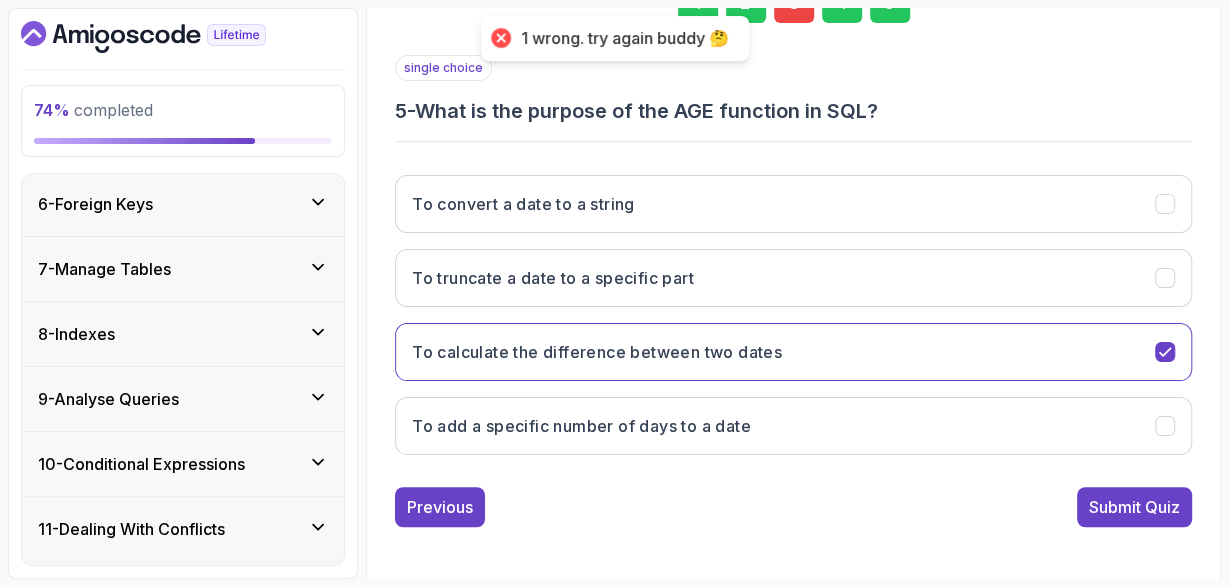 click on "3" at bounding box center (794, 3) 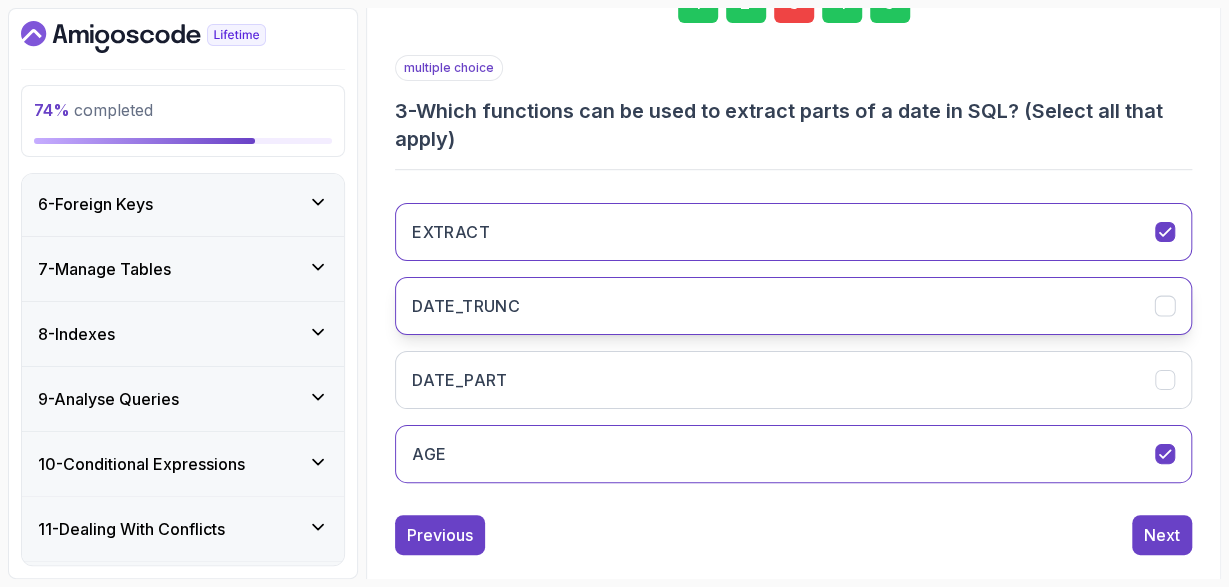 click 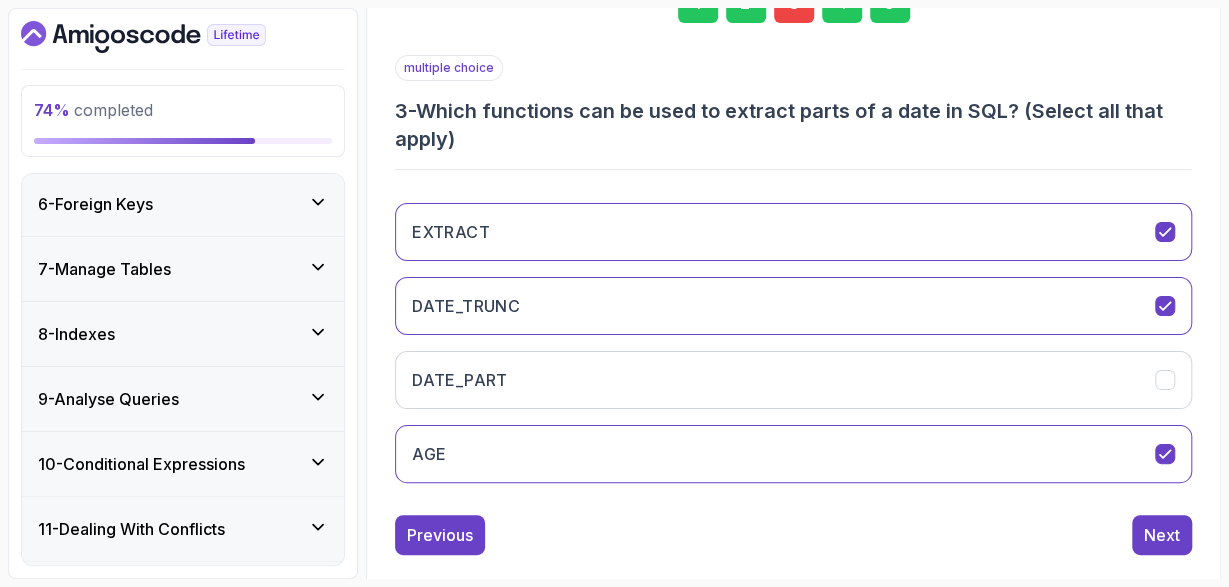 click on "74 % completed 1  -  Intro 2  -  Schemas 3  -  Advanced Data Types 4  -  Working With Dates 1  -  Dates And Date Data Types 4:46 2  -  Adding Subtracting Dates 4:24 3  -  Age And Extract Functions 2:07 4  -  Date and Time Documentation 3:24 5  -  Quiz quiz 5  -  Constraints 6  -  Foreign Keys 7  -  Manage Tables 8  -  Indexes 9  -  Analyse Queries 10  -  Conditional Expressions 11  -  Dealing With Conflicts 12  -  Sub Queries 13  -  Common Table Expressions 14  -  Window Functions 15  -  Views And Materialized Views 16  -  Transactions 17  -  Functions Stored Procedures And Triggers 18  -  Roles Groups And Privileges 19  -  Backup And Restore 20  -  Full Text Search 21  -  Row Level Security 22  -  Next Steps My Courses Advanced Databases 271  Points sunandarwin Software Engineer 5 - Working With Dates  74 % completed Working With Dates Quiz Quiz by  [PERSON_NAME] Slides Repo Repository not available Designs Design not available Share Quiz Support Any issues? Slides Repo Repository not available Designs Share 1 2 3" at bounding box center (614, 293) 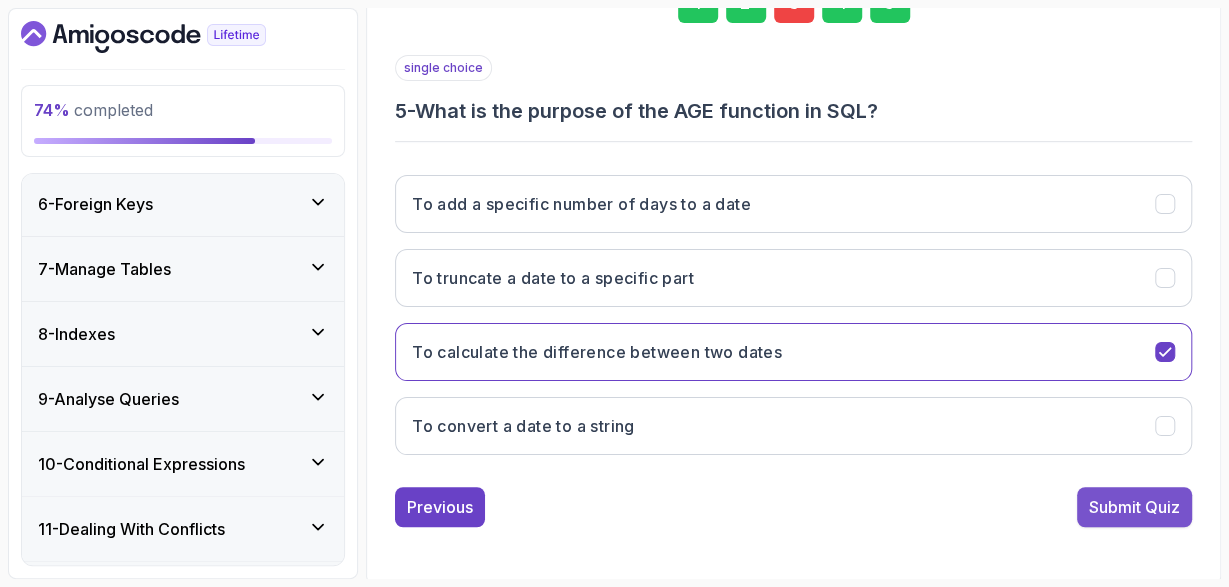 click on "Submit Quiz" at bounding box center [1134, 507] 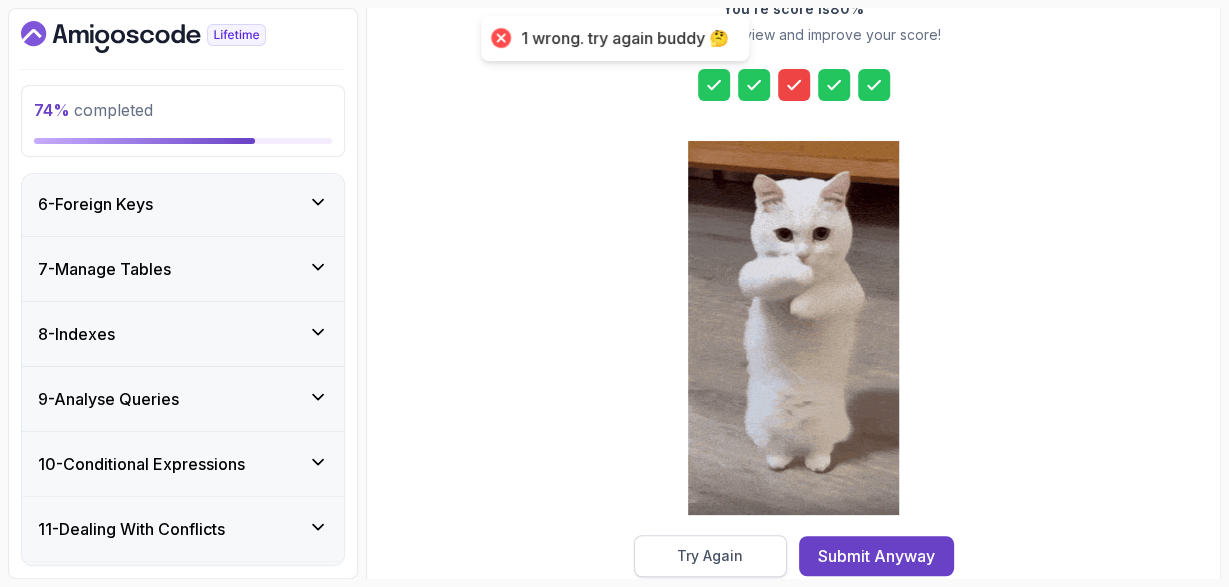 click on "Try Again" at bounding box center [710, 556] 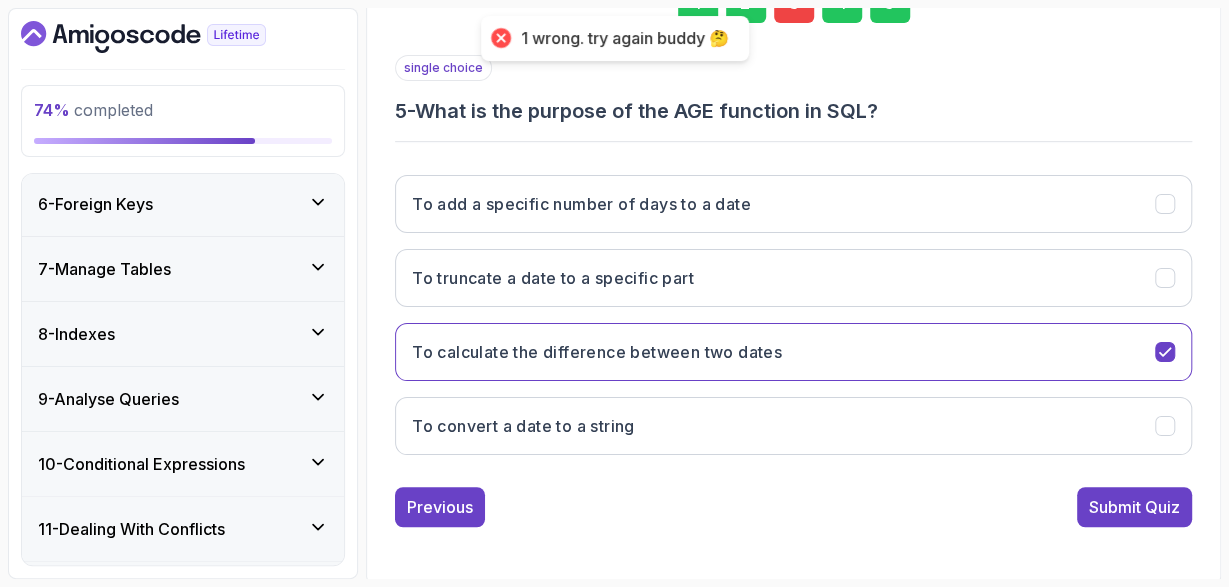 click on "3" at bounding box center (794, 3) 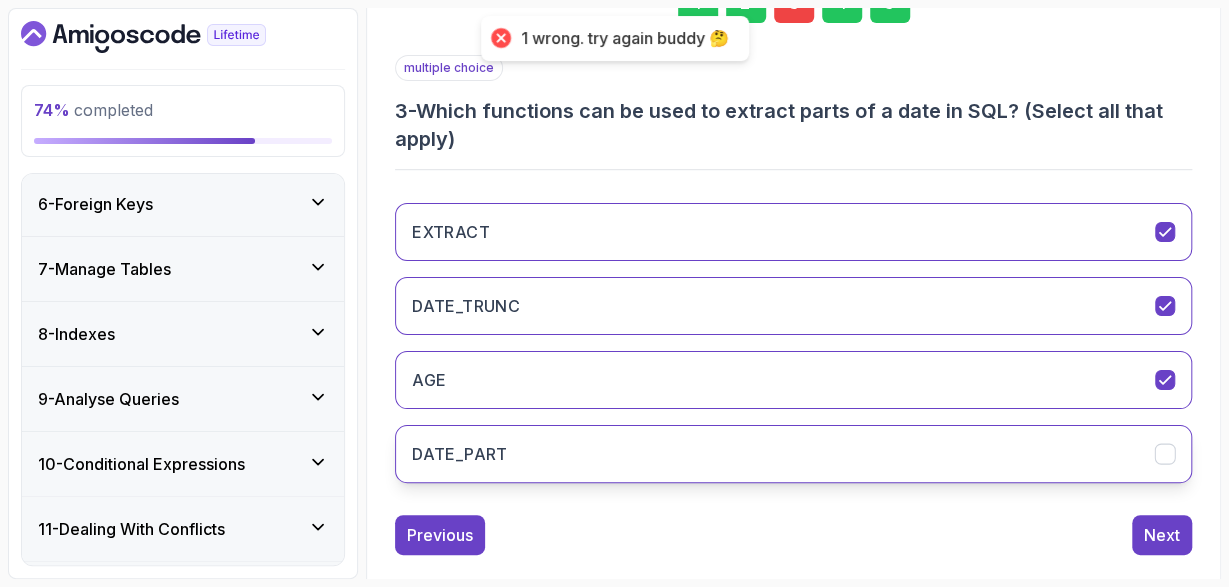 click on "DATE_PART" at bounding box center [793, 454] 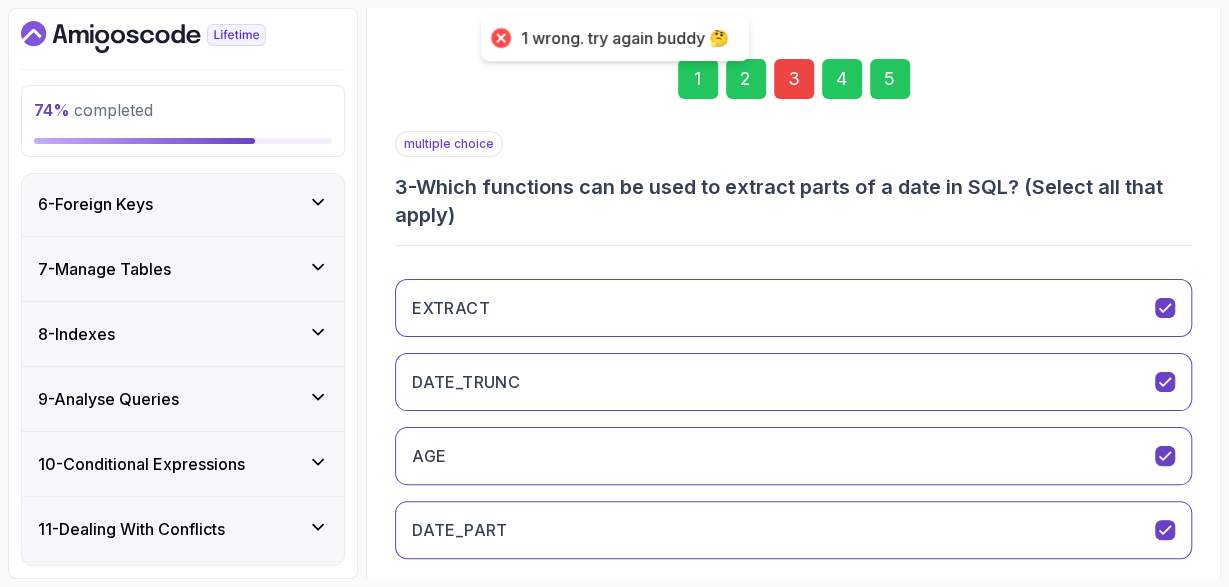 scroll, scrollTop: 217, scrollLeft: 0, axis: vertical 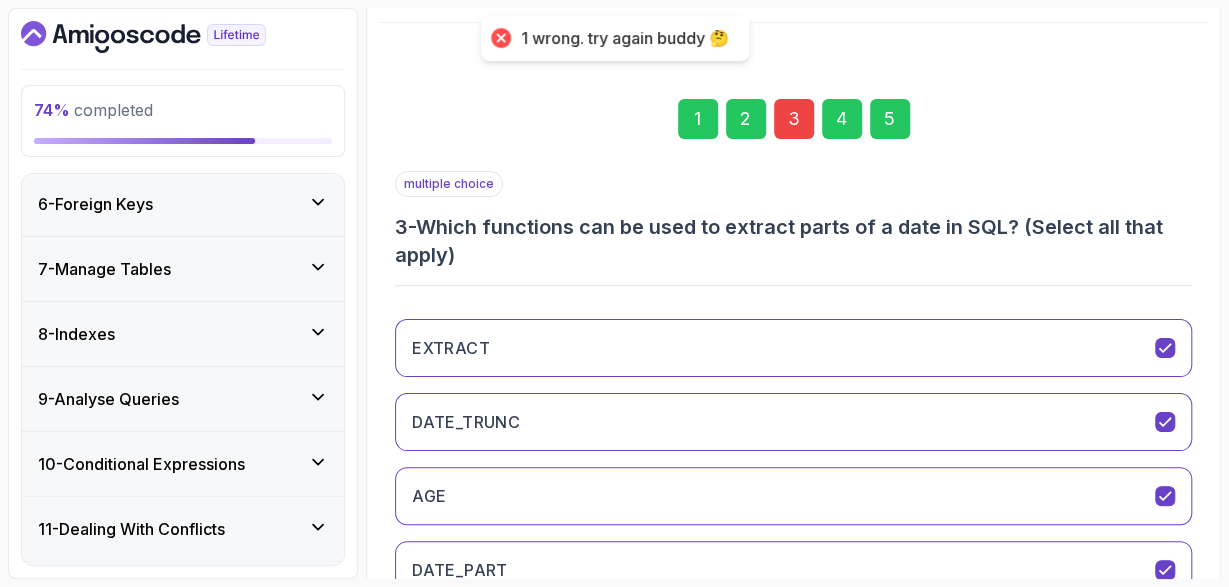 click on "5" at bounding box center [890, 119] 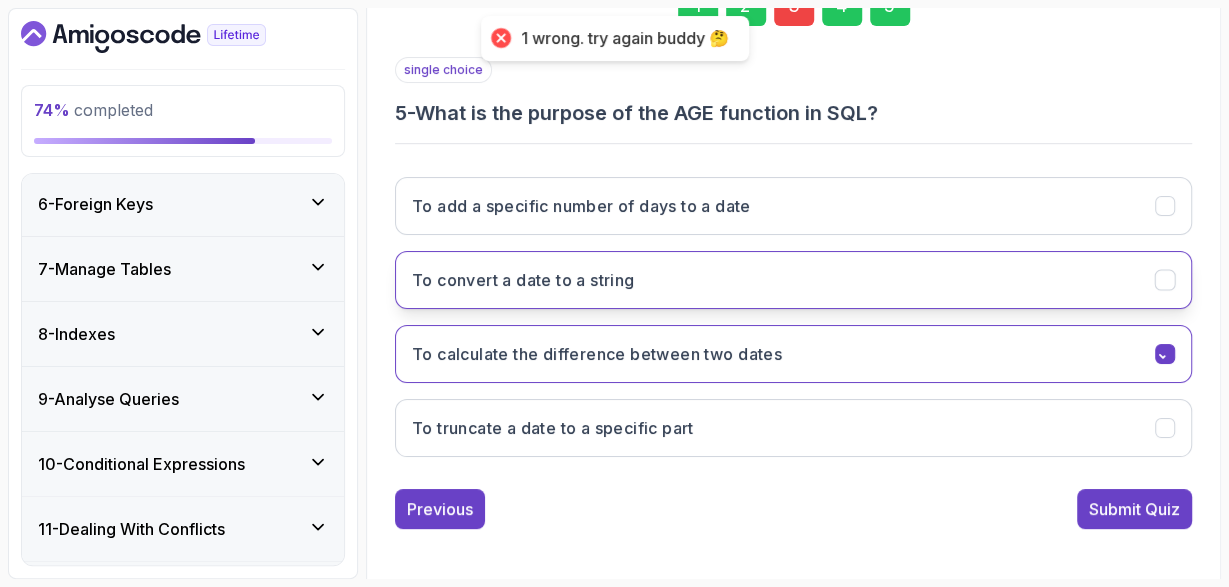 scroll, scrollTop: 333, scrollLeft: 0, axis: vertical 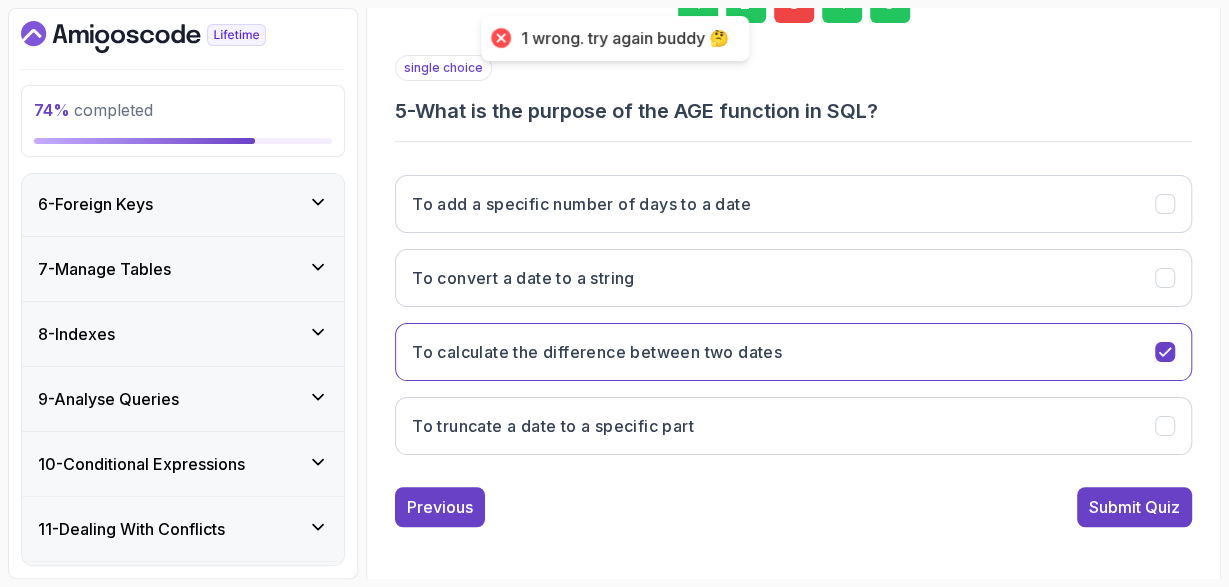 click on "1 2 3 4 5 single choice 5  -  What is the purpose of the AGE function in SQL? To add a specific number of days to a date To convert a date to a string To calculate the difference between two dates To truncate a date to a specific part Previous Submit Quiz" at bounding box center [793, 239] 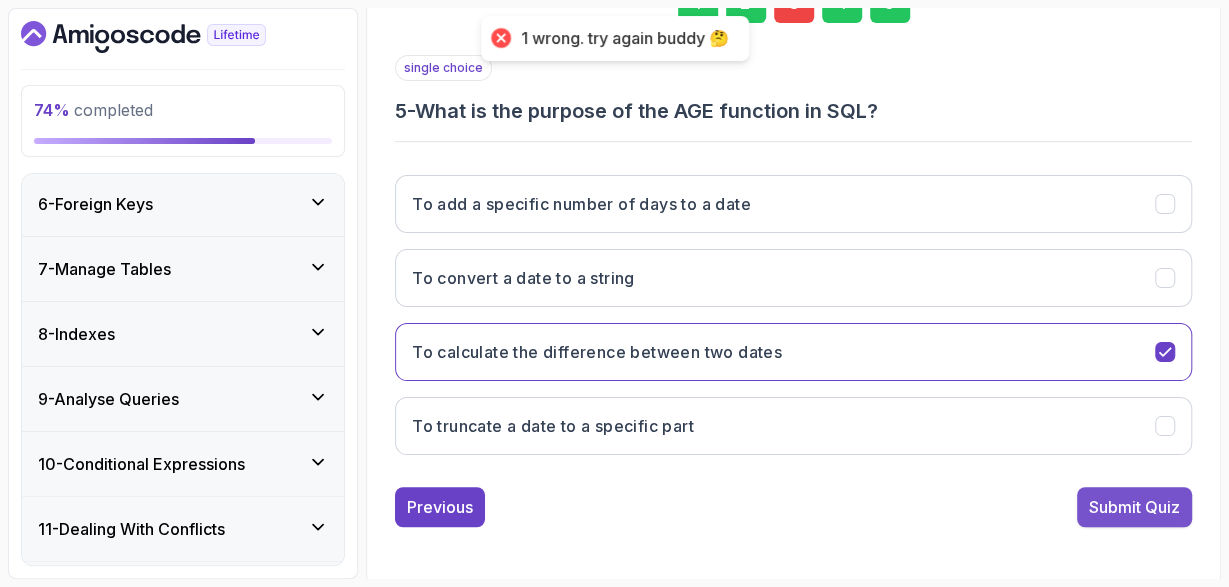 click on "Submit Quiz" at bounding box center (1134, 507) 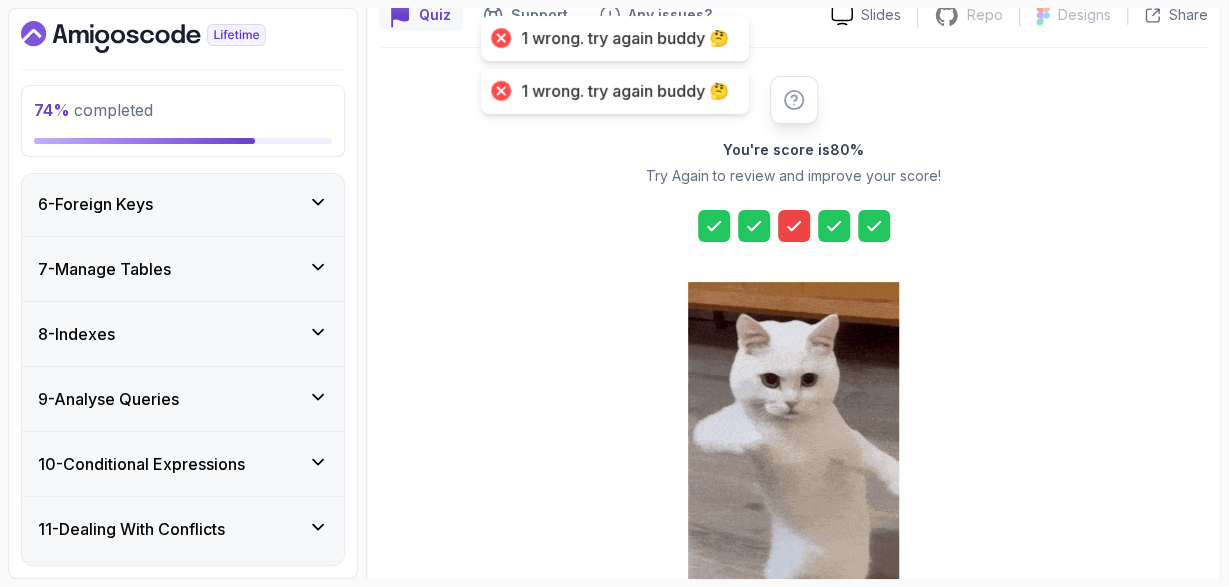 scroll, scrollTop: 333, scrollLeft: 0, axis: vertical 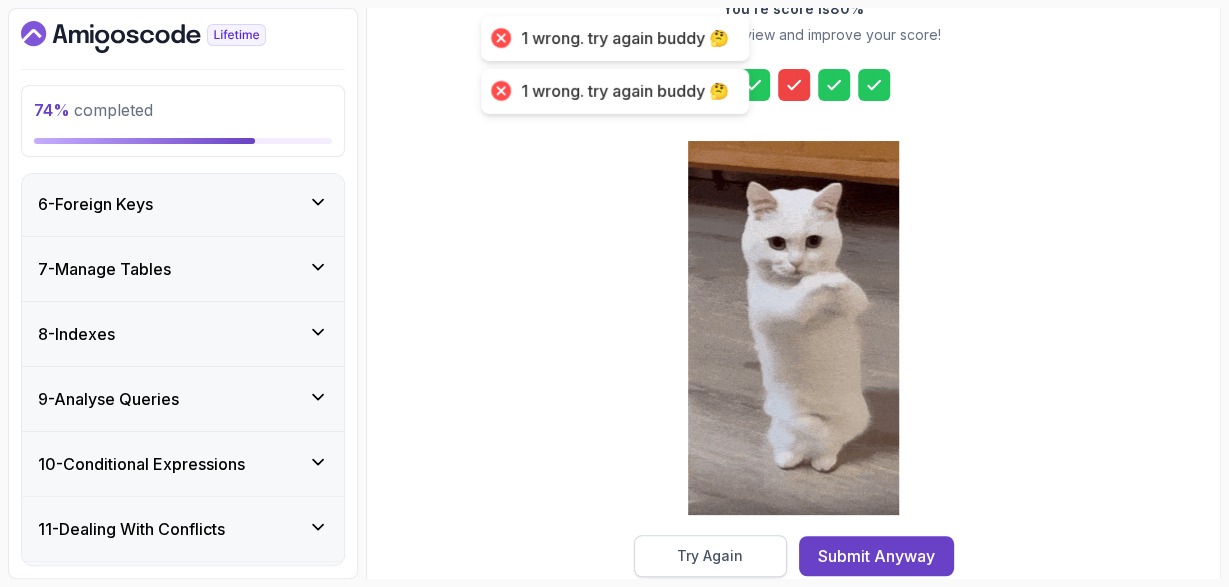 click on "Try Again" at bounding box center [710, 556] 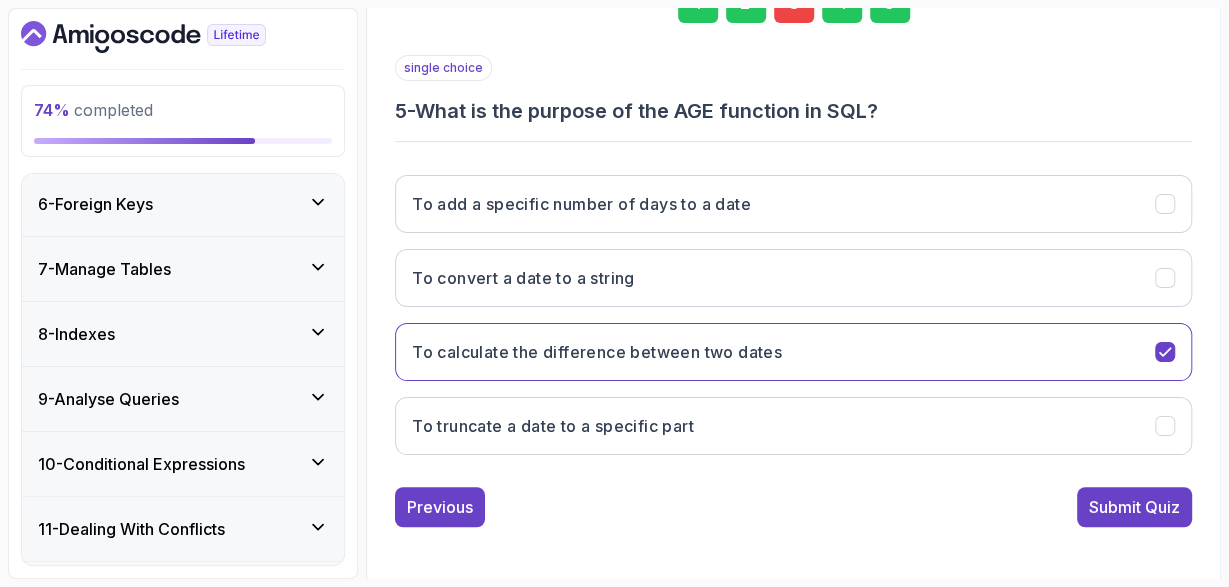 click on "3" at bounding box center (794, 3) 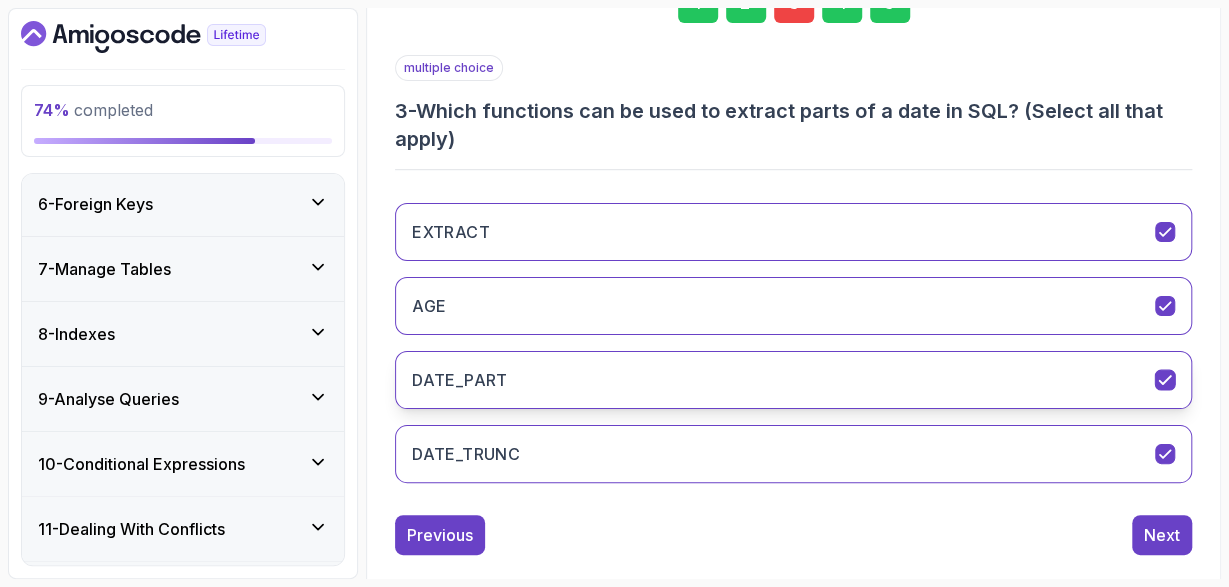 click 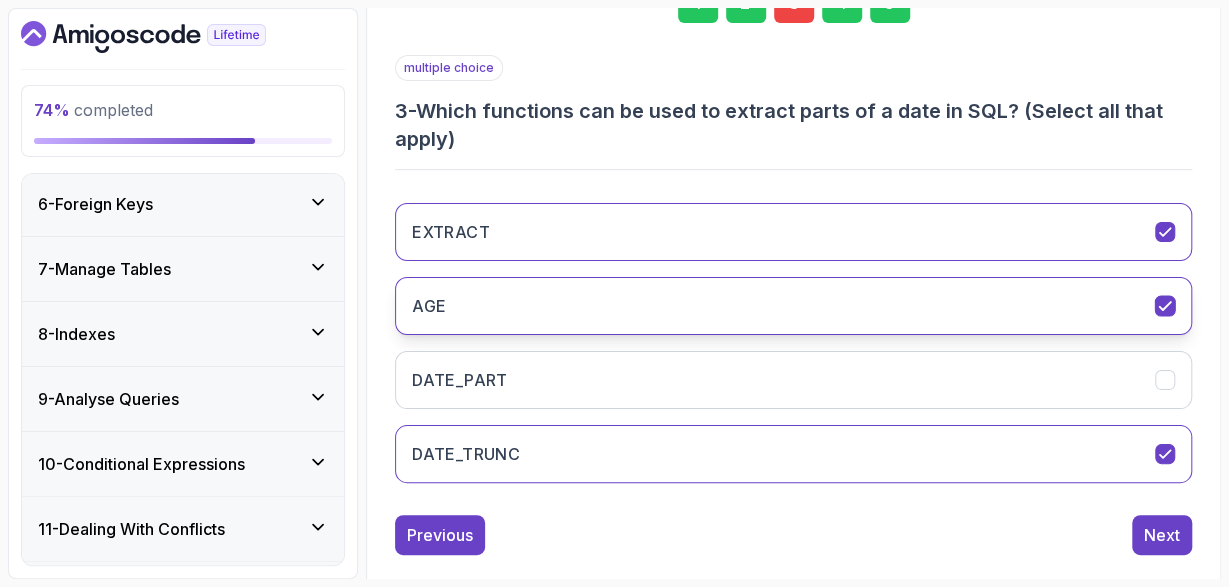 click on "AGE" at bounding box center [793, 306] 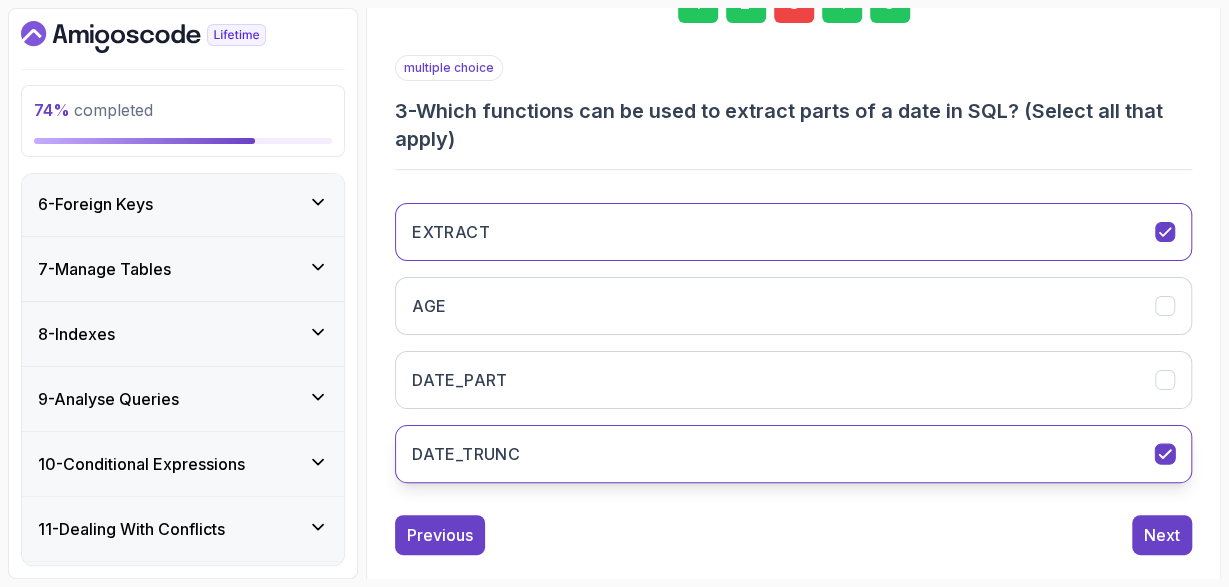 click at bounding box center [1165, 454] 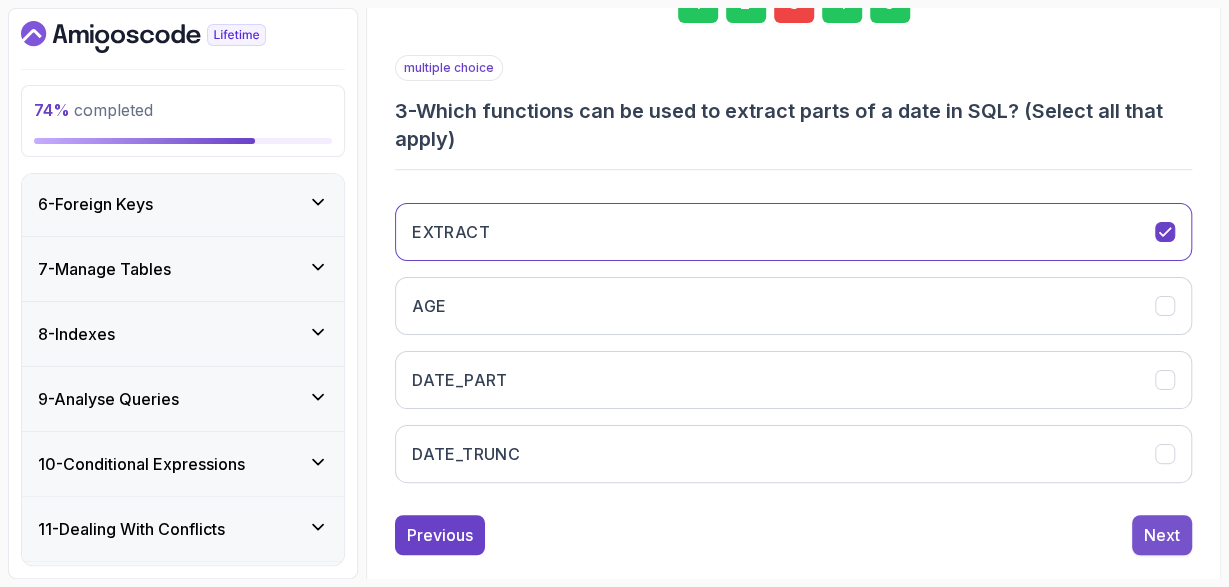 click on "Next" at bounding box center (1162, 535) 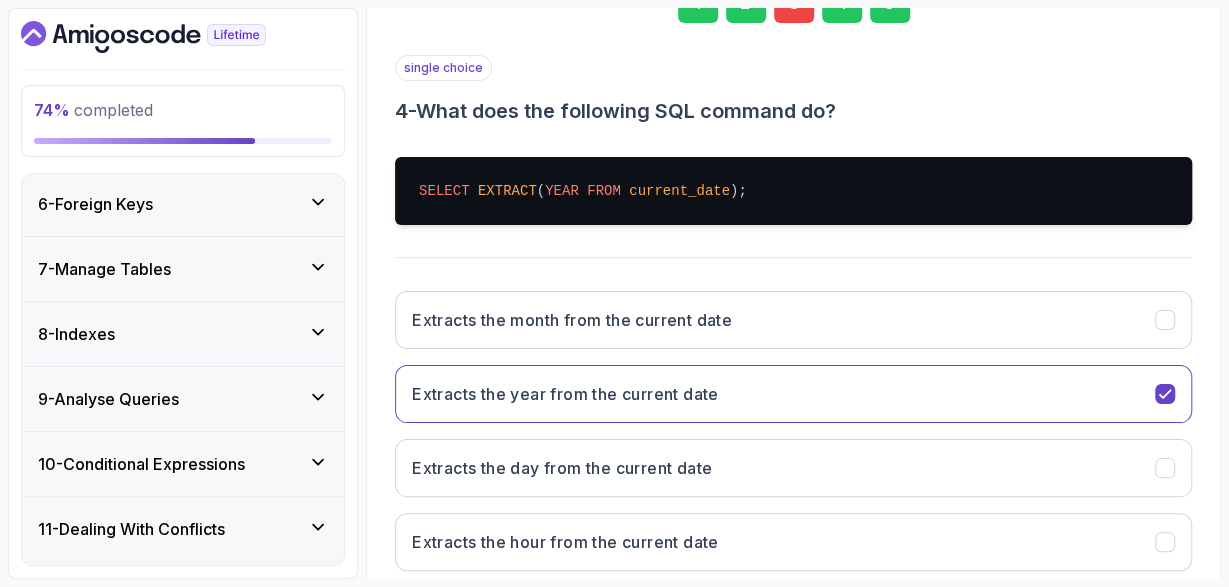 scroll, scrollTop: 449, scrollLeft: 0, axis: vertical 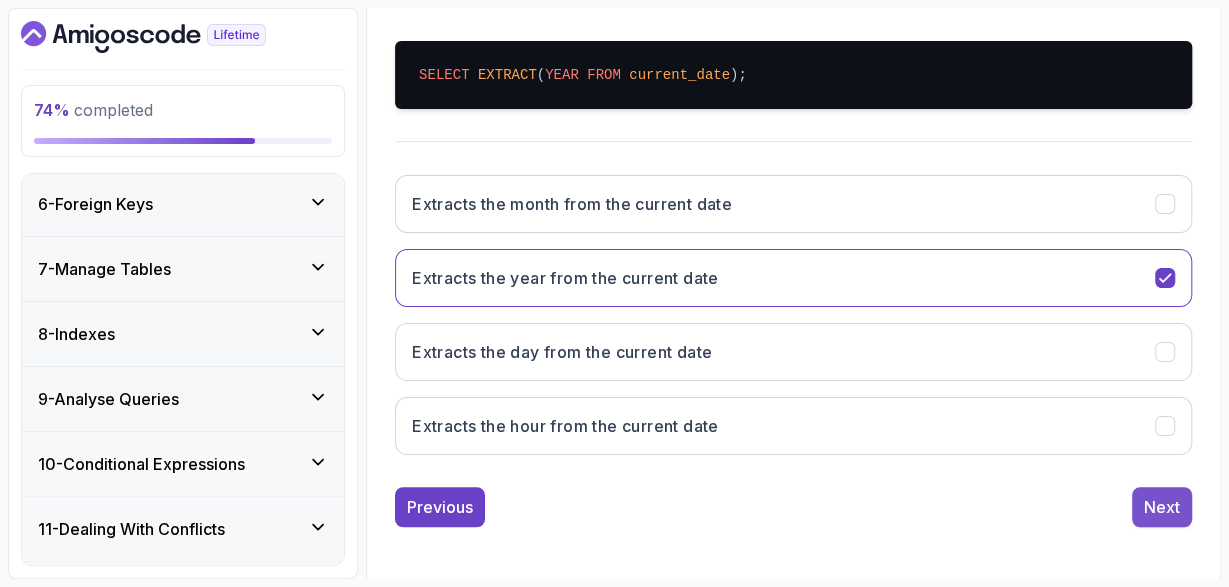 click on "Next" at bounding box center (1162, 507) 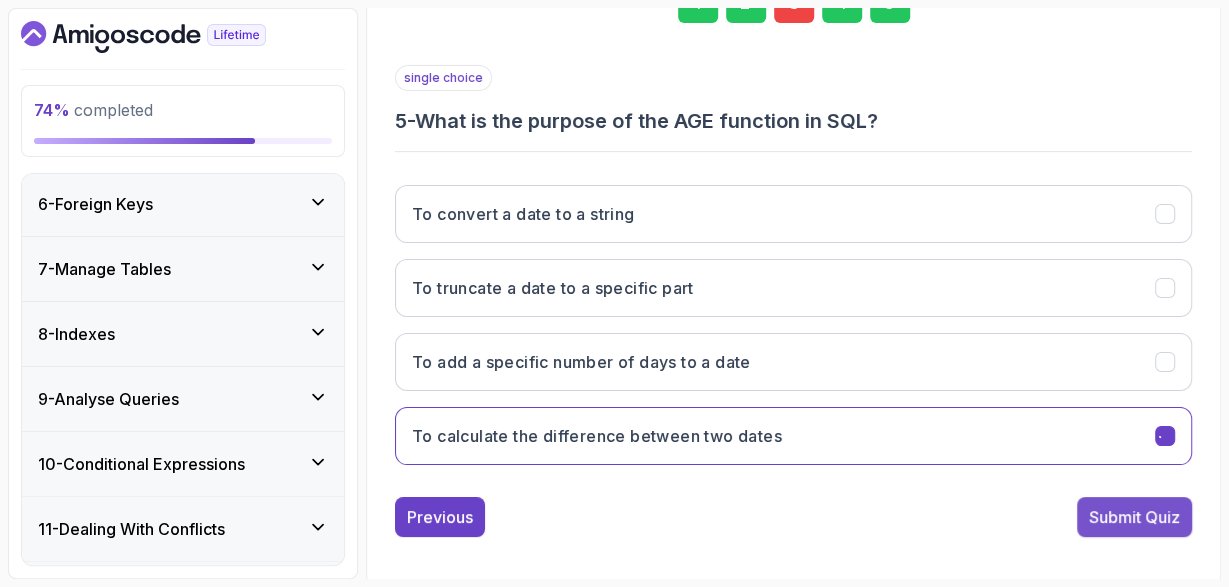 scroll, scrollTop: 333, scrollLeft: 0, axis: vertical 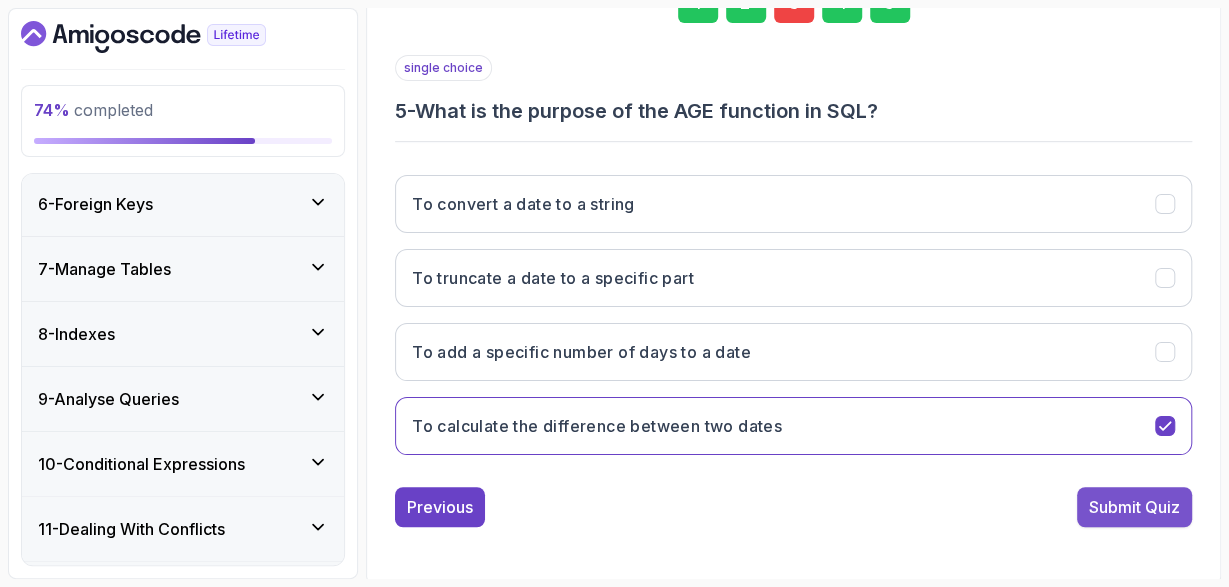 click on "Submit Quiz" at bounding box center [1134, 507] 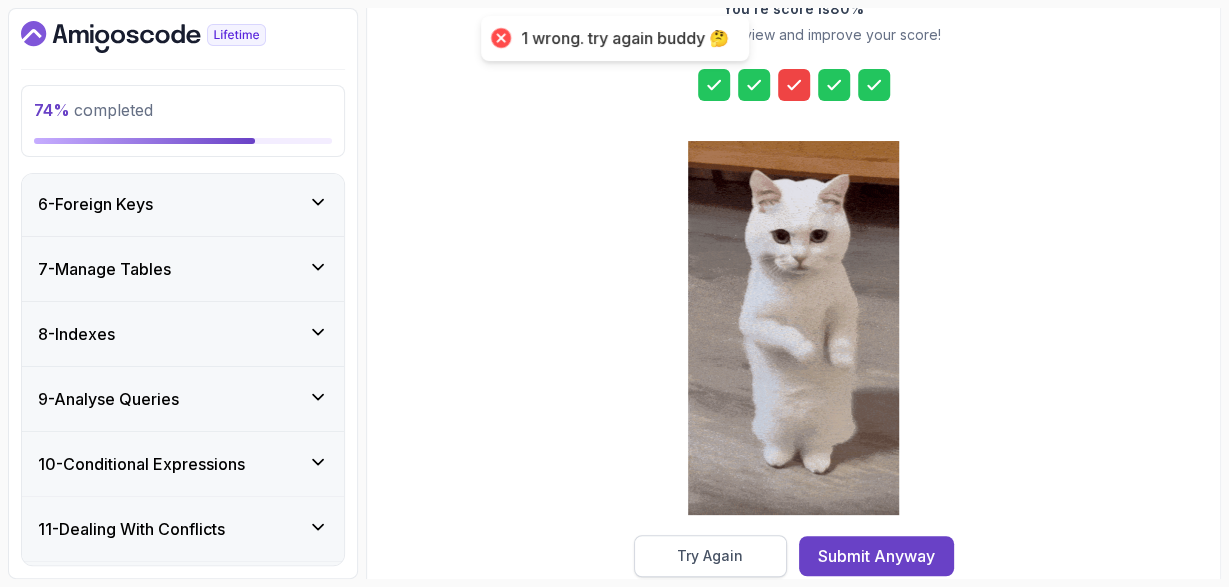 click on "Try Again" at bounding box center [710, 556] 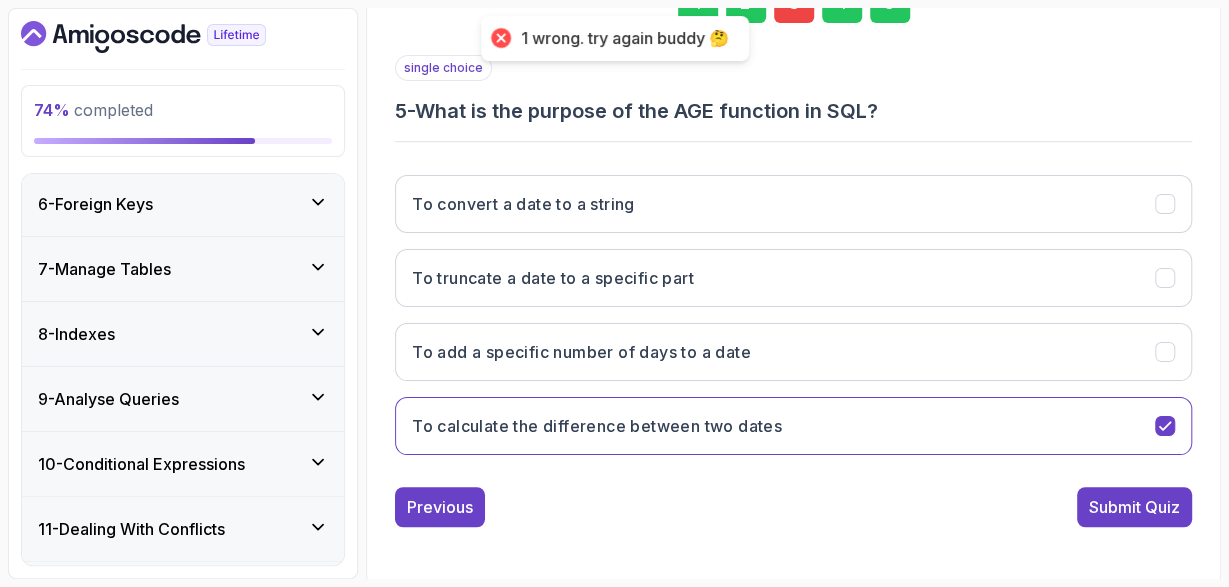 click on "3" at bounding box center [794, 3] 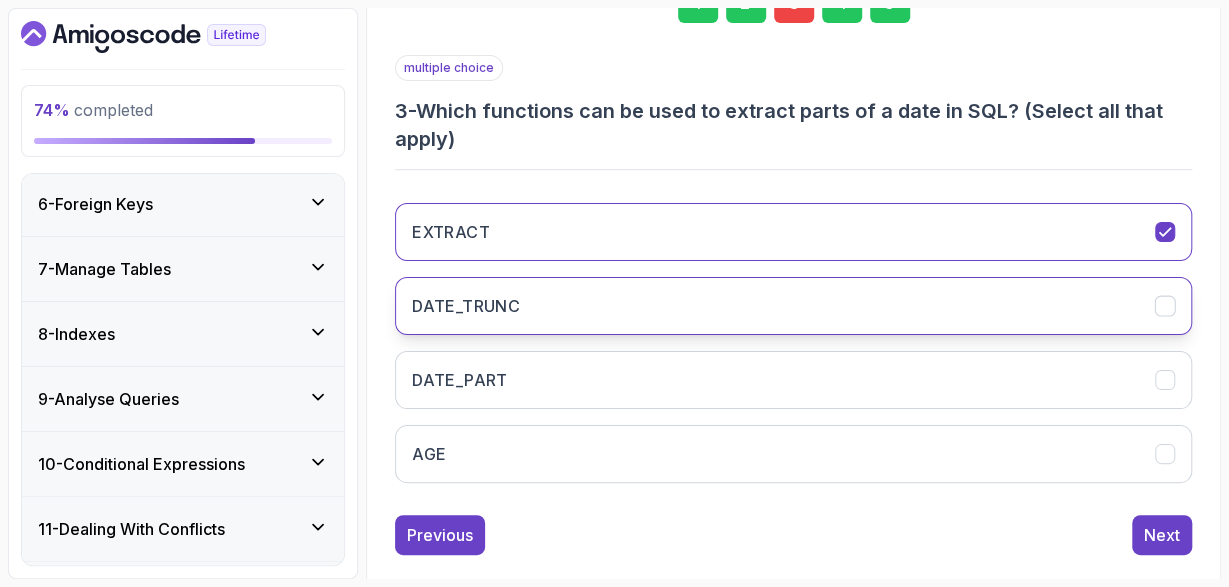 click 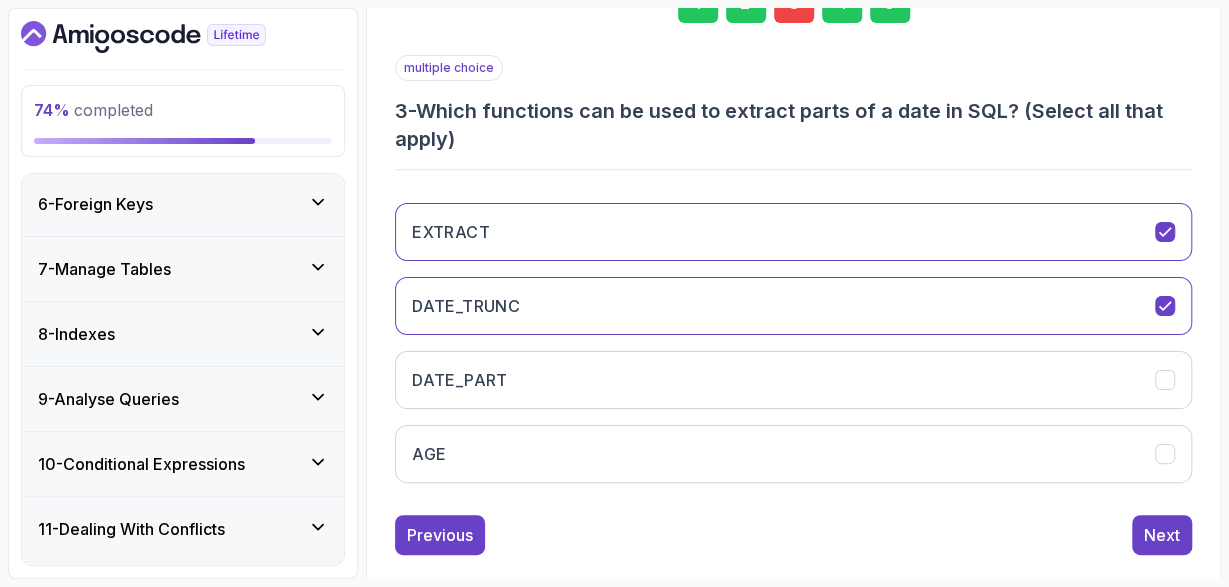 click on "5" at bounding box center (890, 3) 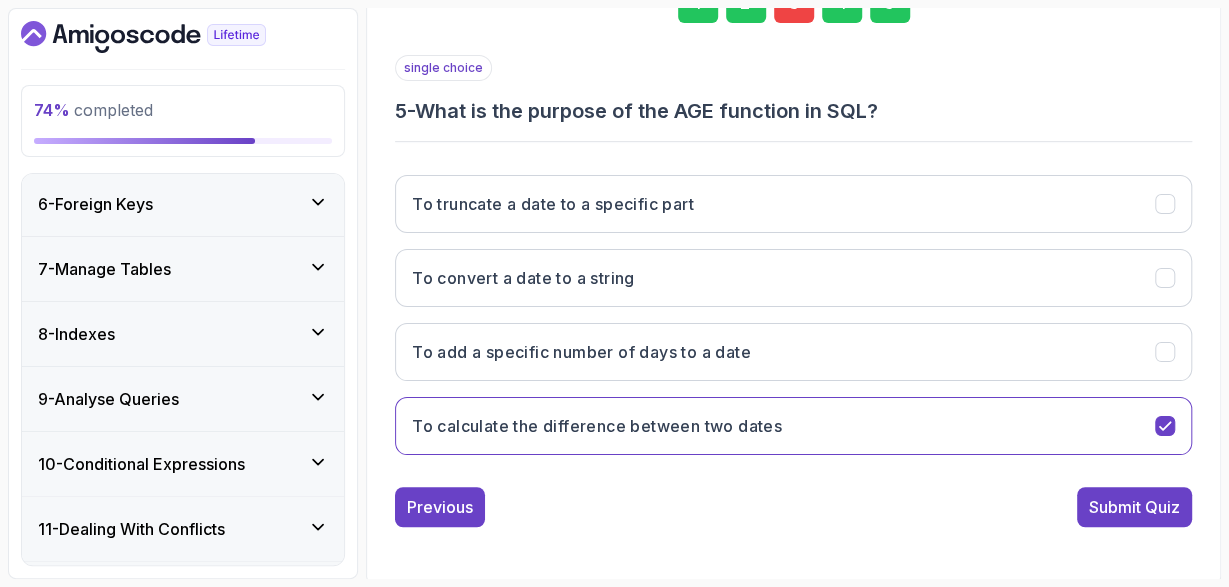 click on "1 2 3 4 5 single choice 5  -  What is the purpose of the AGE function in SQL? To truncate a date to a specific part To convert a date to a string To add a specific number of days to a date To calculate the difference between two dates Previous Submit Quiz" at bounding box center [793, 239] 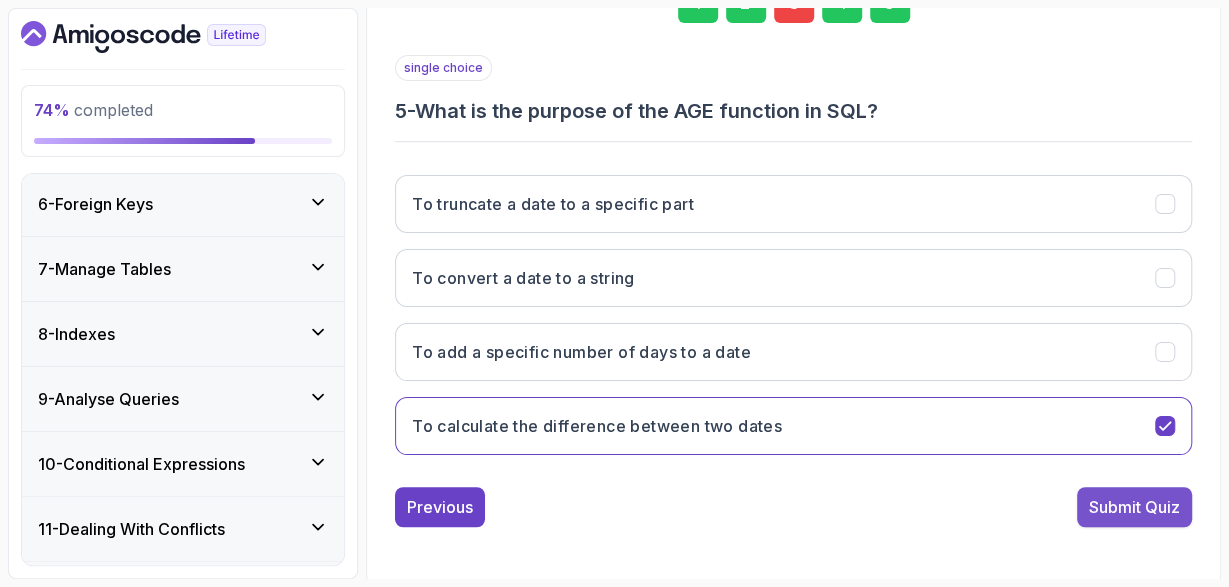 click on "Submit Quiz" at bounding box center (1134, 507) 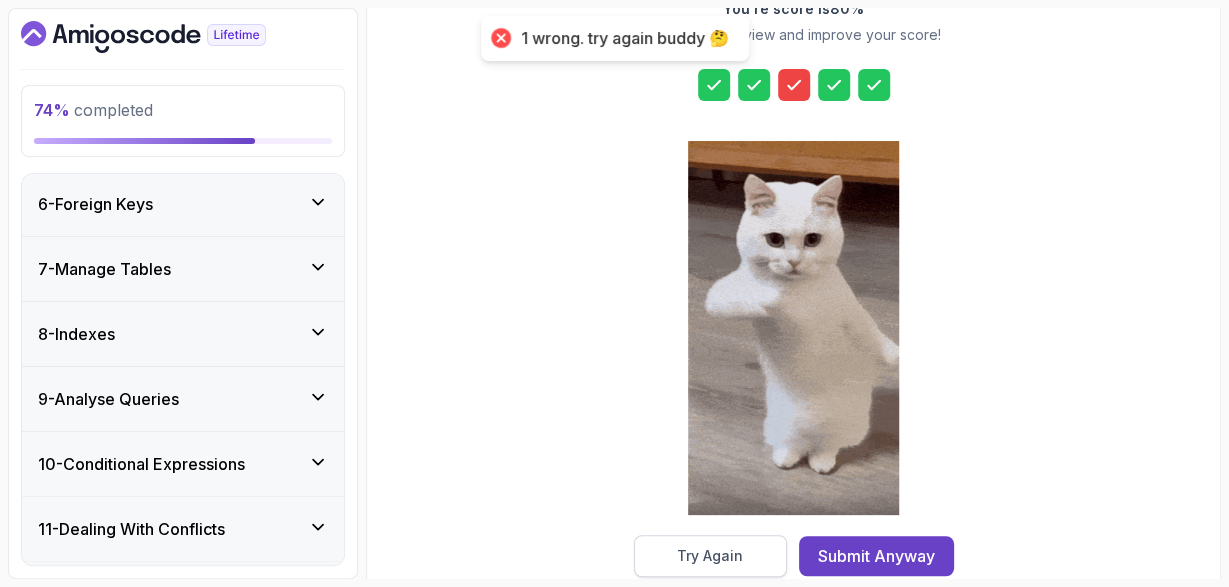 click on "Try Again" at bounding box center [710, 556] 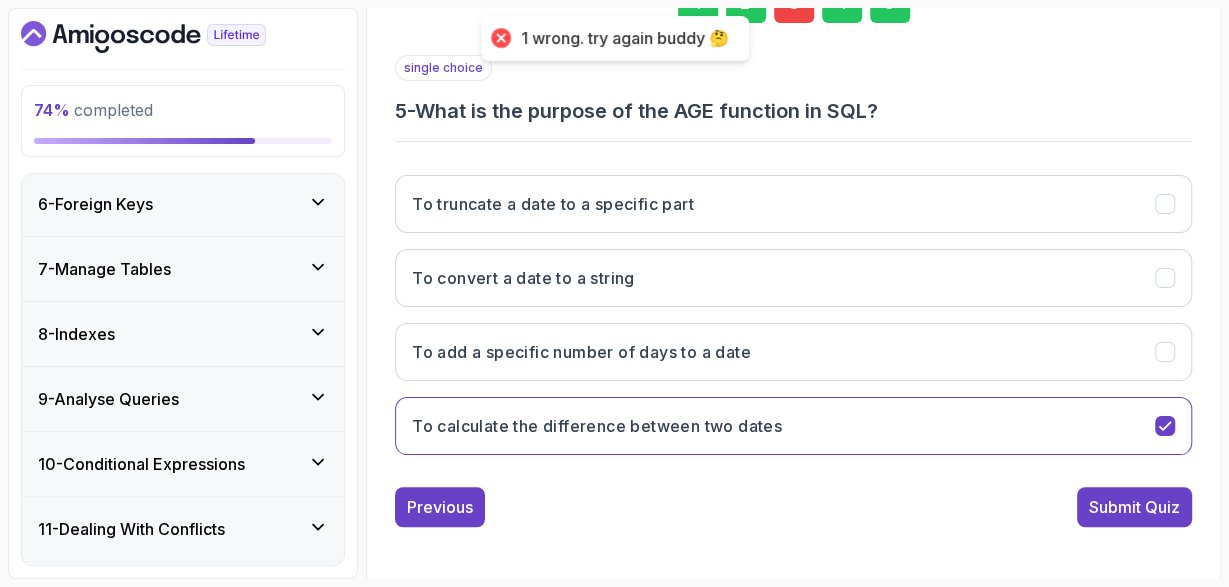 click on "3" at bounding box center (794, 3) 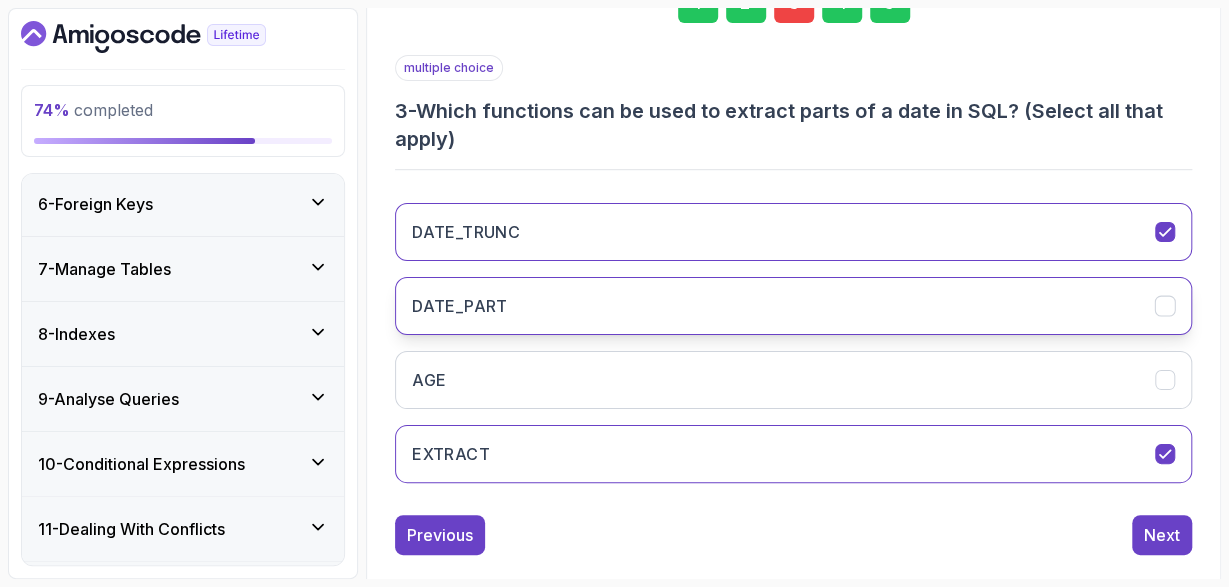 click 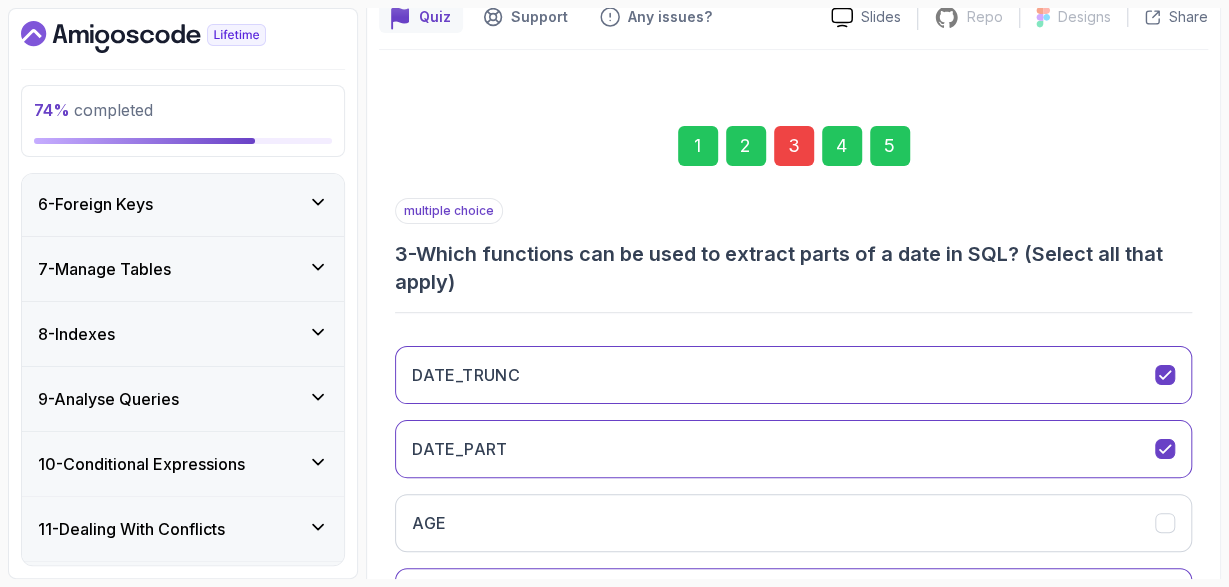 scroll, scrollTop: 129, scrollLeft: 0, axis: vertical 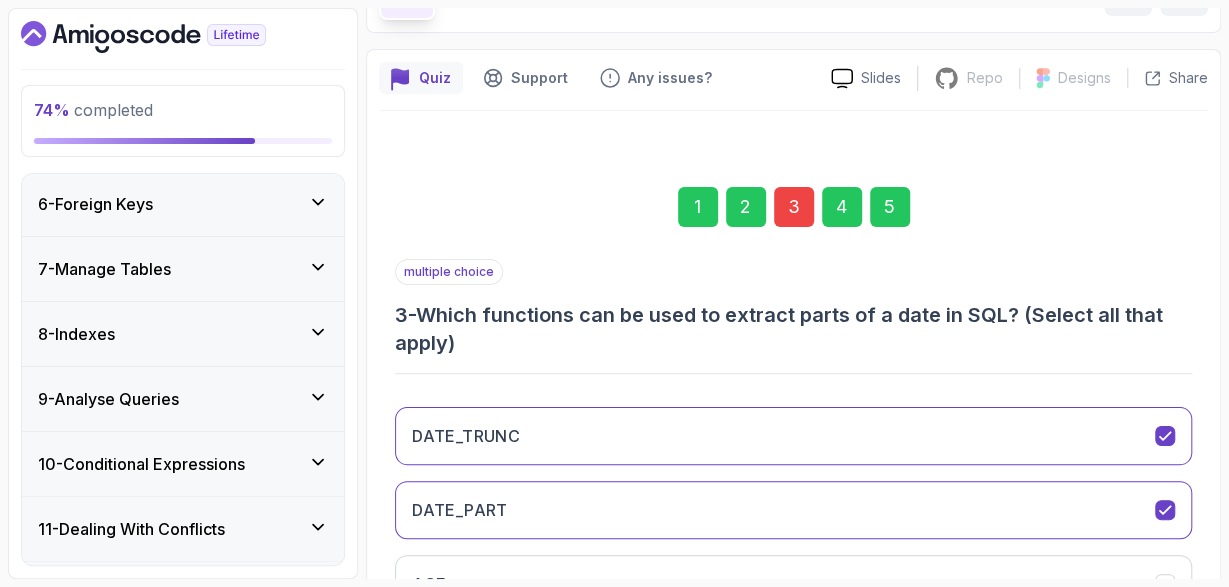 click on "5" at bounding box center (890, 207) 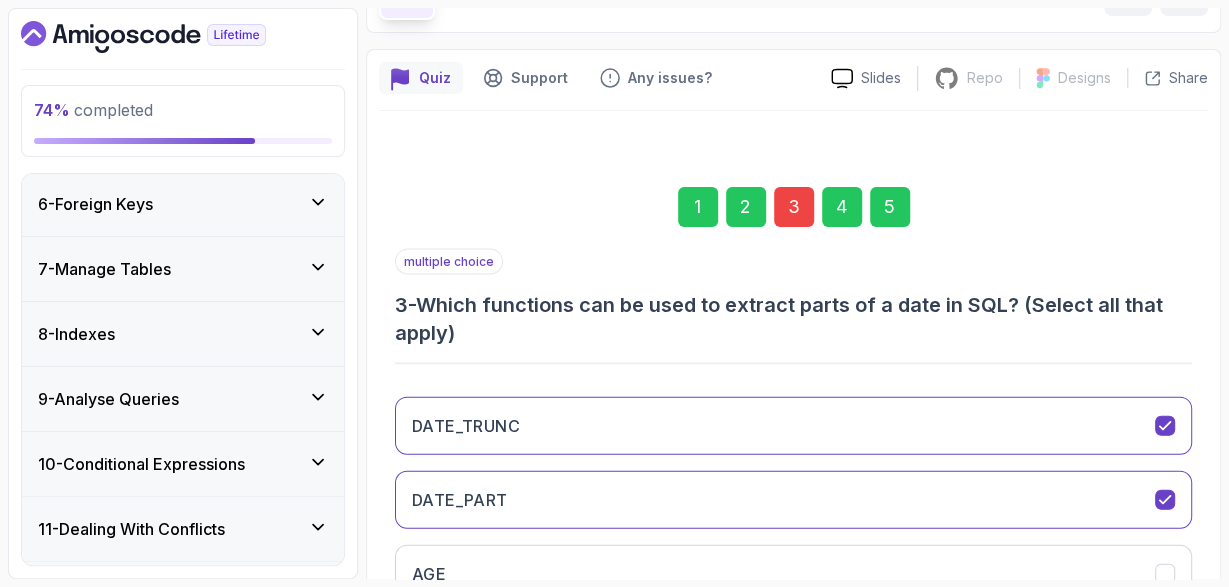 scroll, scrollTop: 333, scrollLeft: 0, axis: vertical 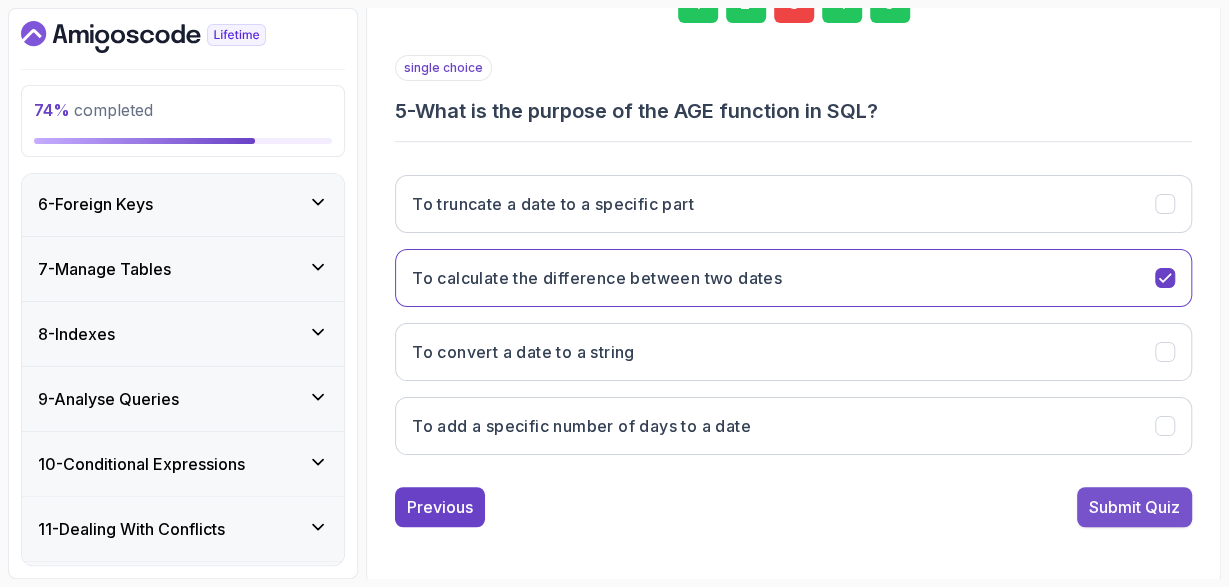 click on "Submit Quiz" at bounding box center (1134, 507) 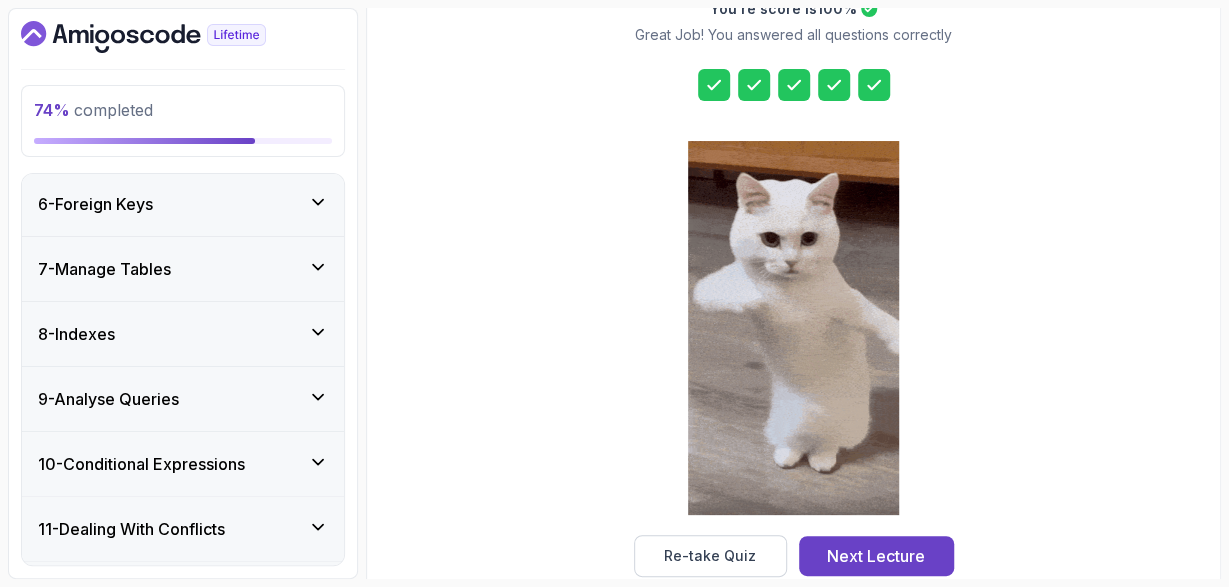 click 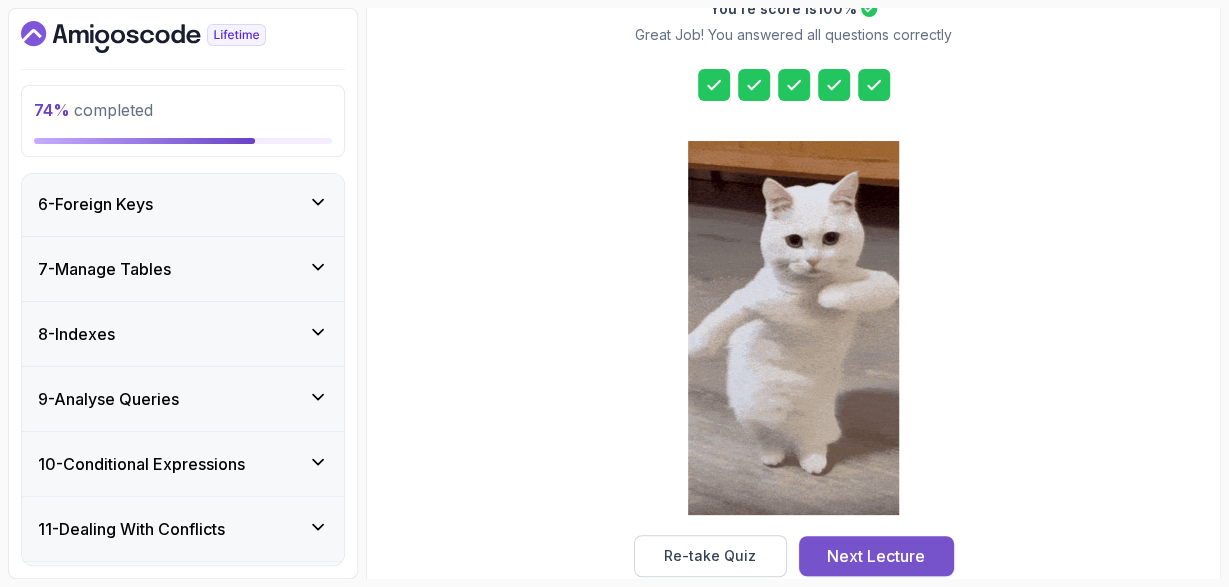 click on "Next Lecture" at bounding box center (876, 556) 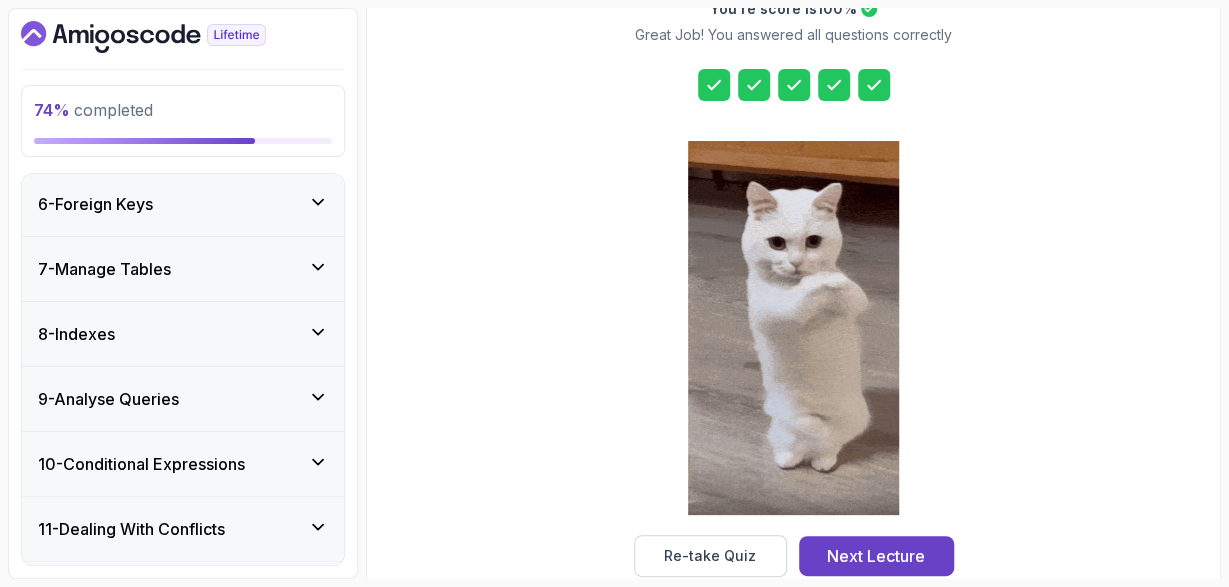 scroll, scrollTop: 1019, scrollLeft: 0, axis: vertical 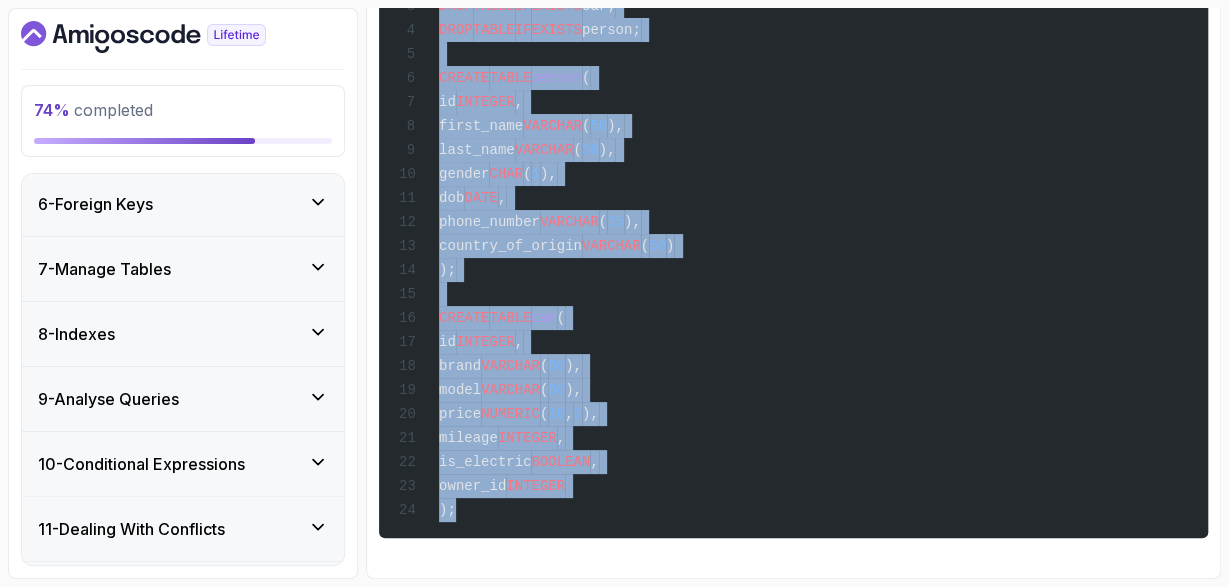 drag, startPoint x: 440, startPoint y: 291, endPoint x: 707, endPoint y: 602, distance: 409.89023 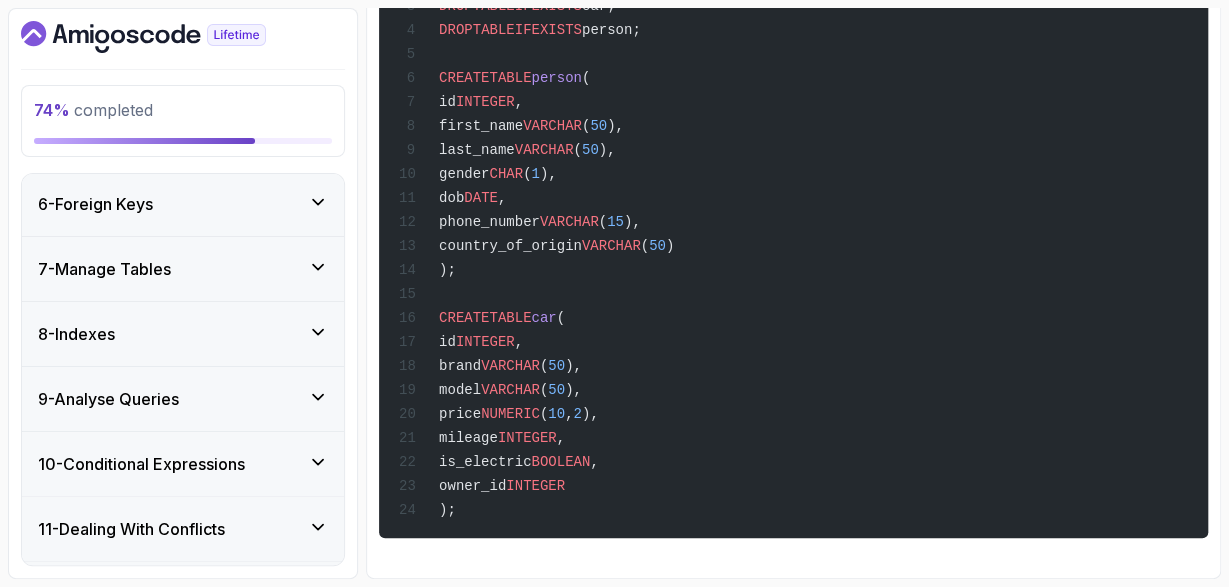 click on "SET  search_path  TO  "public" ;
DROP  TABLE  IF  EXISTS  car;
DROP  TABLE  IF  EXISTS  person;
CREATE  TABLE  person  (
id  INTEGER ,
first_name  VARCHAR ( 50 ),
last_name  VARCHAR ( 50 ),
gender  CHAR ( 1 ),
dob  DATE ,
phone_number  VARCHAR ( 15 ),
country_of_origin  VARCHAR ( 50 )
);
CREATE  TABLE  car  (
id  INTEGER ,
brand  VARCHAR ( 50 ),
model  VARCHAR ( 50 ),
price  NUMERIC ( 10 , 2 ),
mileage  INTEGER ,
is_electric  BOOLEAN ,
owner_id  INTEGER
);" at bounding box center [793, 208] 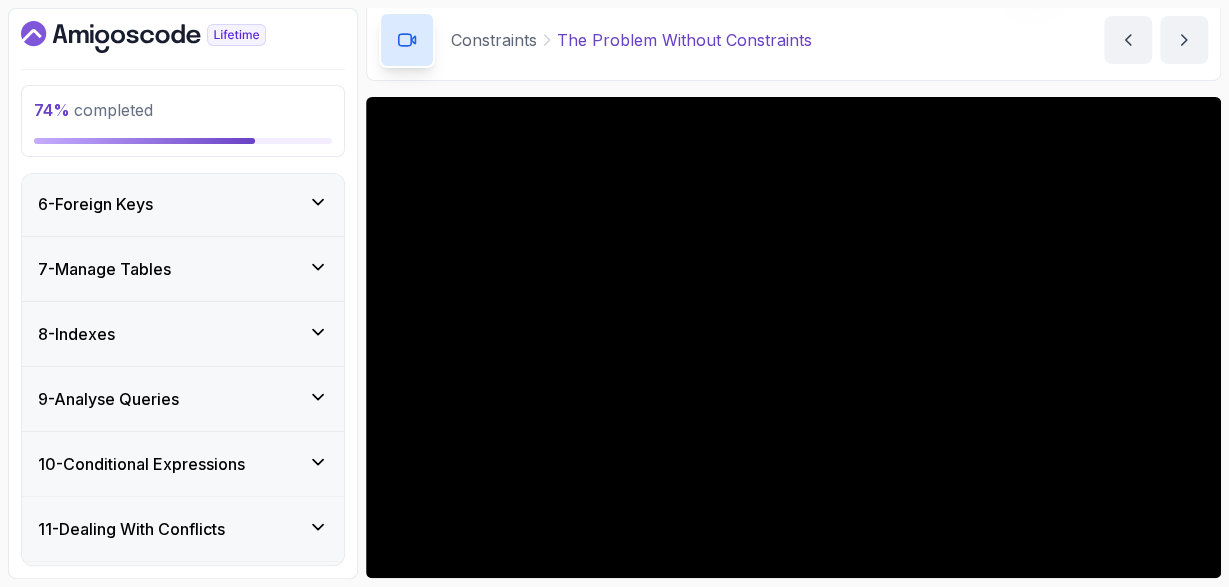 scroll, scrollTop: 116, scrollLeft: 0, axis: vertical 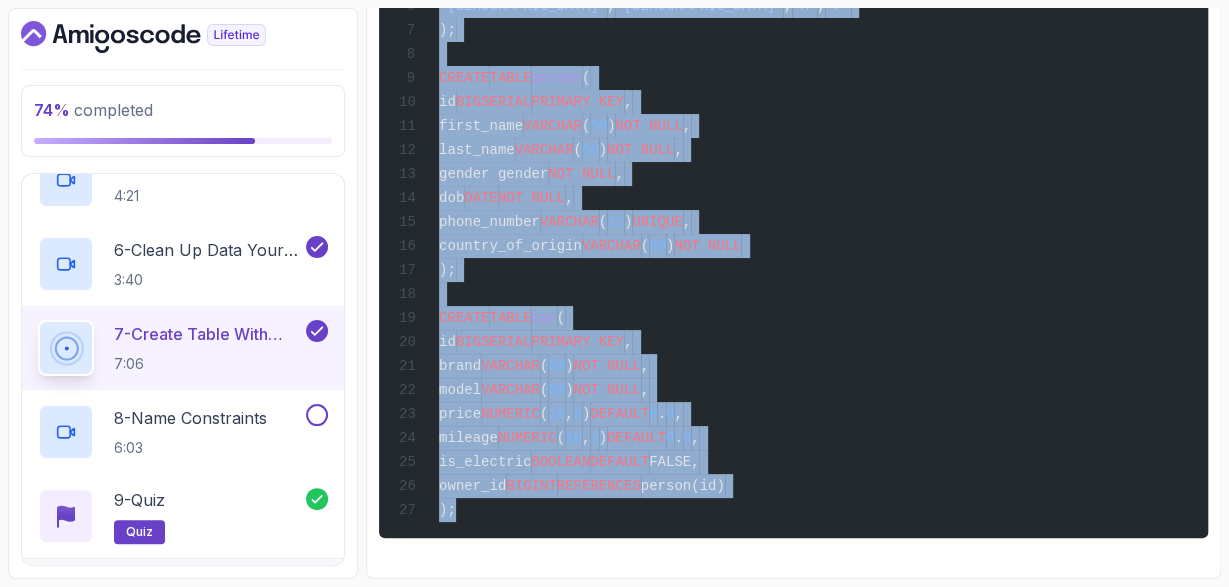 drag, startPoint x: 437, startPoint y: 213, endPoint x: 643, endPoint y: 515, distance: 365.56805 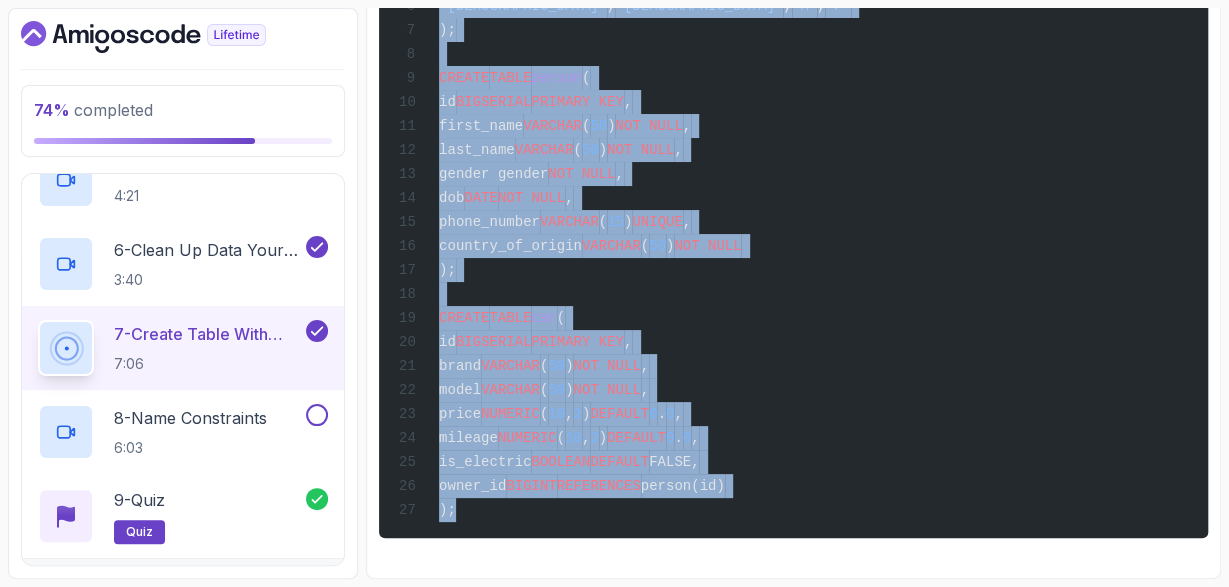 click on "DROP  TABLE  IF  EXISTS  car;
DROP  TABLE  IF  EXISTS  person;
DROP  TYPE  IF  EXISTS  gender;
CREATE  TYPE  gender  AS  ENUM (
'[DEMOGRAPHIC_DATA]' ,  '[DEMOGRAPHIC_DATA]' ,  'M' ,  'F'
);
CREATE  TABLE  person  (
id  BIGSERIAL  PRIMARY KEY ,
first_name  VARCHAR ( 50 )  NOT NULL ,
last_name  VARCHAR ( 50 )  NOT NULL ,
gender gender  NOT NULL ,
dob  DATE  NOT NULL ,
phone_number  VARCHAR ( 15 )  UNIQUE ,
country_of_origin  VARCHAR ( 50 )  NOT NULL
);
CREATE  TABLE  car  (
id  BIGSERIAL  PRIMARY KEY ,
brand  VARCHAR ( 50 )  NOT NULL ,
model  VARCHAR ( 50 )  NOT NULL ,
price  NUMERIC ( 10 , 2 )  DEFAULT  0 . 0 ,
mileage  NUMERIC ( 10 , 2 )  DEFAULT  0 . 0 ,
is_electric  BOOLEAN  DEFAULT  FALSE,
owner_id  BIGINT  REFERENCES  person(id)
);" at bounding box center (793, 172) 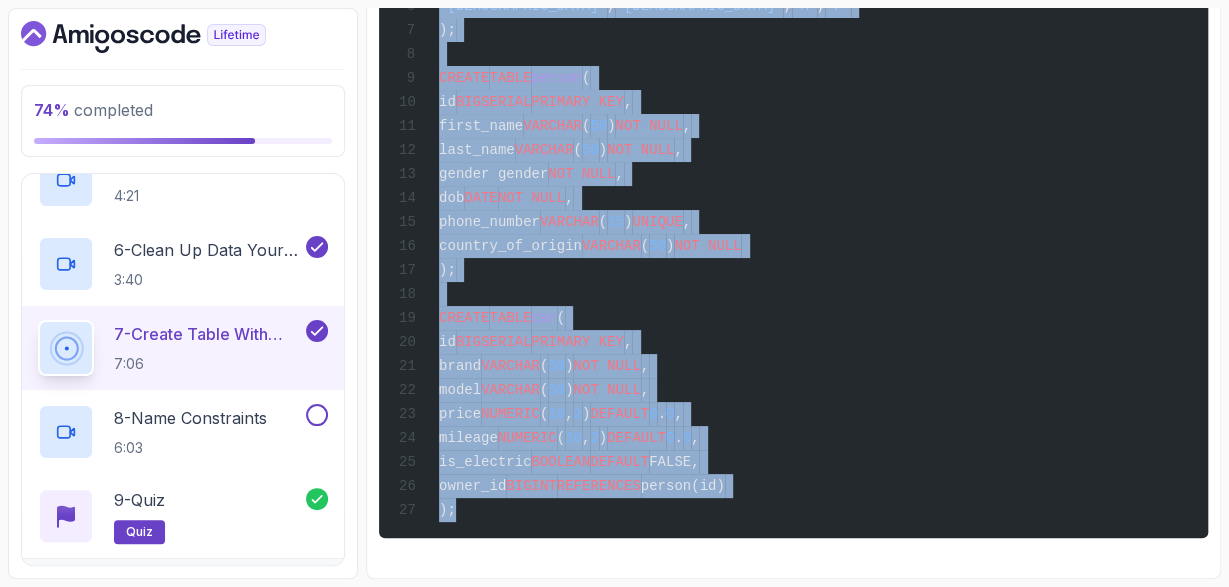 click on "0" at bounding box center (653, 414) 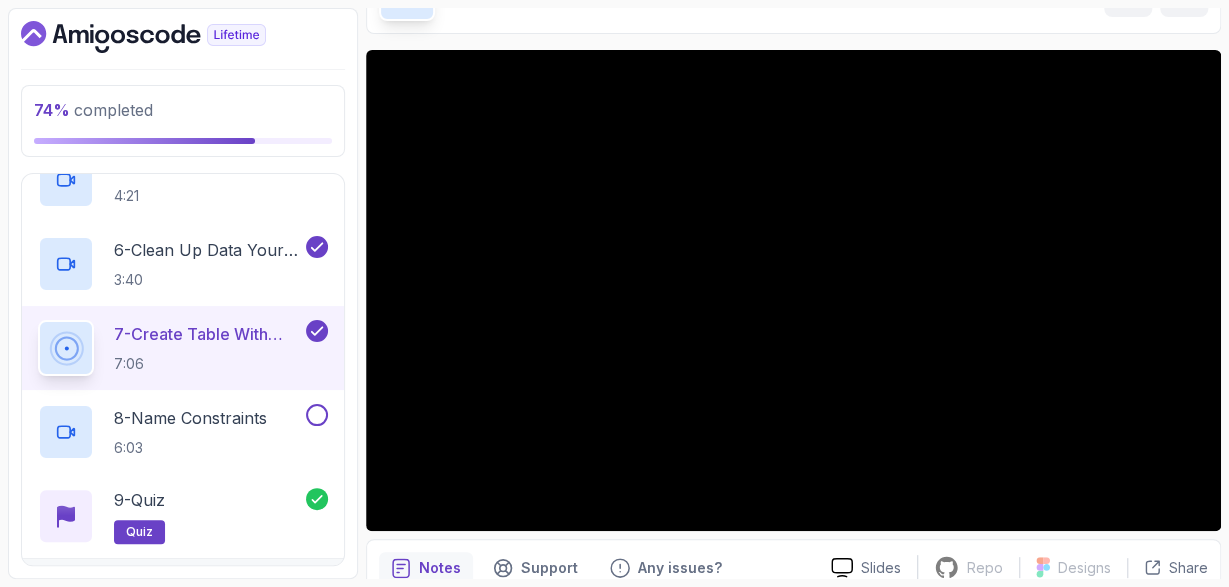 scroll, scrollTop: 100, scrollLeft: 0, axis: vertical 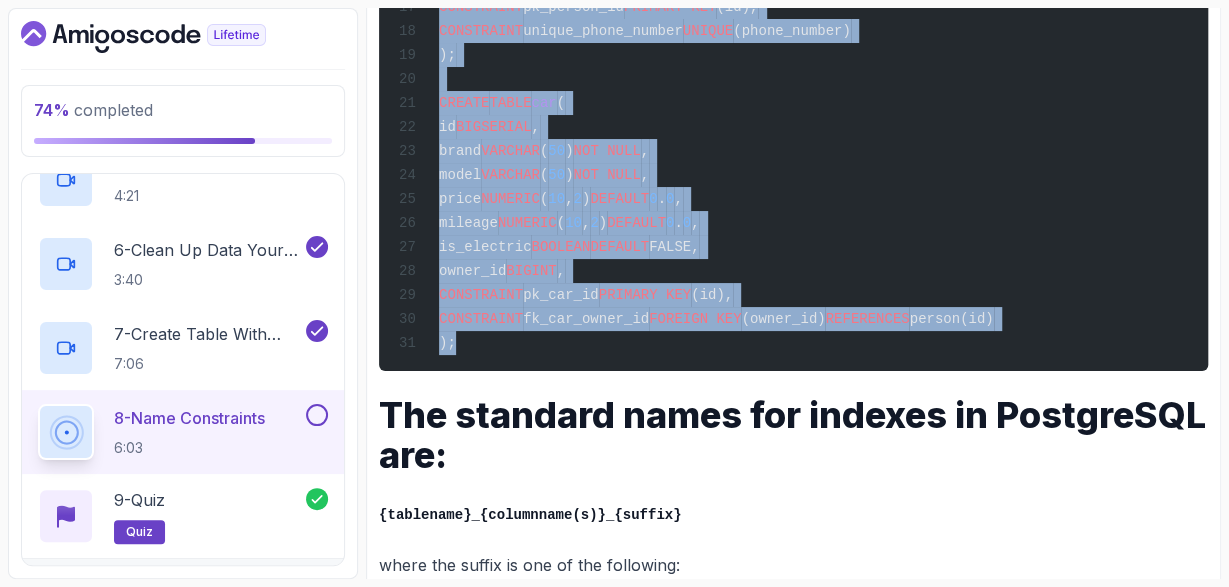 drag, startPoint x: 439, startPoint y: 68, endPoint x: 633, endPoint y: 358, distance: 348.90686 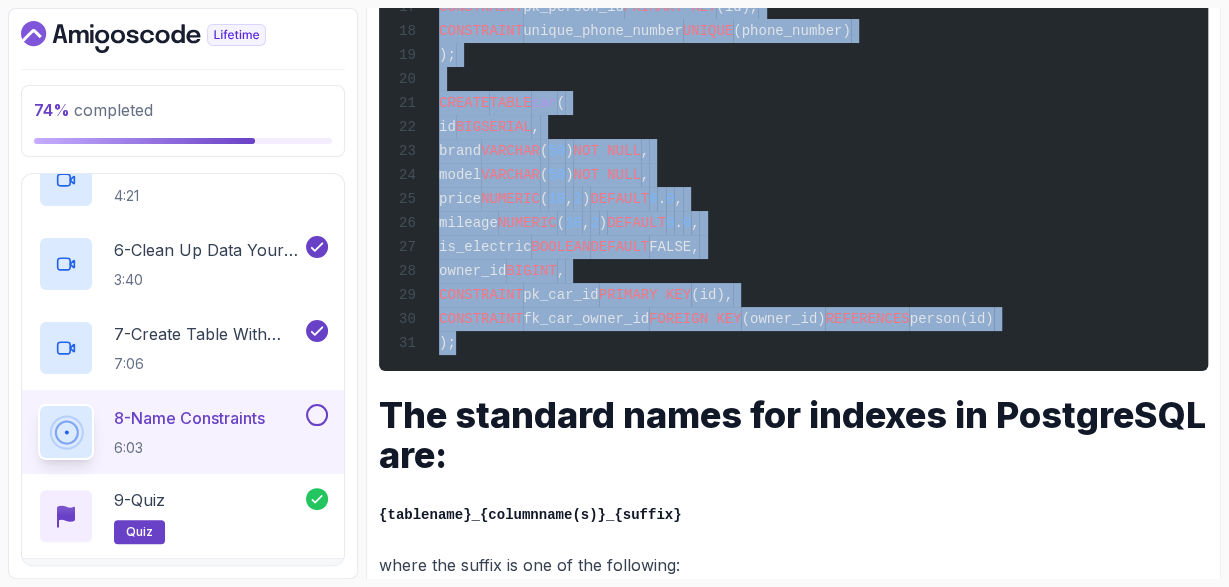click on "DROP  TABLE  IF  EXISTS  car;
DROP  TABLE  IF  EXISTS  person;
DROP  TYPE  IF  EXISTS  gender;
CREATE  TYPE  gender  AS  ENUM (
'[DEMOGRAPHIC_DATA]' ,  '[DEMOGRAPHIC_DATA]' ,  'M' ,  'F'
);
CREATE  TABLE  person  (
id  BIGSERIAL ,
first_name  VARCHAR ( 50 )  NOT NULL ,
last_name  VARCHAR ( 50 )  NOT NULL ,
gender gender  NOT NULL ,
dob  DATE  NOT NULL ,
phone_number  VARCHAR ( 15 ),
country_of_origin  VARCHAR ( 50 )  NOT NULL ,
CONSTRAINT  pk_person_id  PRIMARY KEY (id),
CONSTRAINT  unique_phone_number  UNIQUE (phone_number)
);
CREATE  TABLE  car  (
id  BIGSERIAL ,
brand  VARCHAR ( 50 )  NOT NULL ,
model  VARCHAR ( 50 )  NOT NULL ,
price  NUMERIC ( 10 , 2 )  DEFAULT  0 . 0 ,
mileage  NUMERIC ( 10 , 2 )  DEFAULT  0 . 0 ,
is_electric  BOOLEAN  DEFAULT  FALSE,
owner_id  BIGINT ,
CONSTRAINT  pk_car_id  PRIMARY KEY (id),
CONSTRAINT  fk_car_owner_id  FOREIGN KEY  (owner_id)  REFERENCES  person(id)
);" at bounding box center [793, -43] 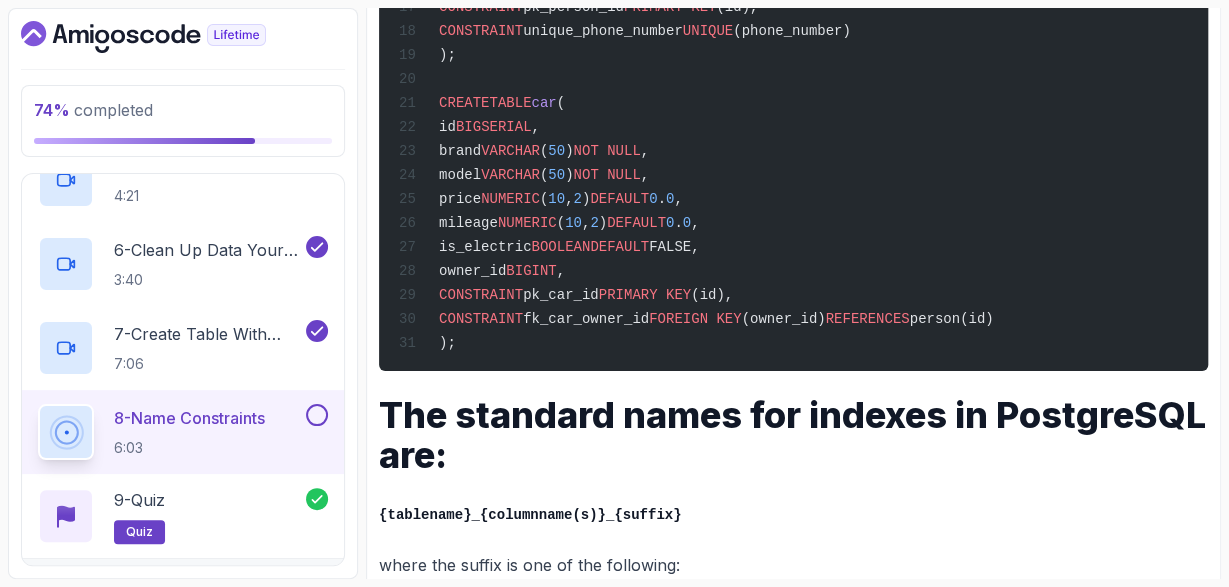 click on "DROP  TABLE  IF  EXISTS  car;
DROP  TABLE  IF  EXISTS  person;
DROP  TYPE  IF  EXISTS  gender;
CREATE  TYPE  gender  AS  ENUM (
'[DEMOGRAPHIC_DATA]' ,  '[DEMOGRAPHIC_DATA]' ,  'M' ,  'F'
);
CREATE  TABLE  person  (
id  BIGSERIAL ,
first_name  VARCHAR ( 50 )  NOT NULL ,
last_name  VARCHAR ( 50 )  NOT NULL ,
gender gender  NOT NULL ,
dob  DATE  NOT NULL ,
phone_number  VARCHAR ( 15 ),
country_of_origin  VARCHAR ( 50 )  NOT NULL ,
CONSTRAINT  pk_person_id  PRIMARY KEY (id),
CONSTRAINT  unique_phone_number  UNIQUE (phone_number)
);
CREATE  TABLE  car  (
id  BIGSERIAL ,
brand  VARCHAR ( 50 )  NOT NULL ,
model  VARCHAR ( 50 )  NOT NULL ,
price  NUMERIC ( 10 , 2 )  DEFAULT  0 . 0 ,
mileage  NUMERIC ( 10 , 2 )  DEFAULT  0 . 0 ,
is_electric  BOOLEAN  DEFAULT  FALSE,
owner_id  BIGINT ,
CONSTRAINT  pk_car_id  PRIMARY KEY (id),
CONSTRAINT  fk_car_owner_id  FOREIGN KEY  (owner_id)  REFERENCES  person(id)
);" at bounding box center [793, -43] 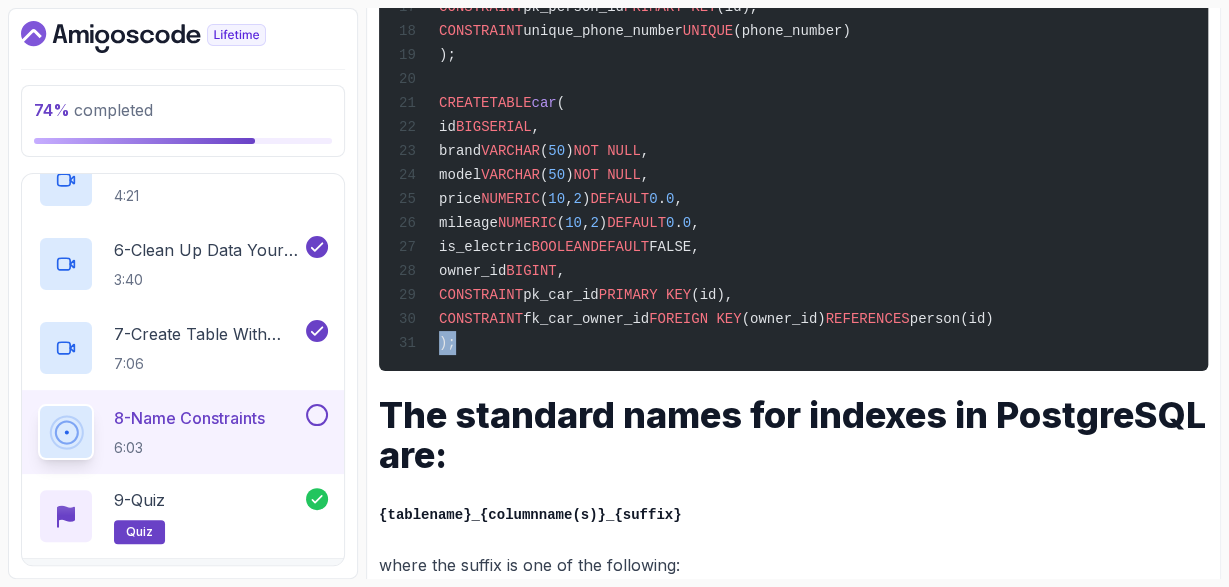 click on "DROP  TABLE  IF  EXISTS  car;
DROP  TABLE  IF  EXISTS  person;
DROP  TYPE  IF  EXISTS  gender;
CREATE  TYPE  gender  AS  ENUM (
'[DEMOGRAPHIC_DATA]' ,  '[DEMOGRAPHIC_DATA]' ,  'M' ,  'F'
);
CREATE  TABLE  person  (
id  BIGSERIAL ,
first_name  VARCHAR ( 50 )  NOT NULL ,
last_name  VARCHAR ( 50 )  NOT NULL ,
gender gender  NOT NULL ,
dob  DATE  NOT NULL ,
phone_number  VARCHAR ( 15 ),
country_of_origin  VARCHAR ( 50 )  NOT NULL ,
CONSTRAINT  pk_person_id  PRIMARY KEY (id),
CONSTRAINT  unique_phone_number  UNIQUE (phone_number)
);
CREATE  TABLE  car  (
id  BIGSERIAL ,
brand  VARCHAR ( 50 )  NOT NULL ,
model  VARCHAR ( 50 )  NOT NULL ,
price  NUMERIC ( 10 , 2 )  DEFAULT  0 . 0 ,
mileage  NUMERIC ( 10 , 2 )  DEFAULT  0 . 0 ,
is_electric  BOOLEAN  DEFAULT  FALSE,
owner_id  BIGINT ,
CONSTRAINT  pk_car_id  PRIMARY KEY (id),
CONSTRAINT  fk_car_owner_id  FOREIGN KEY  (owner_id)  REFERENCES  person(id)
);" at bounding box center [793, -43] 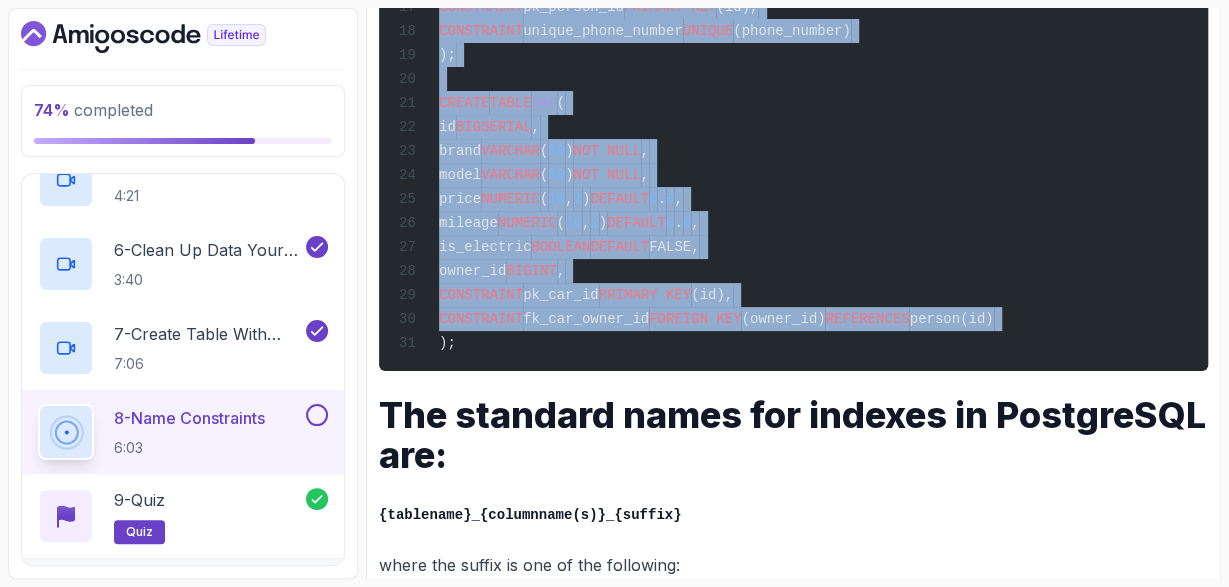 click on "DROP  TABLE  IF  EXISTS  car;
DROP  TABLE  IF  EXISTS  person;
DROP  TYPE  IF  EXISTS  gender;
CREATE  TYPE  gender  AS  ENUM (
'[DEMOGRAPHIC_DATA]' ,  '[DEMOGRAPHIC_DATA]' ,  'M' ,  'F'
);
CREATE  TABLE  person  (
id  BIGSERIAL ,
first_name  VARCHAR ( 50 )  NOT NULL ,
last_name  VARCHAR ( 50 )  NOT NULL ,
gender gender  NOT NULL ,
dob  DATE  NOT NULL ,
phone_number  VARCHAR ( 15 ),
country_of_origin  VARCHAR ( 50 )  NOT NULL ,
CONSTRAINT  pk_person_id  PRIMARY KEY (id),
CONSTRAINT  unique_phone_number  UNIQUE (phone_number)
);
CREATE  TABLE  car  (
id  BIGSERIAL ,
brand  VARCHAR ( 50 )  NOT NULL ,
model  VARCHAR ( 50 )  NOT NULL ,
price  NUMERIC ( 10 , 2 )  DEFAULT  0 . 0 ,
mileage  NUMERIC ( 10 , 2 )  DEFAULT  0 . 0 ,
is_electric  BOOLEAN  DEFAULT  FALSE,
owner_id  BIGINT ,
CONSTRAINT  pk_car_id  PRIMARY KEY (id),
CONSTRAINT  fk_car_owner_id  FOREIGN KEY  (owner_id)  REFERENCES  person(id)
);" at bounding box center (793, -43) 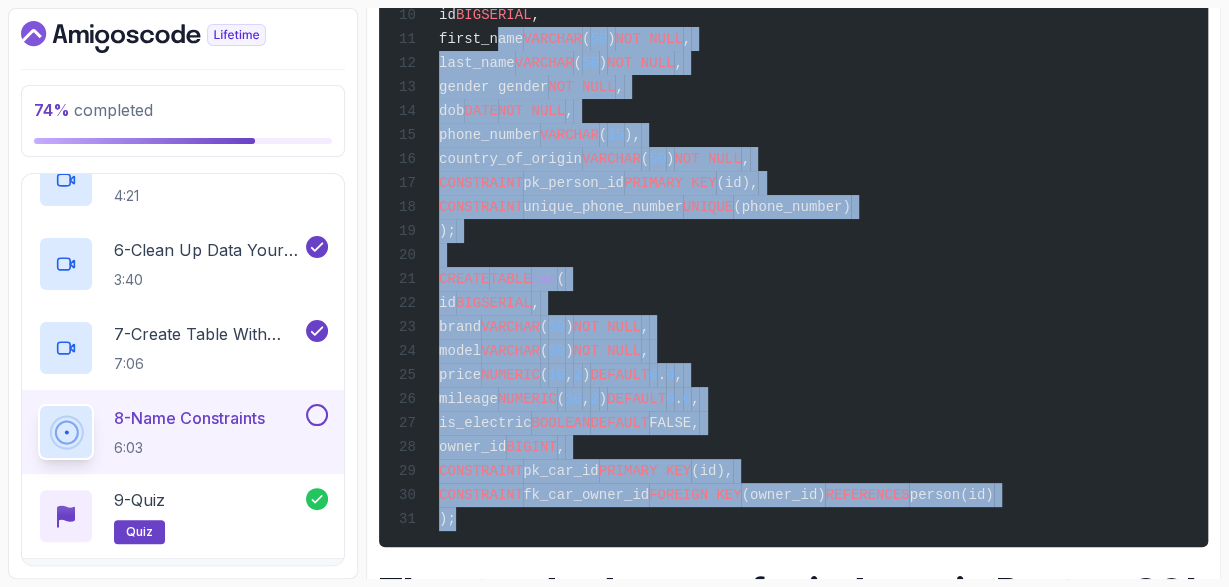 scroll, scrollTop: 1057, scrollLeft: 0, axis: vertical 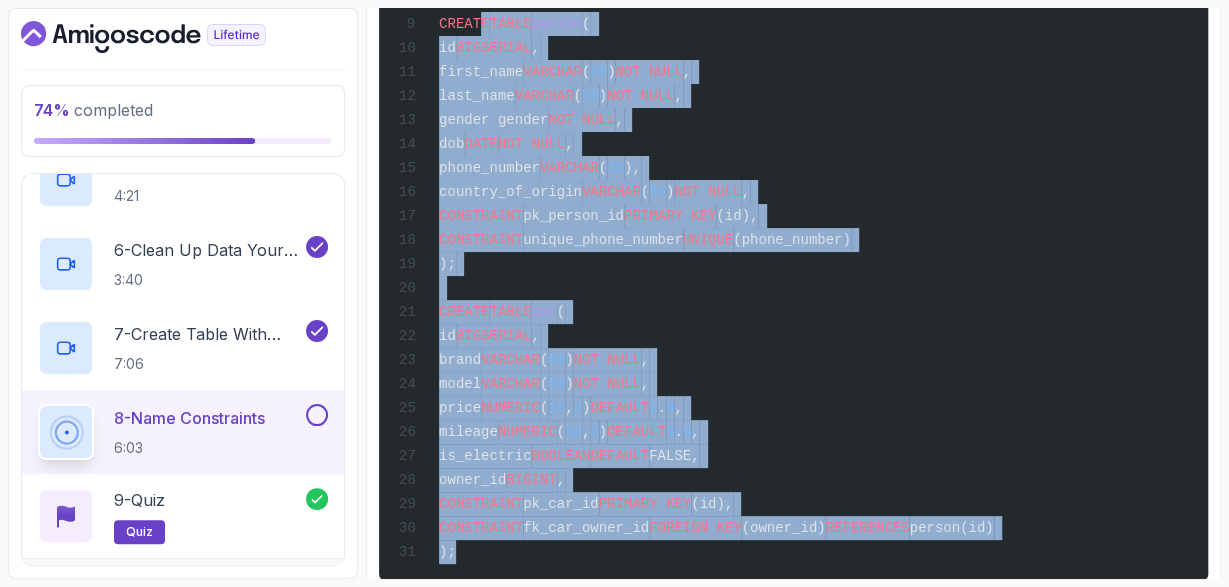 drag, startPoint x: 629, startPoint y: 393, endPoint x: 471, endPoint y: 28, distance: 397.7298 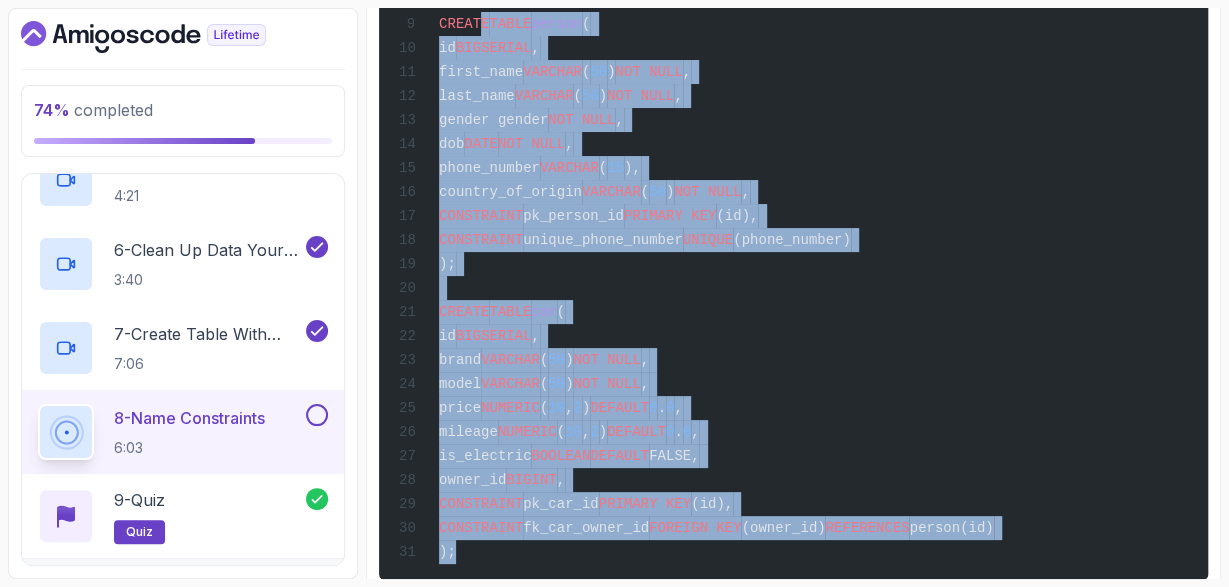 click on "~2 min read DROP  TABLE  IF  EXISTS  car;
DROP  TABLE  IF  EXISTS  person;
DROP  TYPE  IF  EXISTS  gender;
CREATE  TYPE  gender  AS  ENUM (
'[DEMOGRAPHIC_DATA]' ,  '[DEMOGRAPHIC_DATA]' ,  'M' ,  'F'
);
CREATE  TABLE  person  (
id  BIGSERIAL ,
first_name  VARCHAR ( 50 )  NOT NULL ,
last_name  VARCHAR ( 50 )  NOT NULL ,
gender gender  NOT NULL ,
dob  DATE  NOT NULL ,
phone_number  VARCHAR ( 15 ),
country_of_origin  VARCHAR ( 50 )  NOT NULL ,
CONSTRAINT  pk_person_id  PRIMARY KEY (id),
CONSTRAINT  unique_phone_number  UNIQUE (phone_number)
);
CREATE  TABLE  car  (
id  BIGSERIAL ,
brand  VARCHAR ( 50 )  NOT NULL ,
model  VARCHAR ( 50 )  NOT NULL ,
price  NUMERIC ( 10 , 2 )  DEFAULT  0 . 0 ,
mileage  NUMERIC ( 10 , 2 )  DEFAULT  0 . 0 ,
is_electric  BOOLEAN  DEFAULT  FALSE,
owner_id  BIGINT ,
CONSTRAINT  pk_car_id  PRIMARY KEY (id),
CONSTRAINT  fk_car_owner_id  FOREIGN KEY  (owner_id)  REFERENCES  person(id)" at bounding box center (793, 513) 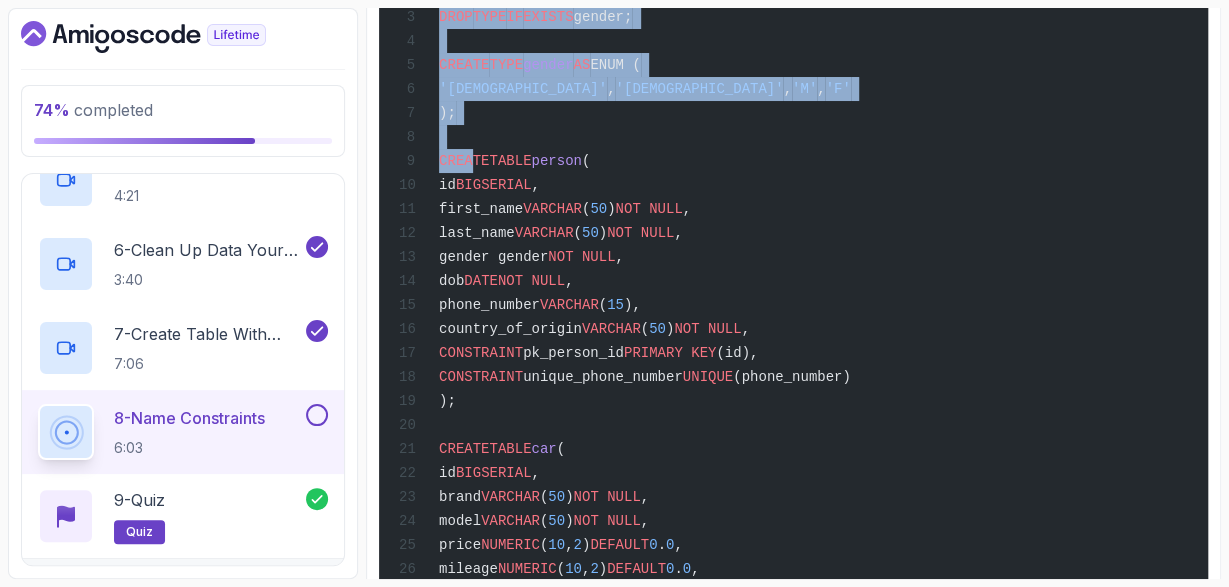 scroll, scrollTop: 744, scrollLeft: 0, axis: vertical 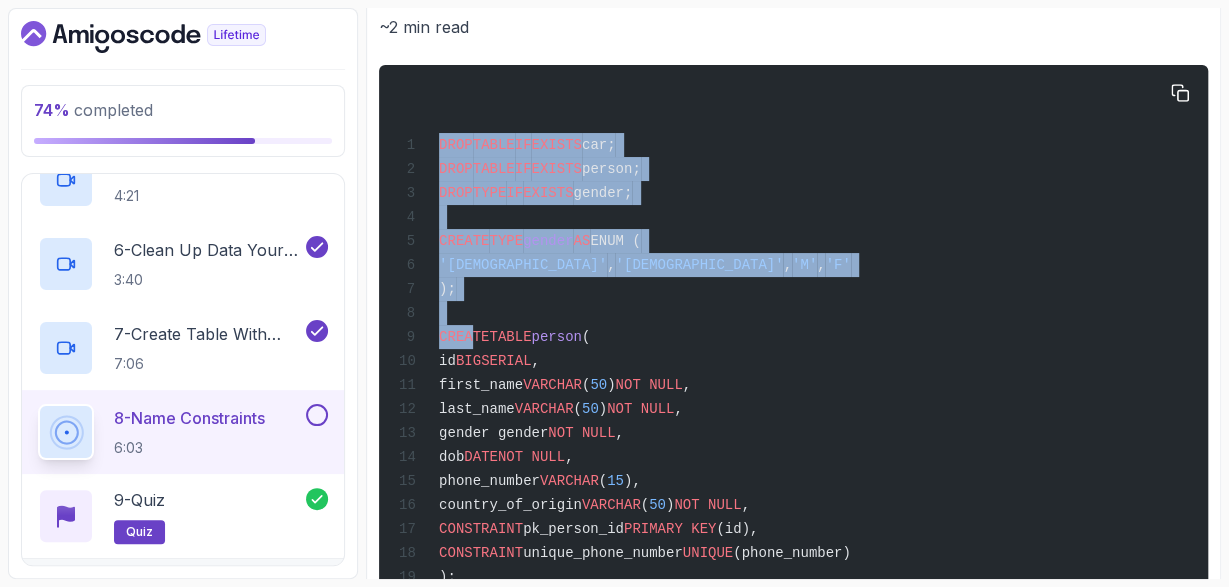 drag, startPoint x: 471, startPoint y: 28, endPoint x: 420, endPoint y: 148, distance: 130.38788 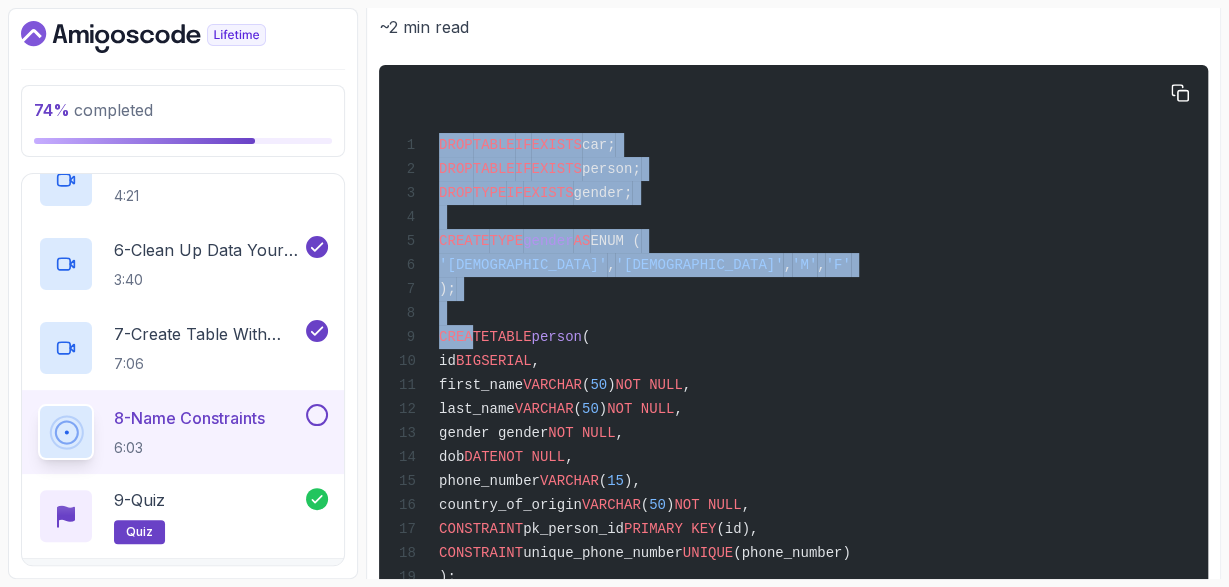 click on "DROP  TABLE  IF  EXISTS  car;
DROP  TABLE  IF  EXISTS  person;
DROP  TYPE  IF  EXISTS  gender;
CREATE  TYPE  gender  AS  ENUM (
'[DEMOGRAPHIC_DATA]' ,  '[DEMOGRAPHIC_DATA]' ,  'M' ,  'F'
);
CREATE  TABLE  person  (
id  BIGSERIAL ,
first_name  VARCHAR ( 50 )  NOT NULL ,
last_name  VARCHAR ( 50 )  NOT NULL ,
gender gender  NOT NULL ,
dob  DATE  NOT NULL ,
phone_number  VARCHAR ( 15 ),
country_of_origin  VARCHAR ( 50 )  NOT NULL ,
CONSTRAINT  pk_person_id  PRIMARY KEY (id),
CONSTRAINT  unique_phone_number  UNIQUE (phone_number)
);
CREATE  TABLE  car  (
id  BIGSERIAL ,
brand  VARCHAR ( 50 )  NOT NULL ,
model  VARCHAR ( 50 )  NOT NULL ,
price  NUMERIC ( 10 , 2 )  DEFAULT  0 . 0 ,
mileage  NUMERIC ( 10 , 2 )  DEFAULT  0 . 0 ,
is_electric  BOOLEAN  DEFAULT  FALSE,
owner_id  BIGINT ,
CONSTRAINT  pk_car_id  PRIMARY KEY (id),
CONSTRAINT  fk_car_owner_id  FOREIGN KEY  (owner_id)  REFERENCES  person(id)
);" at bounding box center (696, 505) 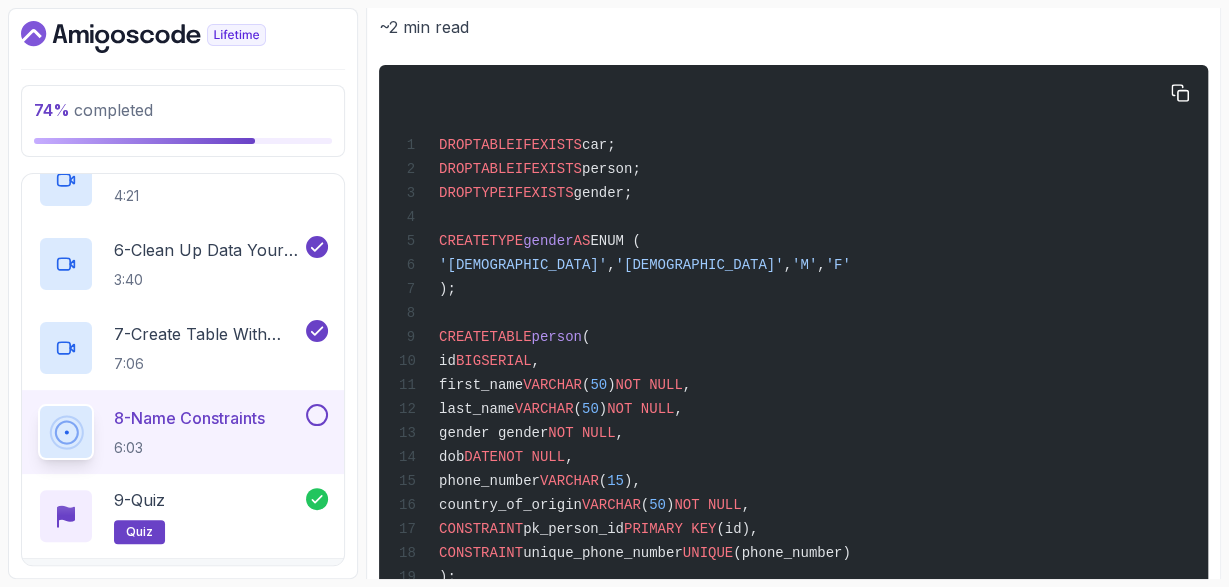 click on "DROP  TABLE  IF  EXISTS  car;" at bounding box center [507, 145] 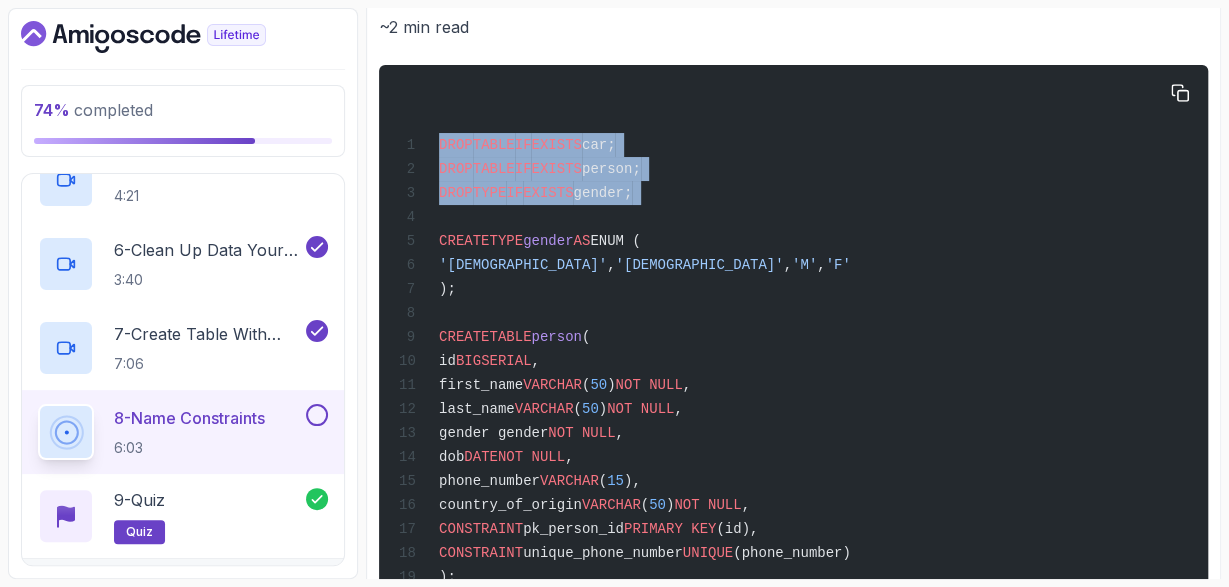 drag, startPoint x: 441, startPoint y: 149, endPoint x: 495, endPoint y: 217, distance: 86.833176 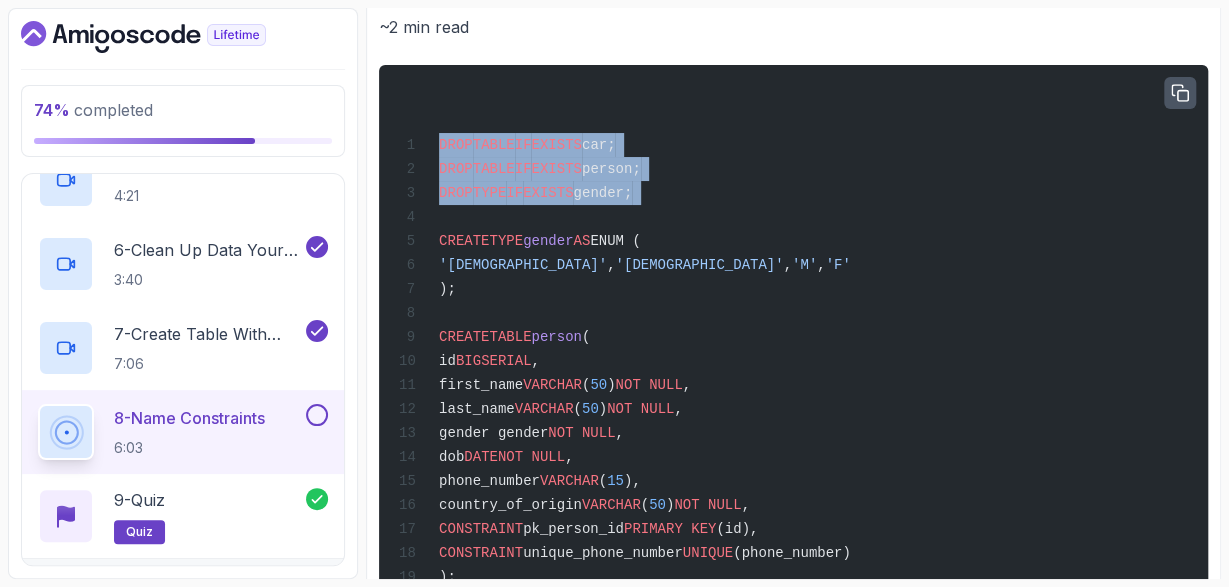 click 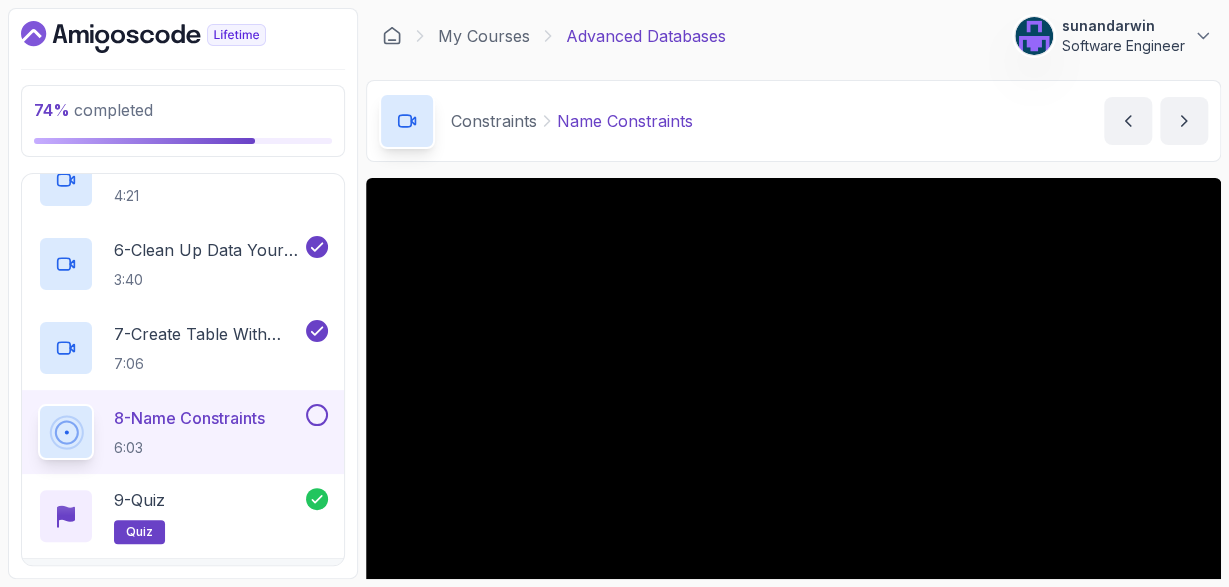 scroll, scrollTop: 232, scrollLeft: 0, axis: vertical 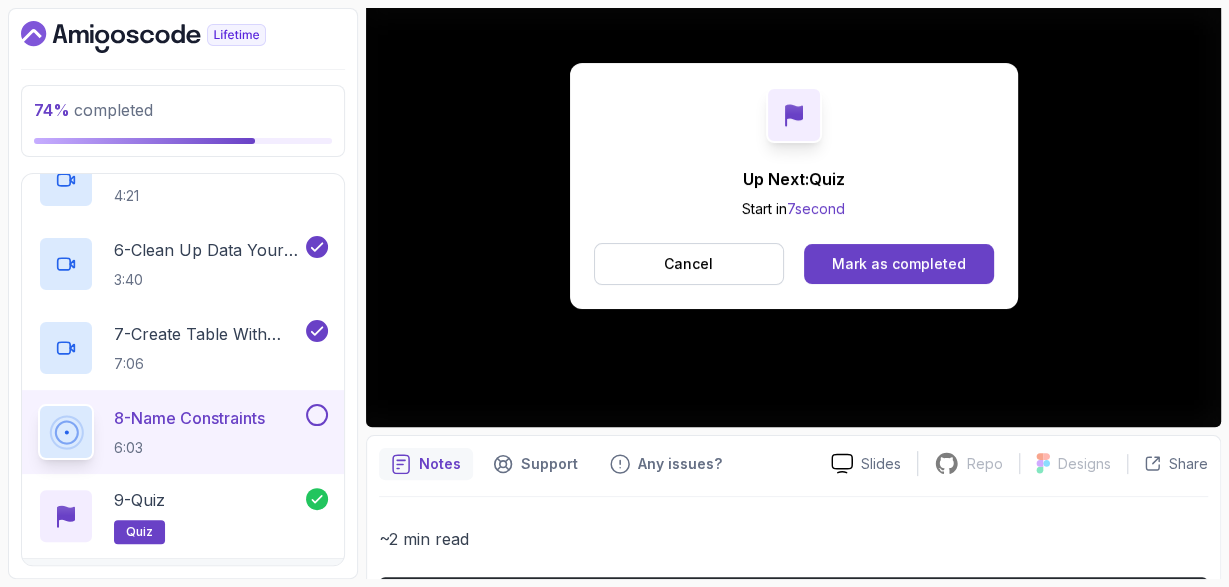 click on "Mark as completed" at bounding box center [898, 264] 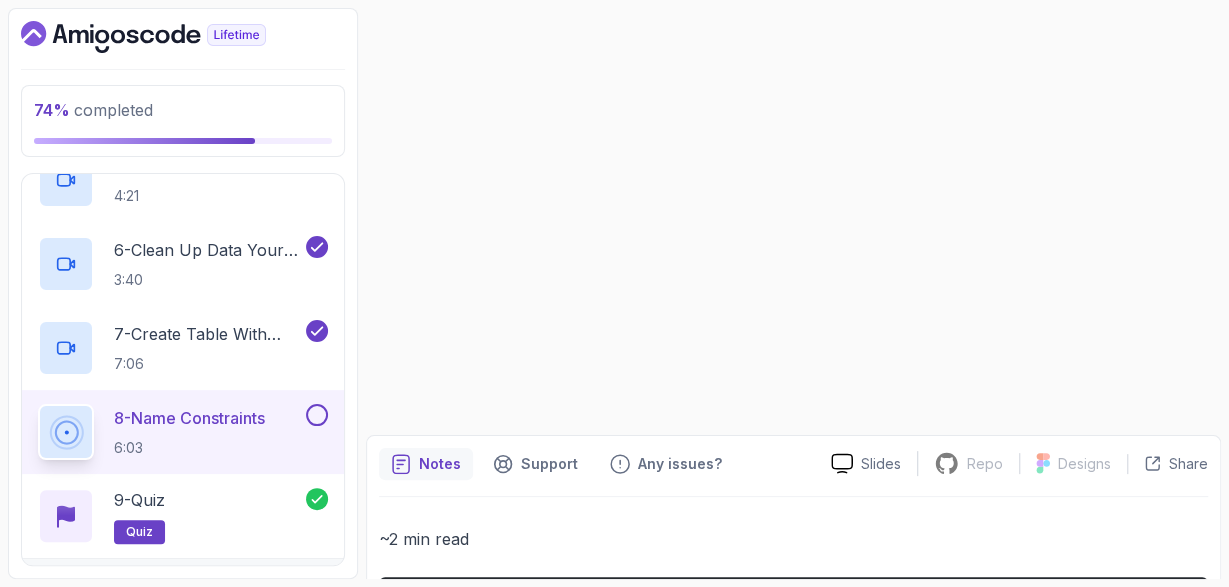 click on "Up Next:  Quiz Start in  7  second Cancel Mark as completed" at bounding box center [794, 186] 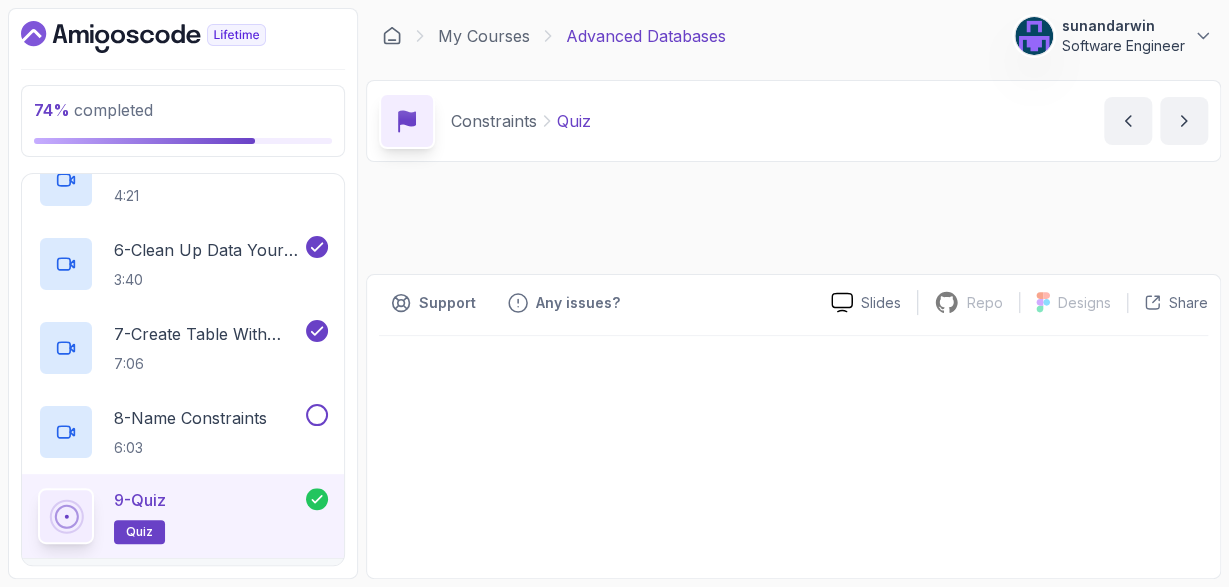 scroll, scrollTop: 0, scrollLeft: 0, axis: both 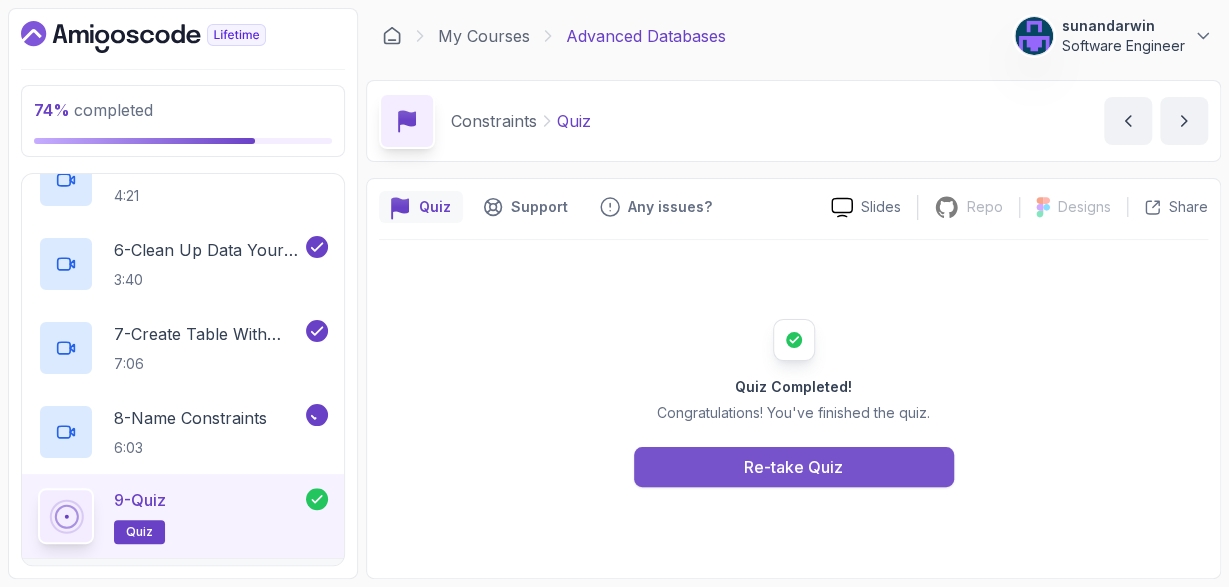 click on "Re-take Quiz" at bounding box center (793, 467) 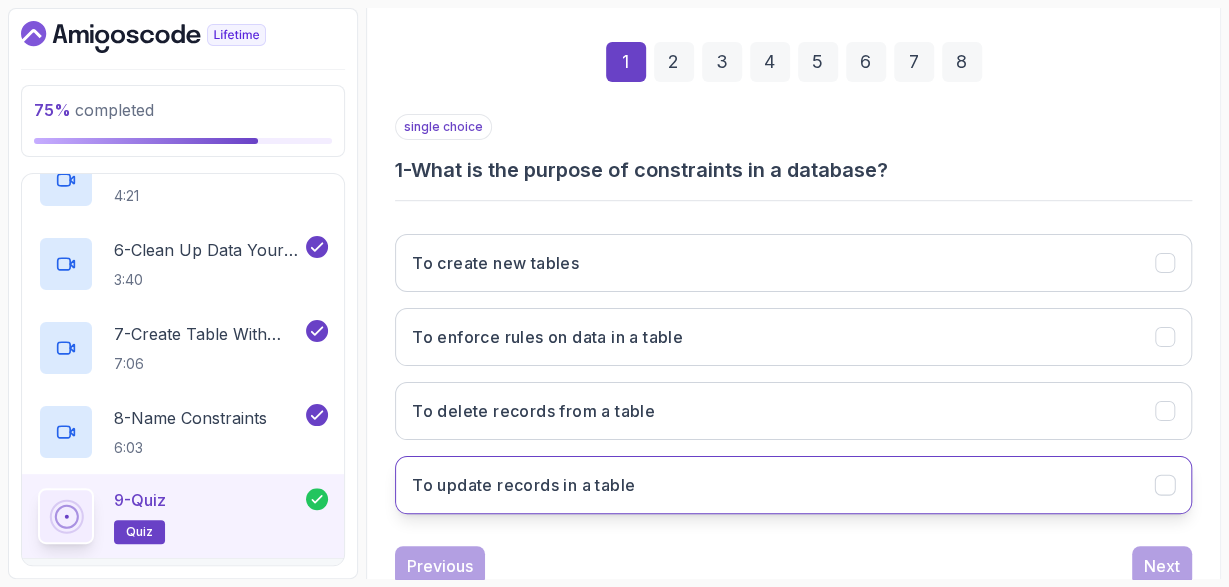 scroll, scrollTop: 333, scrollLeft: 0, axis: vertical 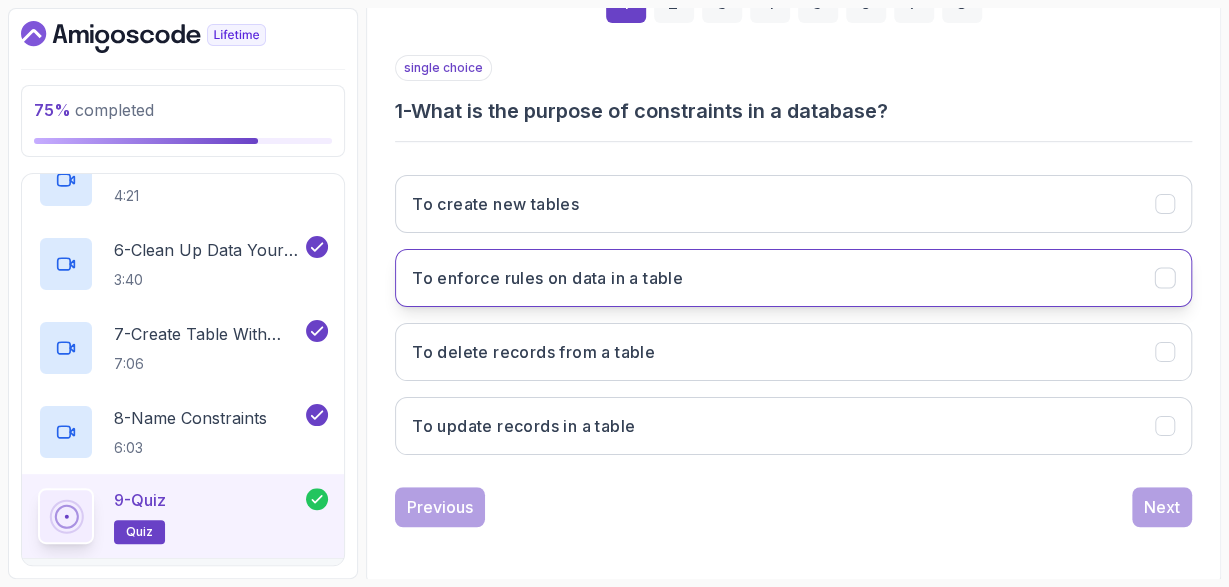 click on "To enforce rules on data in a table" at bounding box center [793, 278] 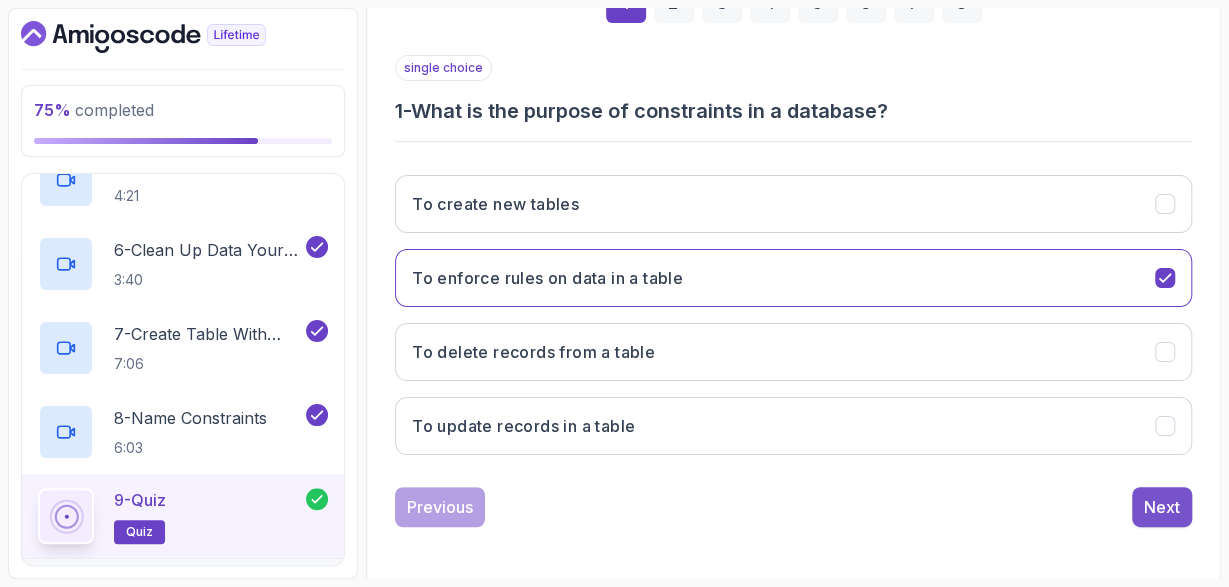 click on "Next" at bounding box center [1162, 507] 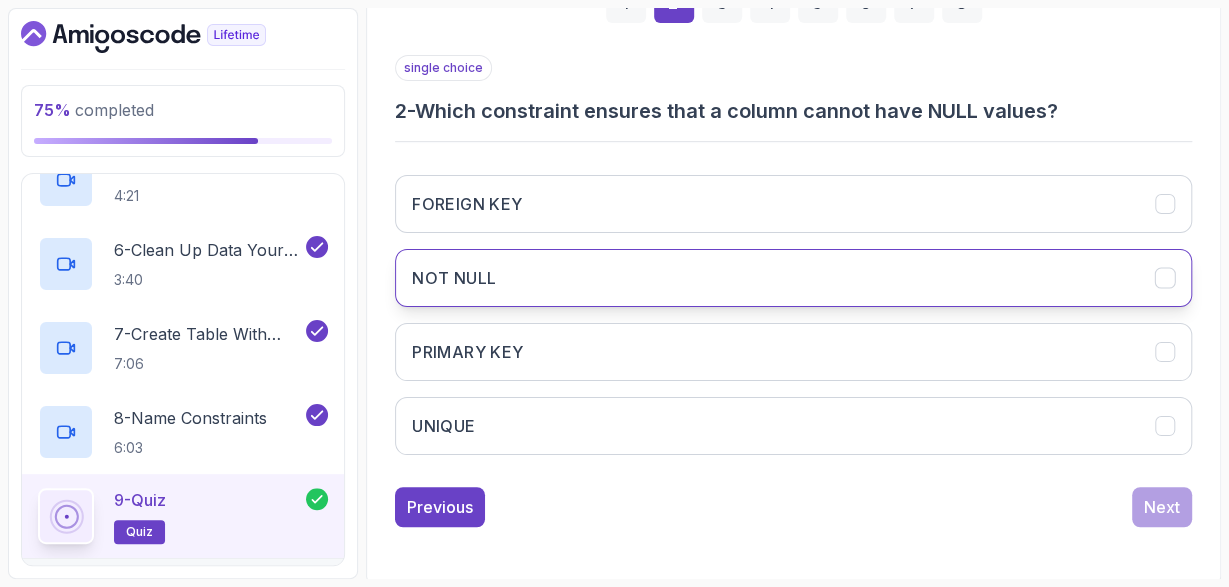 click 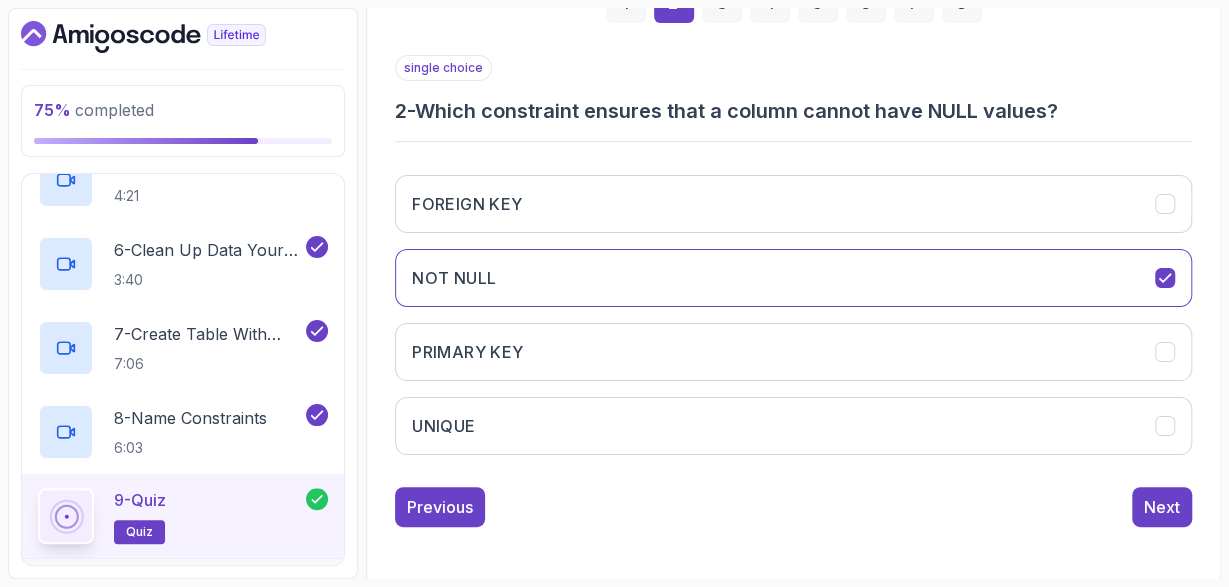 click on "1 2 3 4 5 6 7 8 single choice 2  -  Which constraint ensures that a column cannot have NULL values? FOREIGN KEY NOT NULL PRIMARY KEY UNIQUE Previous Next" at bounding box center [793, 239] 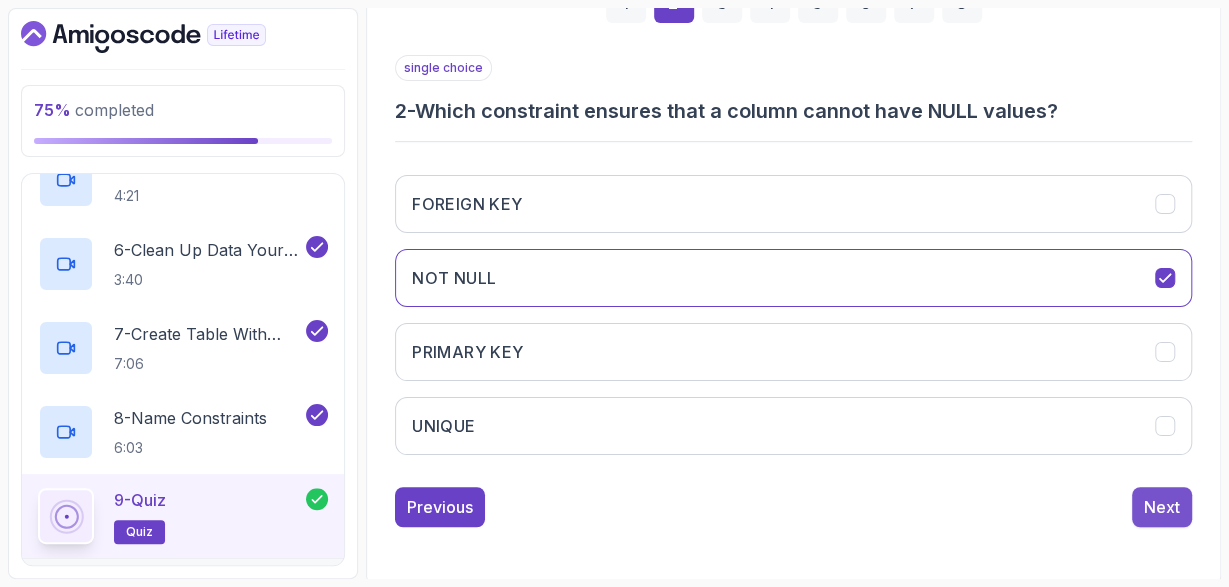 click on "Next" at bounding box center (1162, 507) 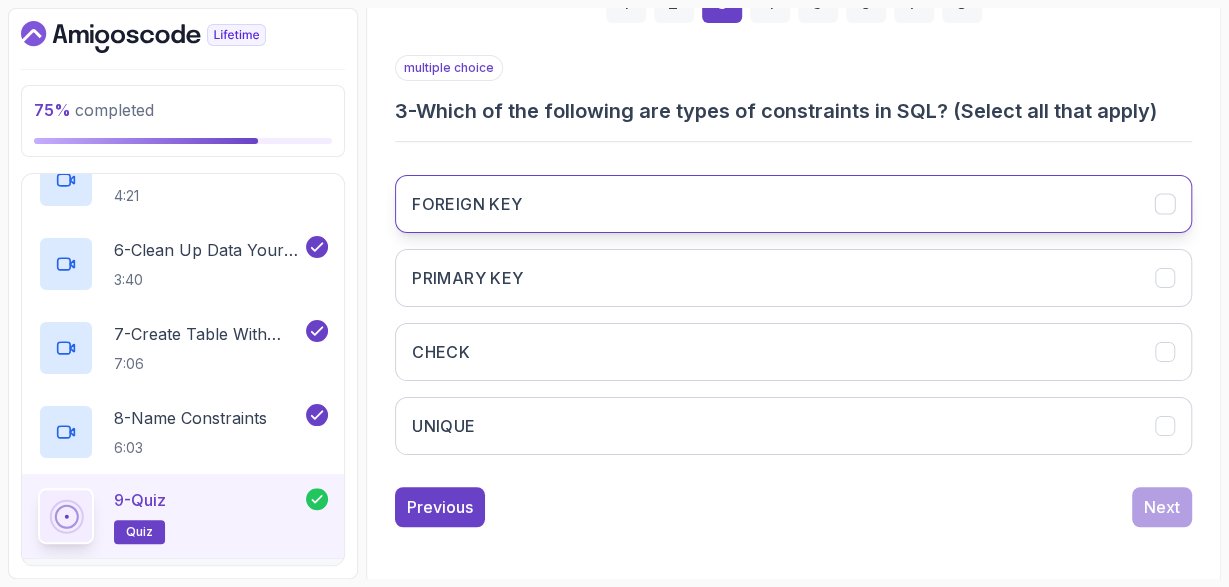 click 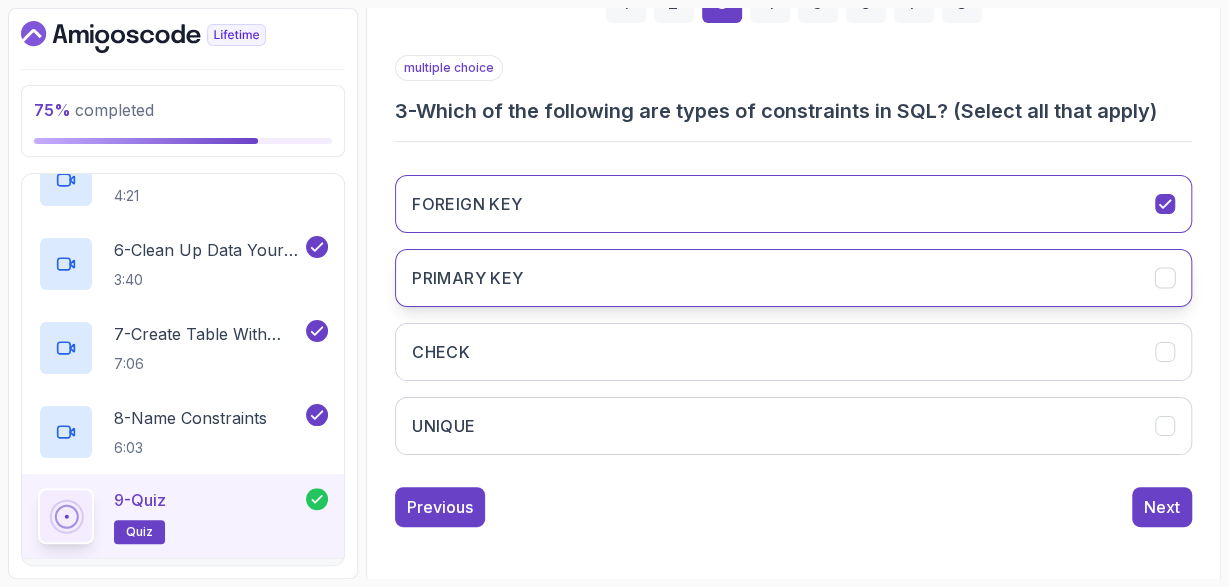 click 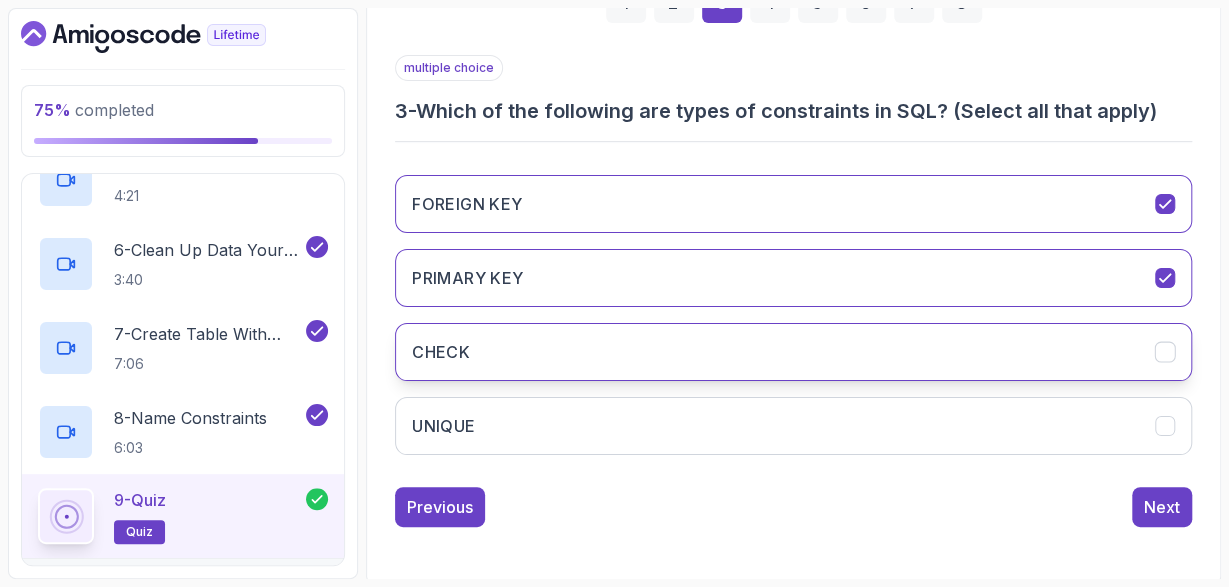 click 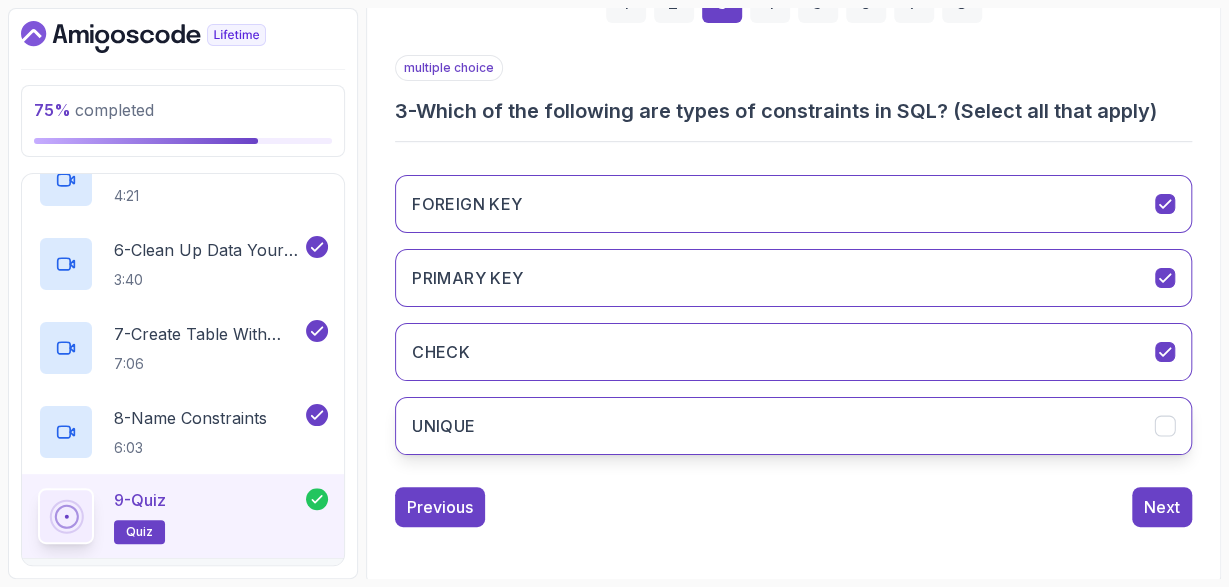 click on "UNIQUE" at bounding box center (793, 426) 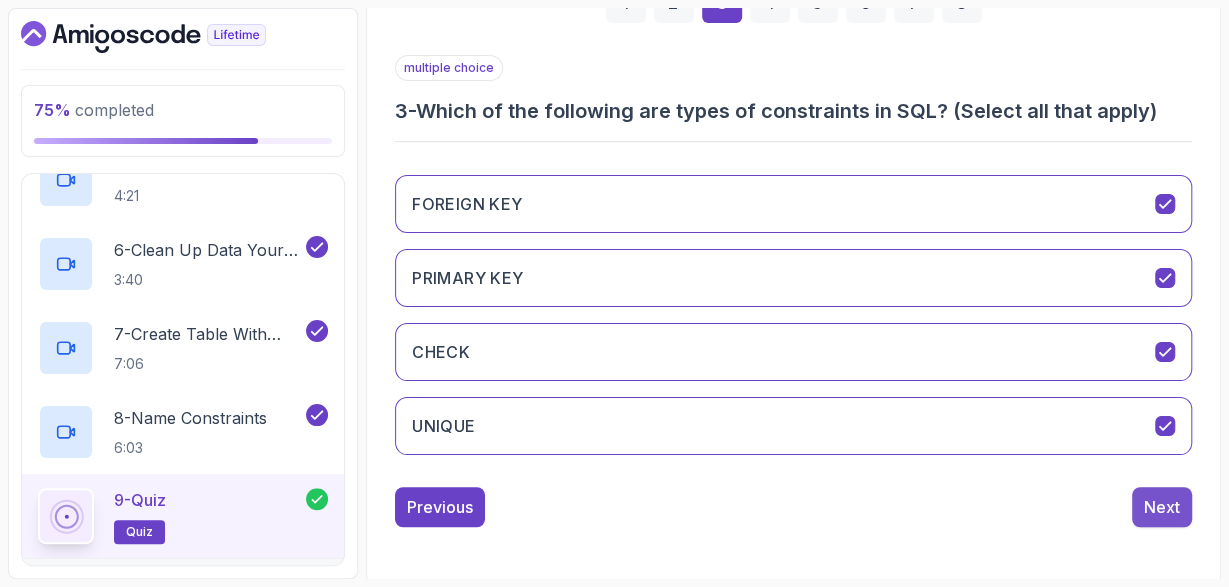 click on "Next" at bounding box center (1162, 507) 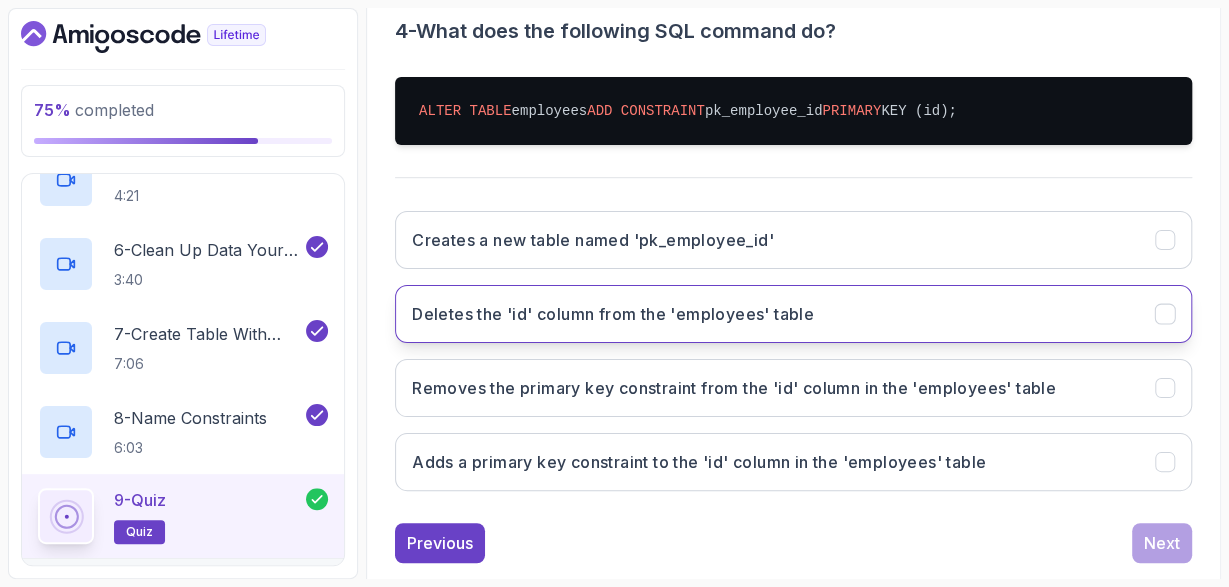 scroll, scrollTop: 449, scrollLeft: 0, axis: vertical 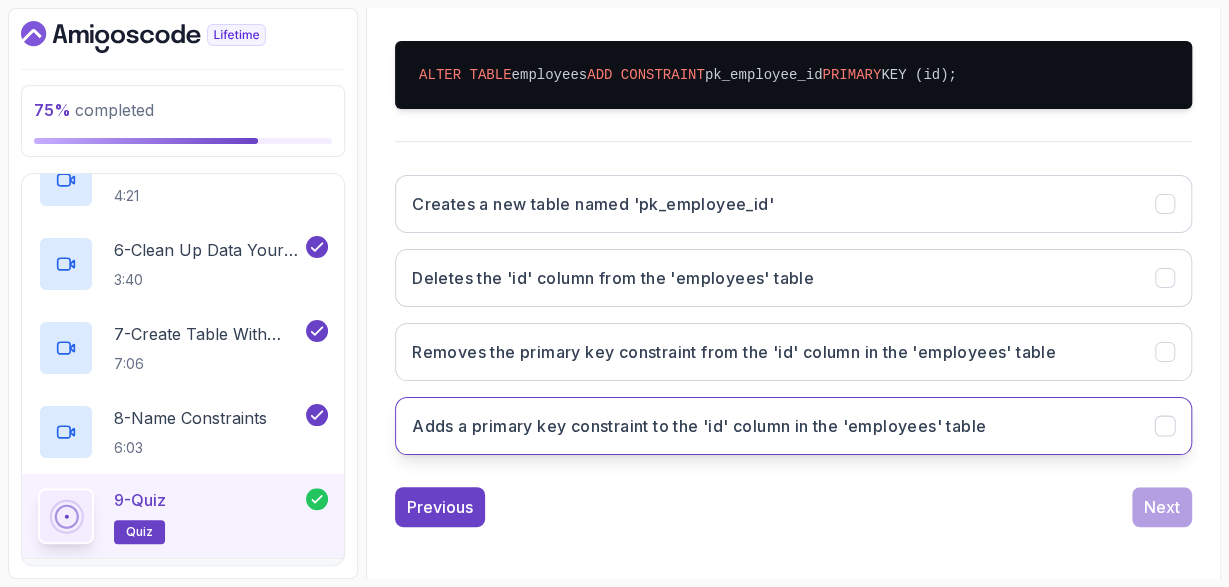 click 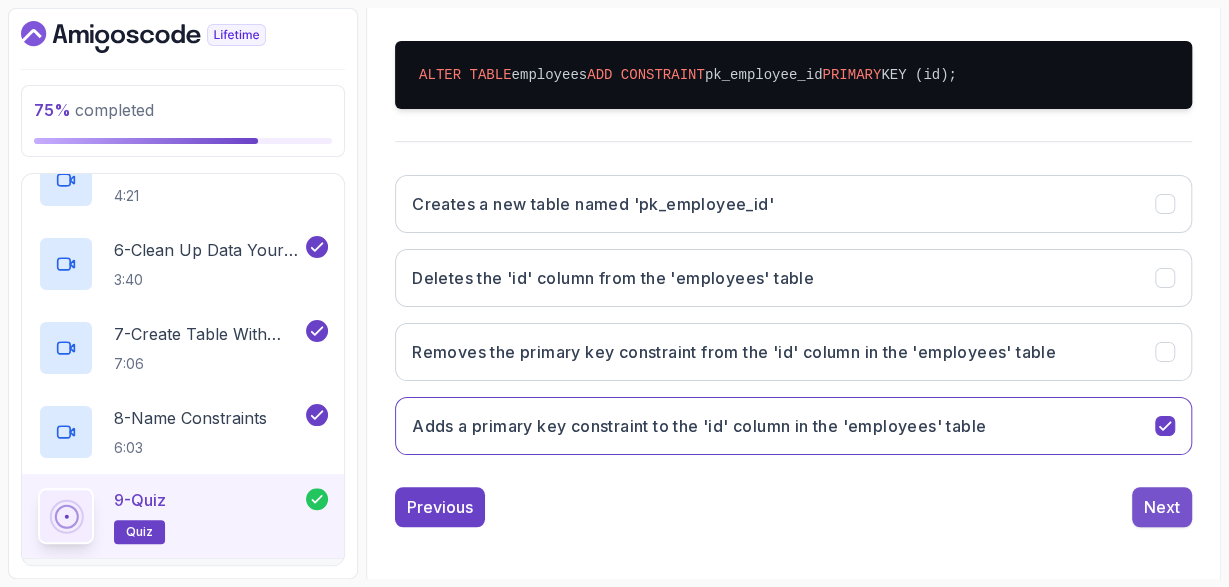 click on "Next" at bounding box center [1162, 507] 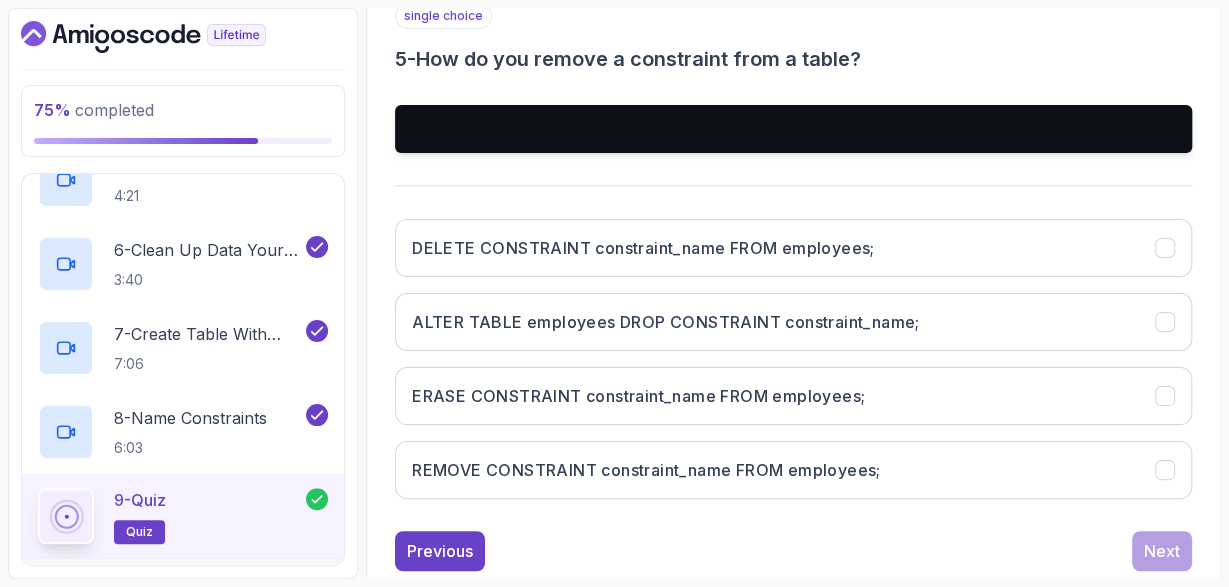 scroll, scrollTop: 429, scrollLeft: 0, axis: vertical 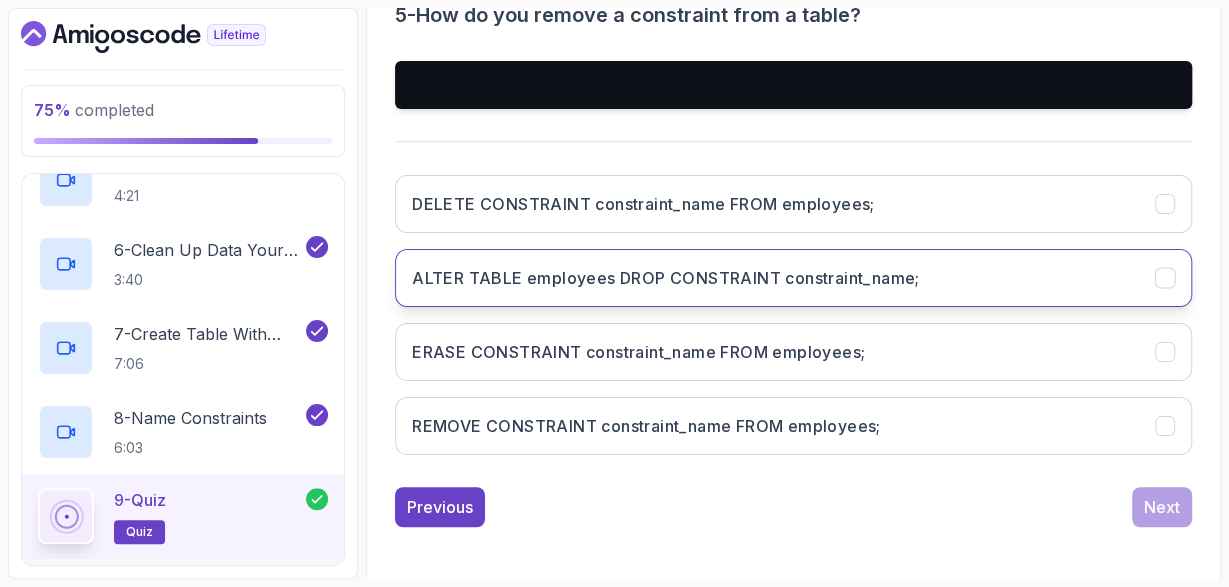 click 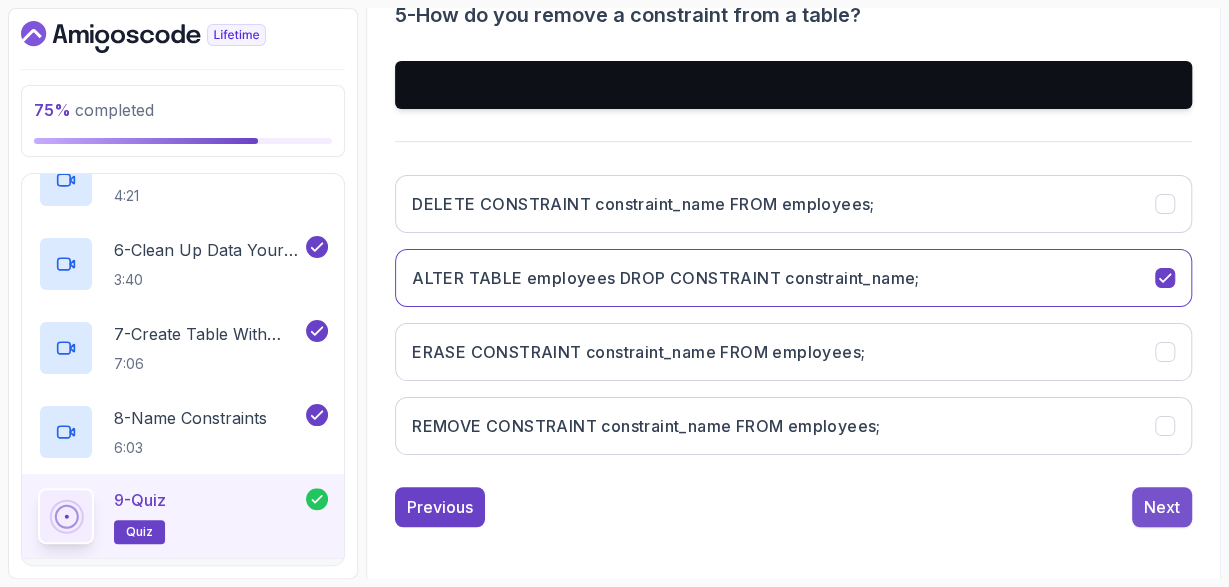 click on "Next" at bounding box center (1162, 507) 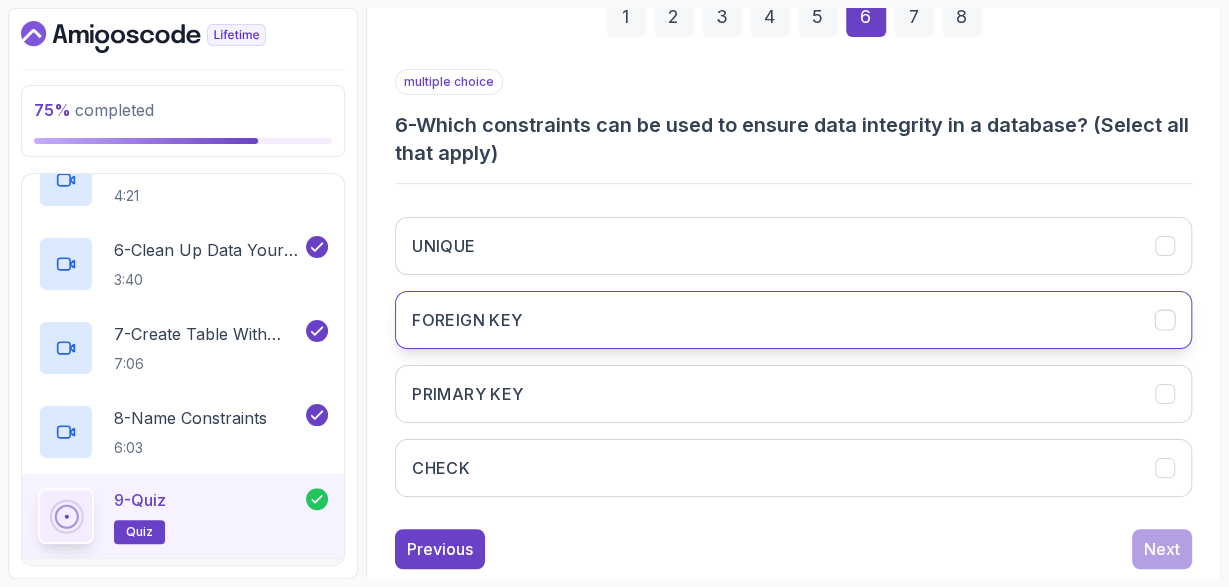 scroll, scrollTop: 361, scrollLeft: 0, axis: vertical 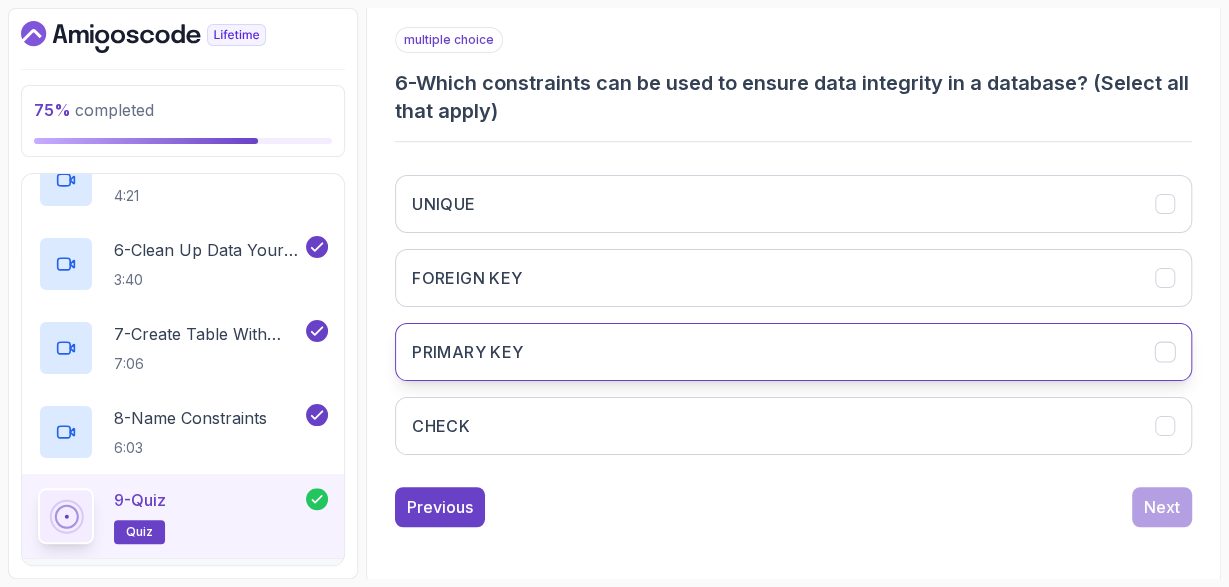 click on "PRIMARY KEY" at bounding box center (793, 352) 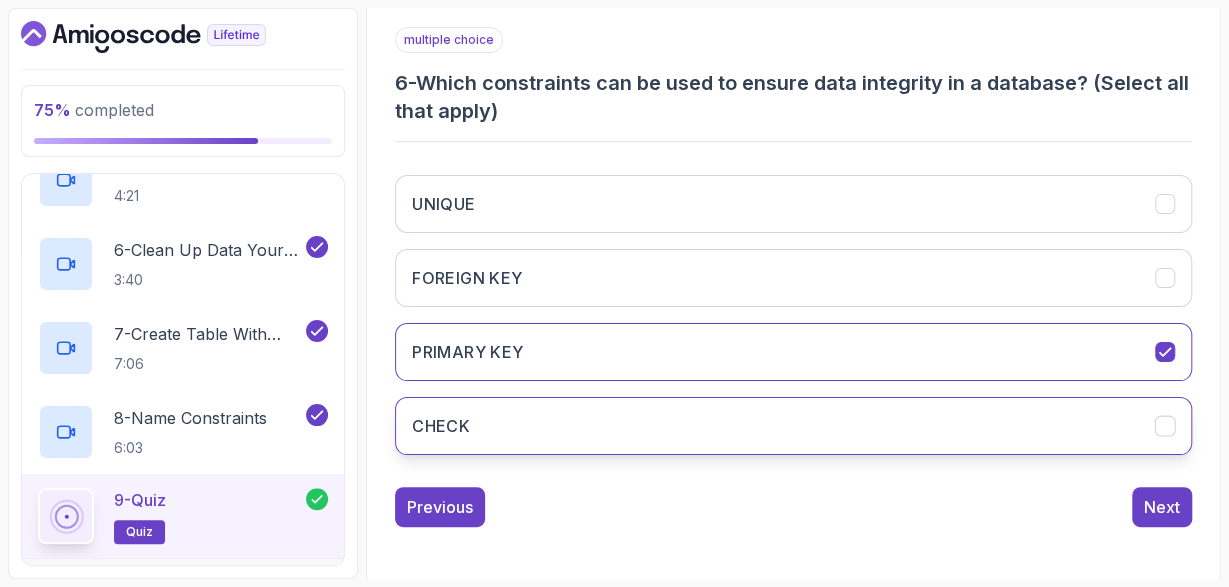 click on "CHECK" at bounding box center (793, 426) 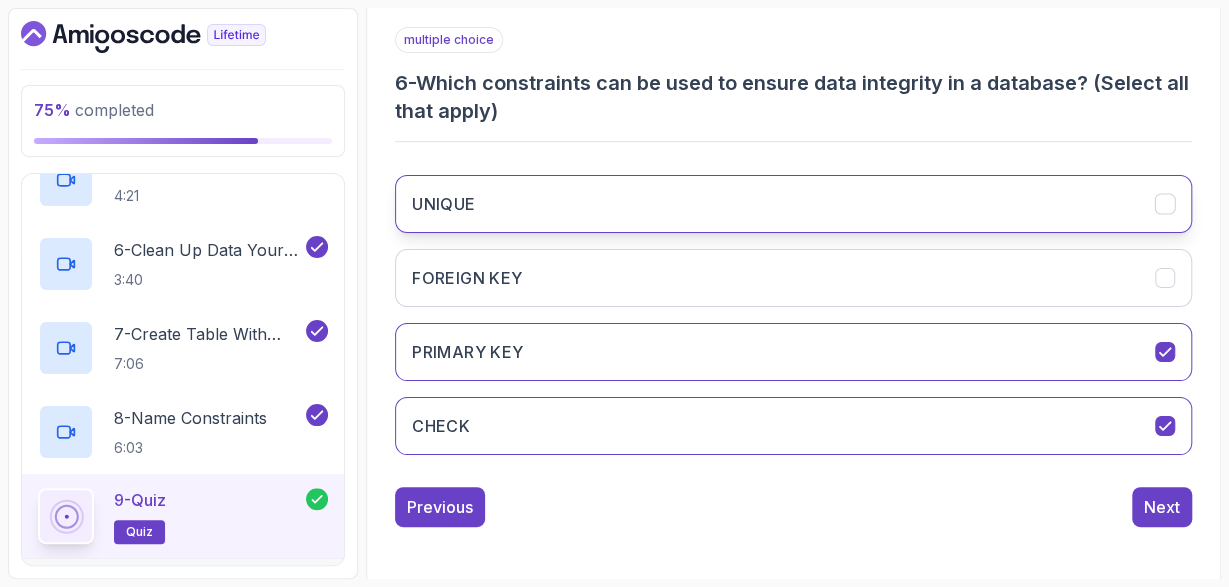 click 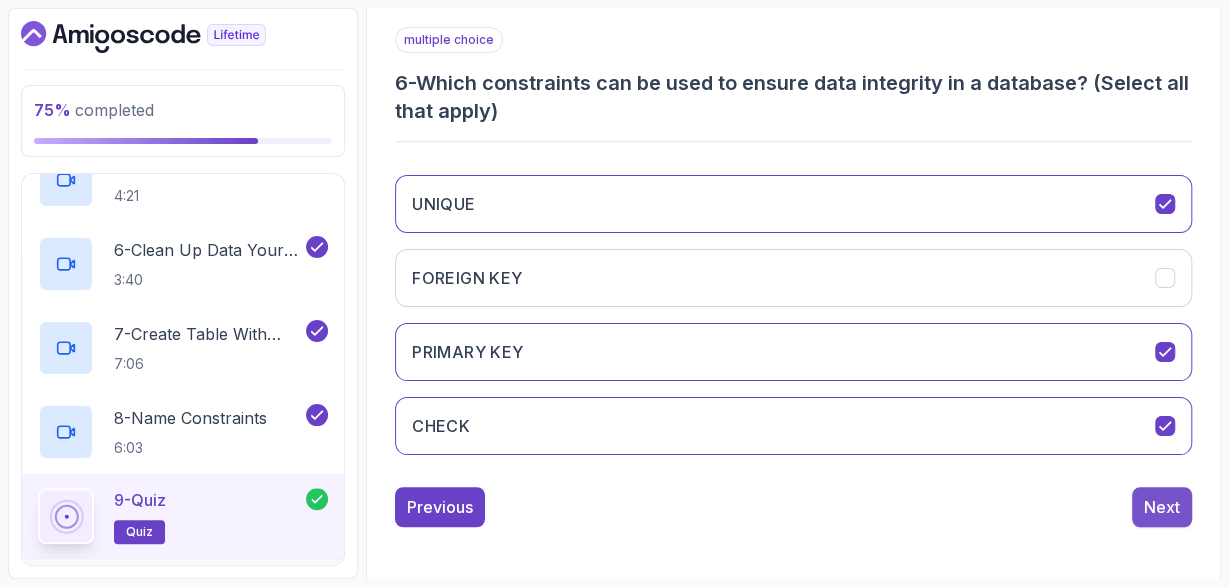 click on "Next" at bounding box center (1162, 507) 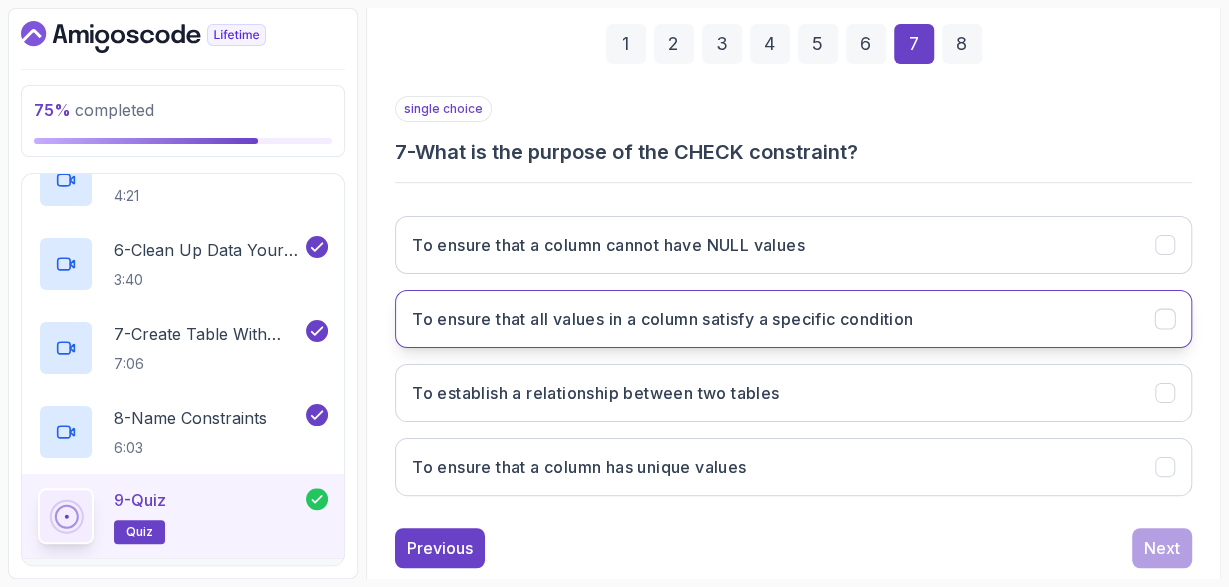 scroll, scrollTop: 333, scrollLeft: 0, axis: vertical 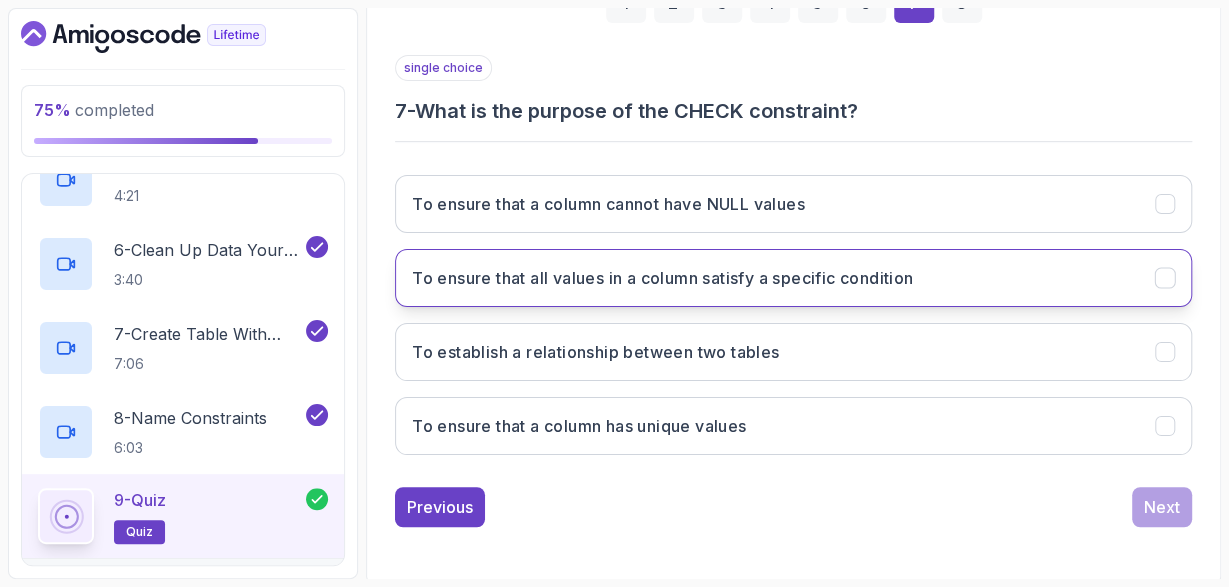 click on "To ensure that all values in a column satisfy a specific condition" at bounding box center [793, 278] 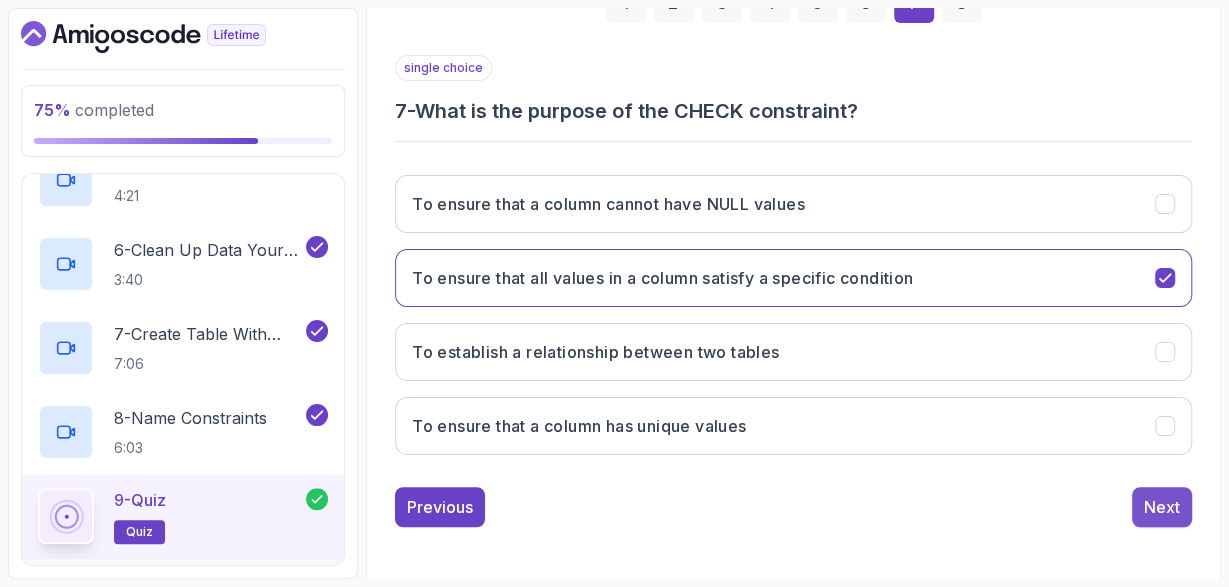 click on "Next" at bounding box center [1162, 507] 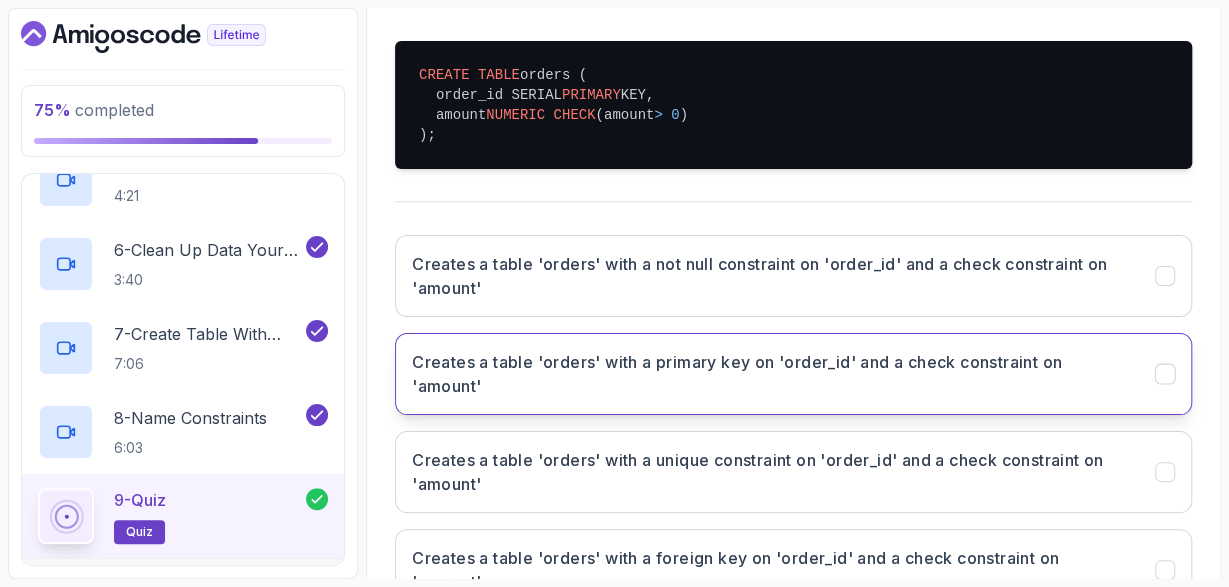 scroll, scrollTop: 605, scrollLeft: 0, axis: vertical 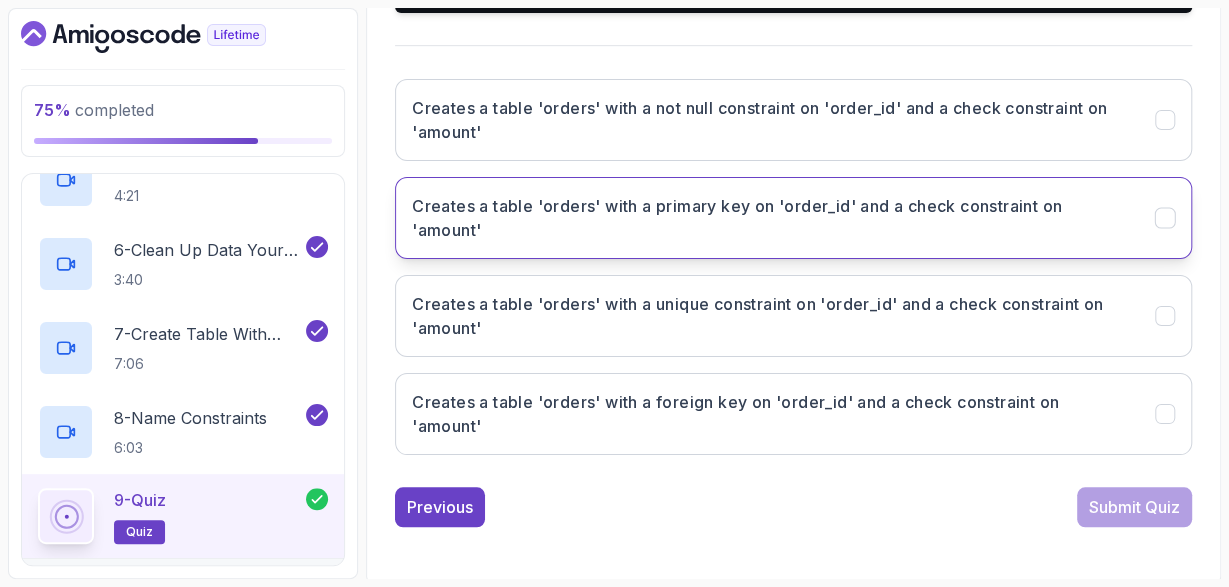 click at bounding box center [1165, 218] 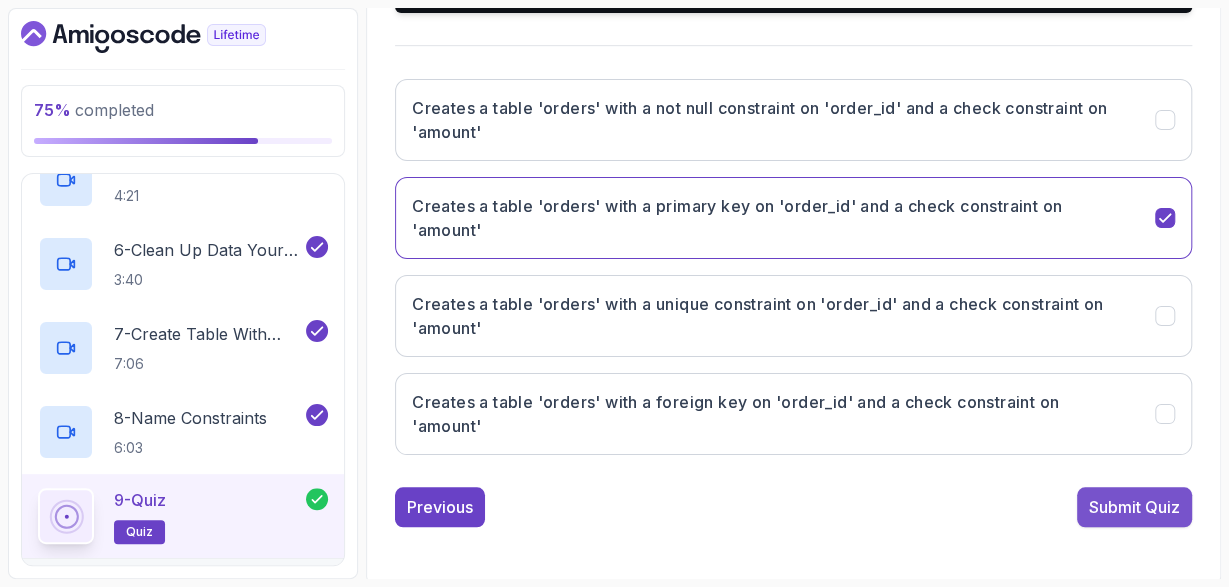 click on "Submit Quiz" at bounding box center (1134, 507) 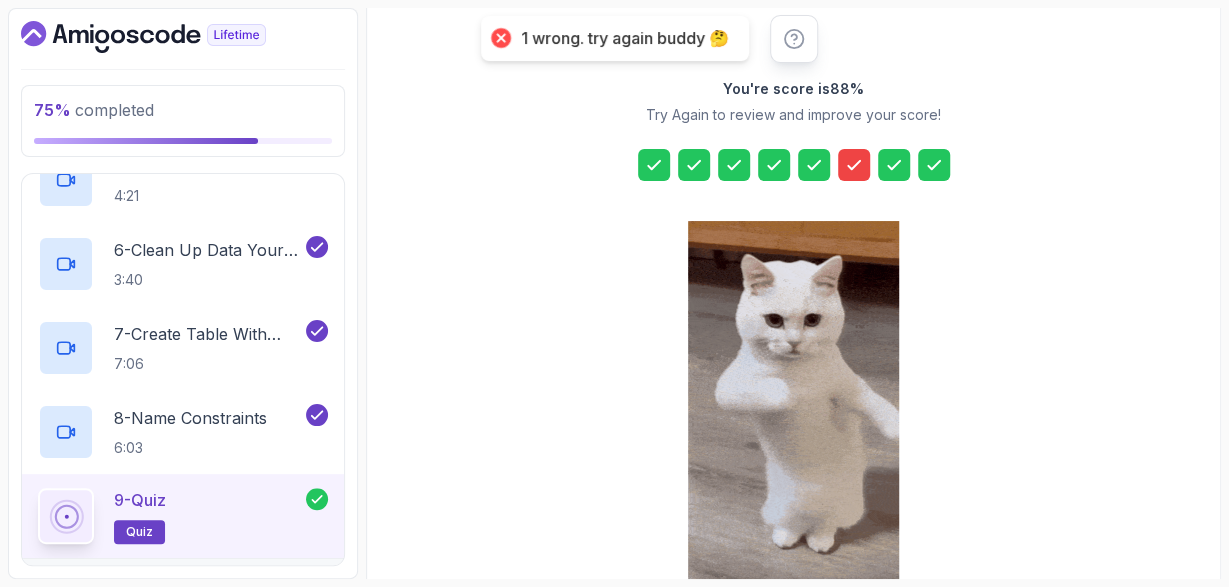 scroll, scrollTop: 369, scrollLeft: 0, axis: vertical 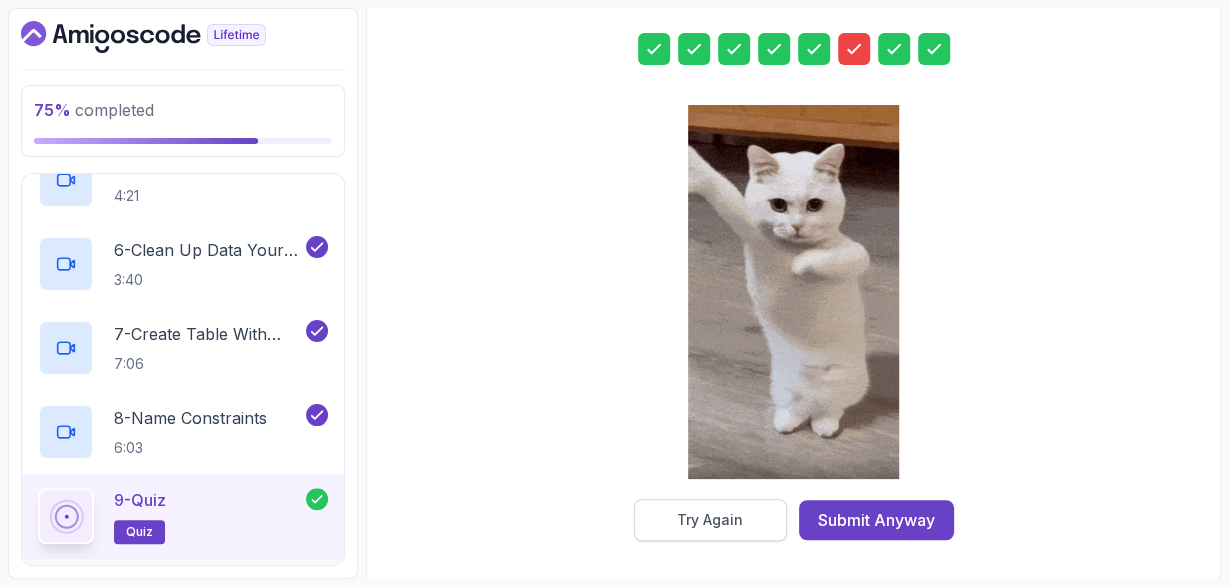 click on "Try Again" at bounding box center [710, 520] 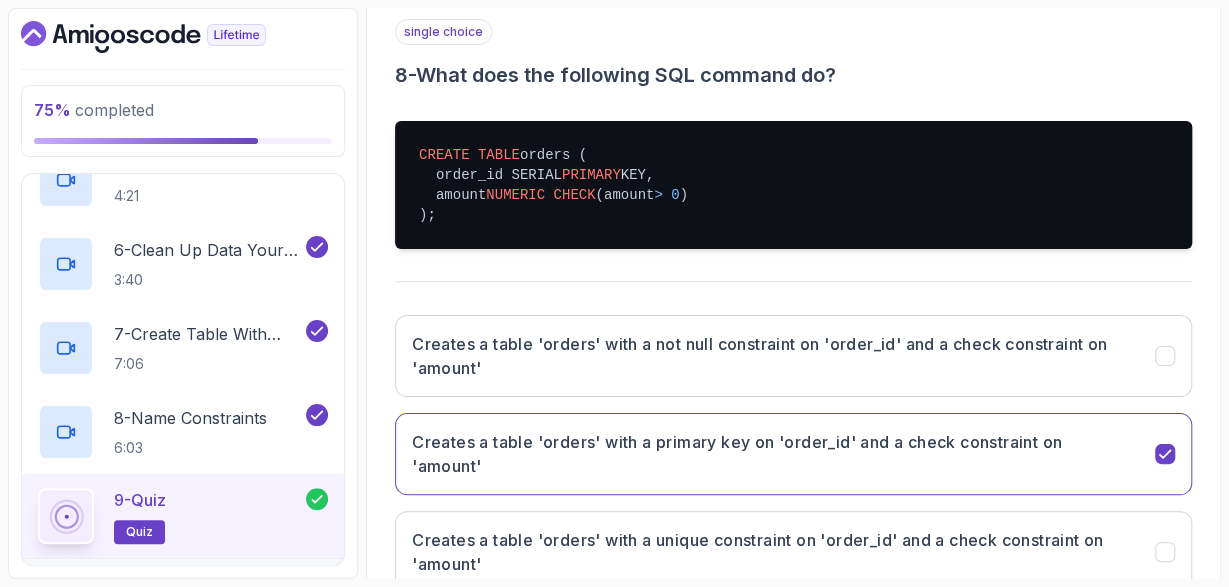 scroll, scrollTop: 21, scrollLeft: 0, axis: vertical 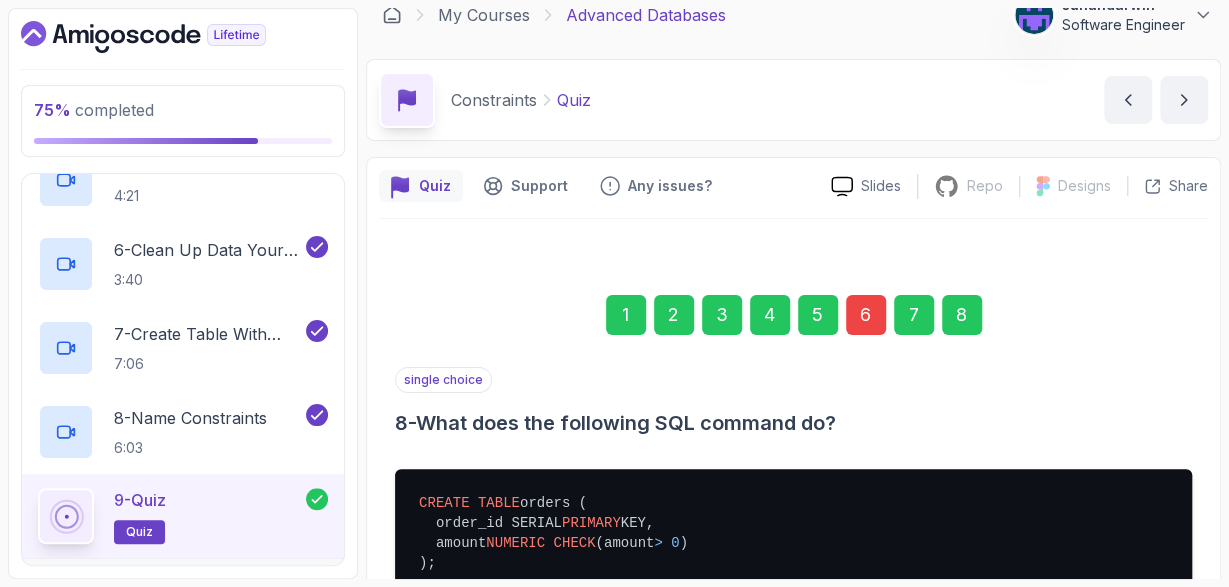 click on "6" at bounding box center [866, 315] 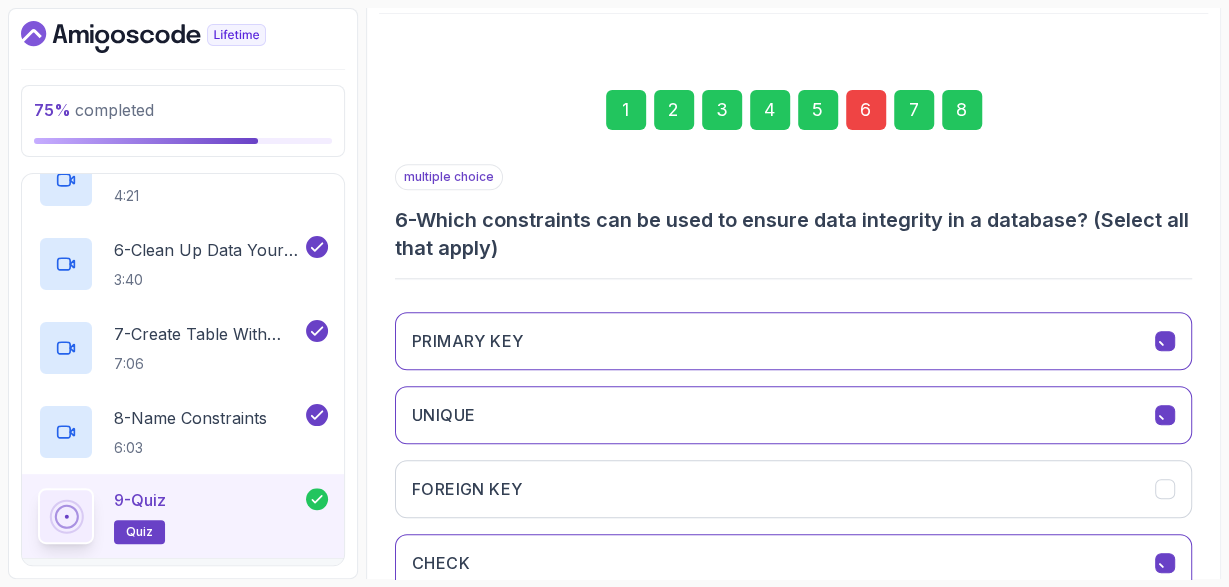 scroll, scrollTop: 361, scrollLeft: 0, axis: vertical 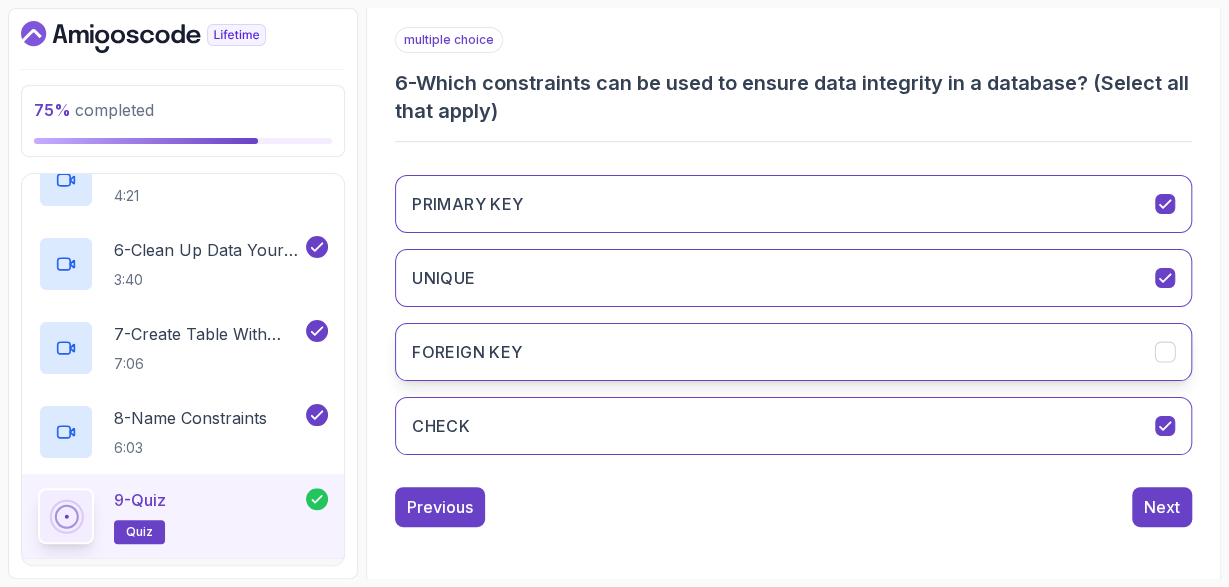 click 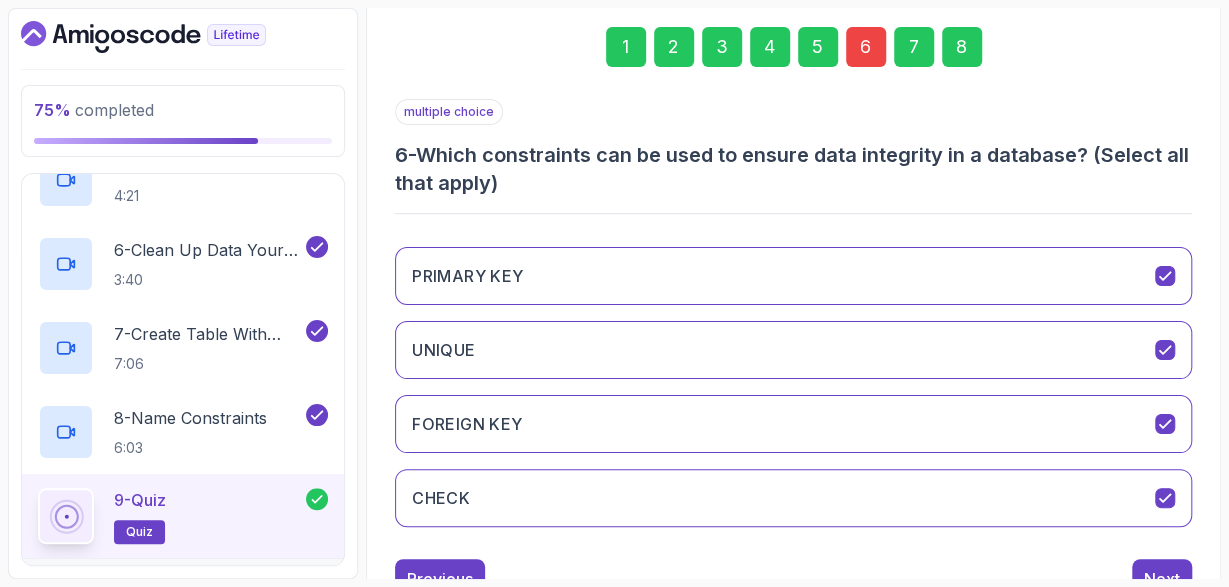 scroll, scrollTop: 245, scrollLeft: 0, axis: vertical 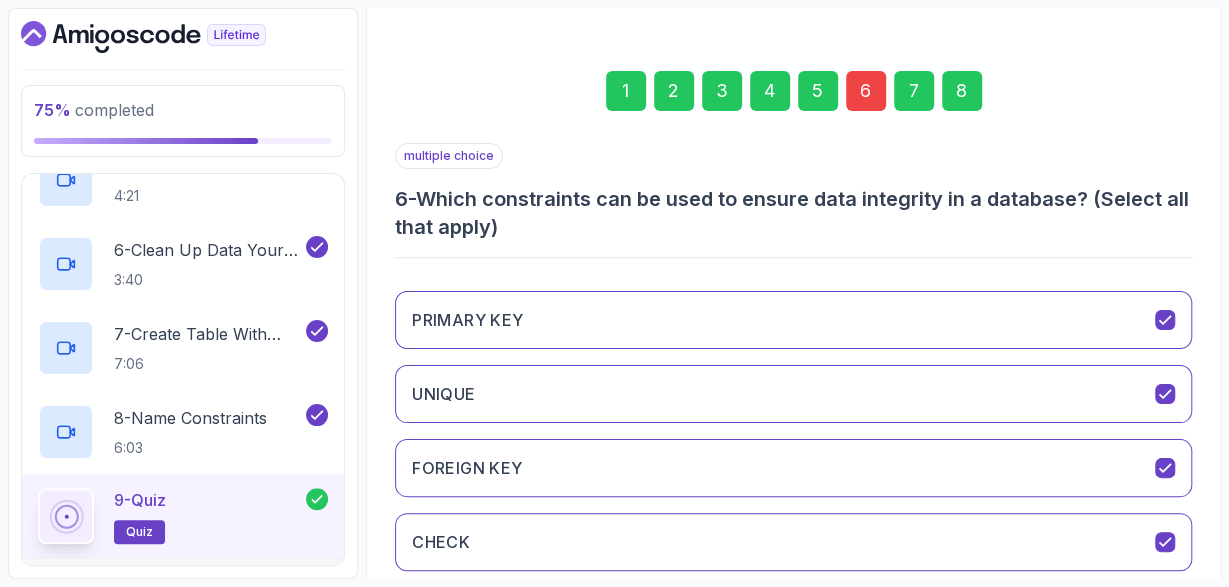 click on "8" at bounding box center [962, 91] 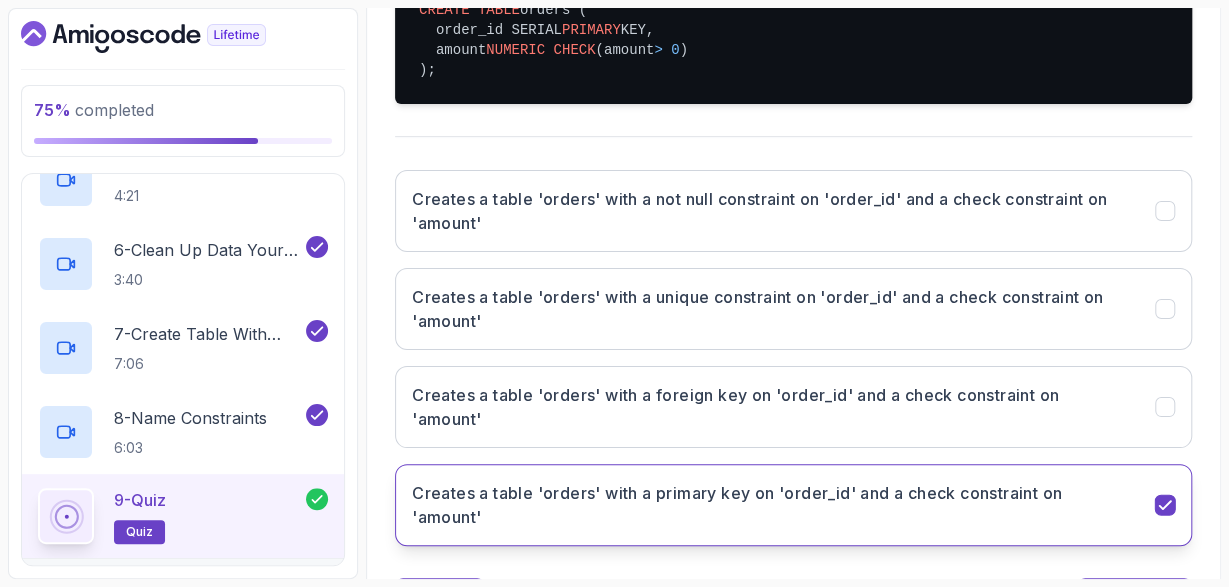 scroll, scrollTop: 605, scrollLeft: 0, axis: vertical 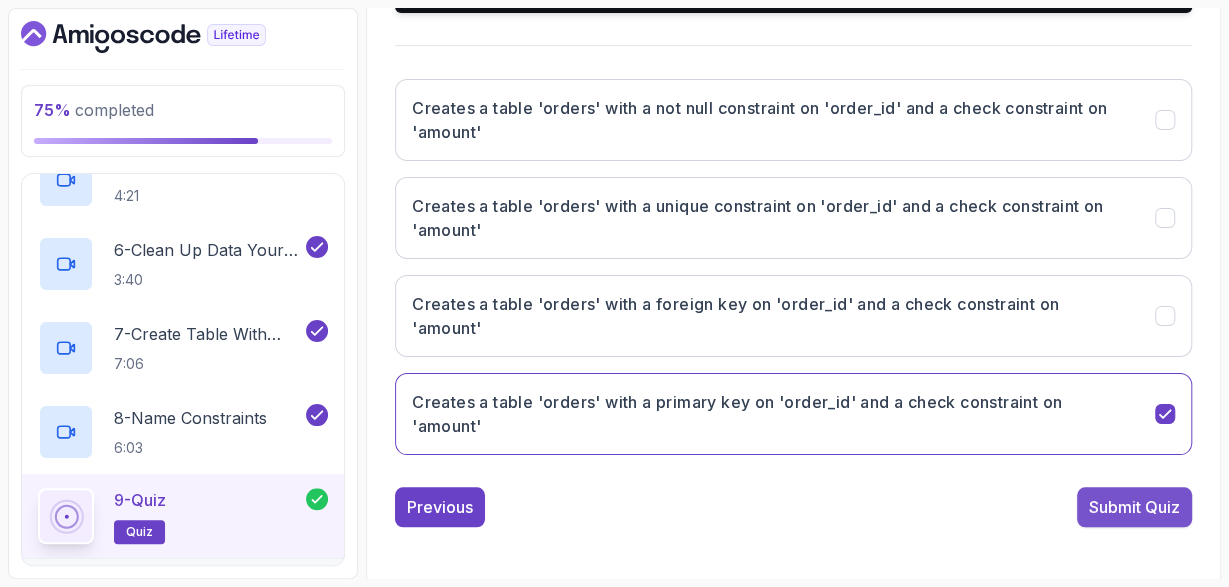 click on "Submit Quiz" at bounding box center (1134, 507) 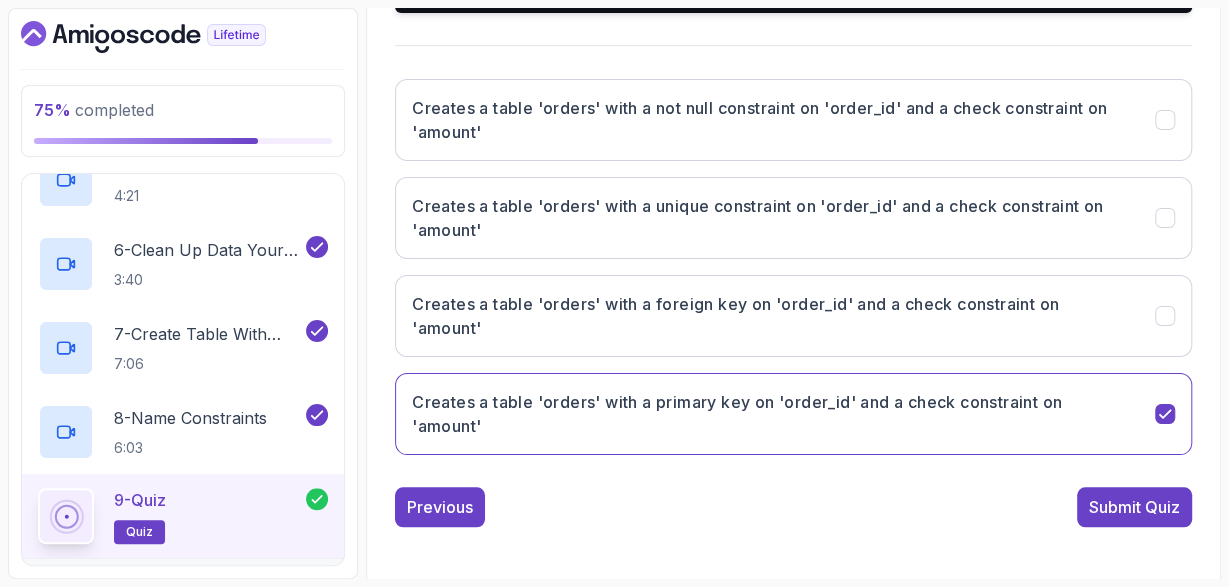 scroll, scrollTop: 369, scrollLeft: 0, axis: vertical 